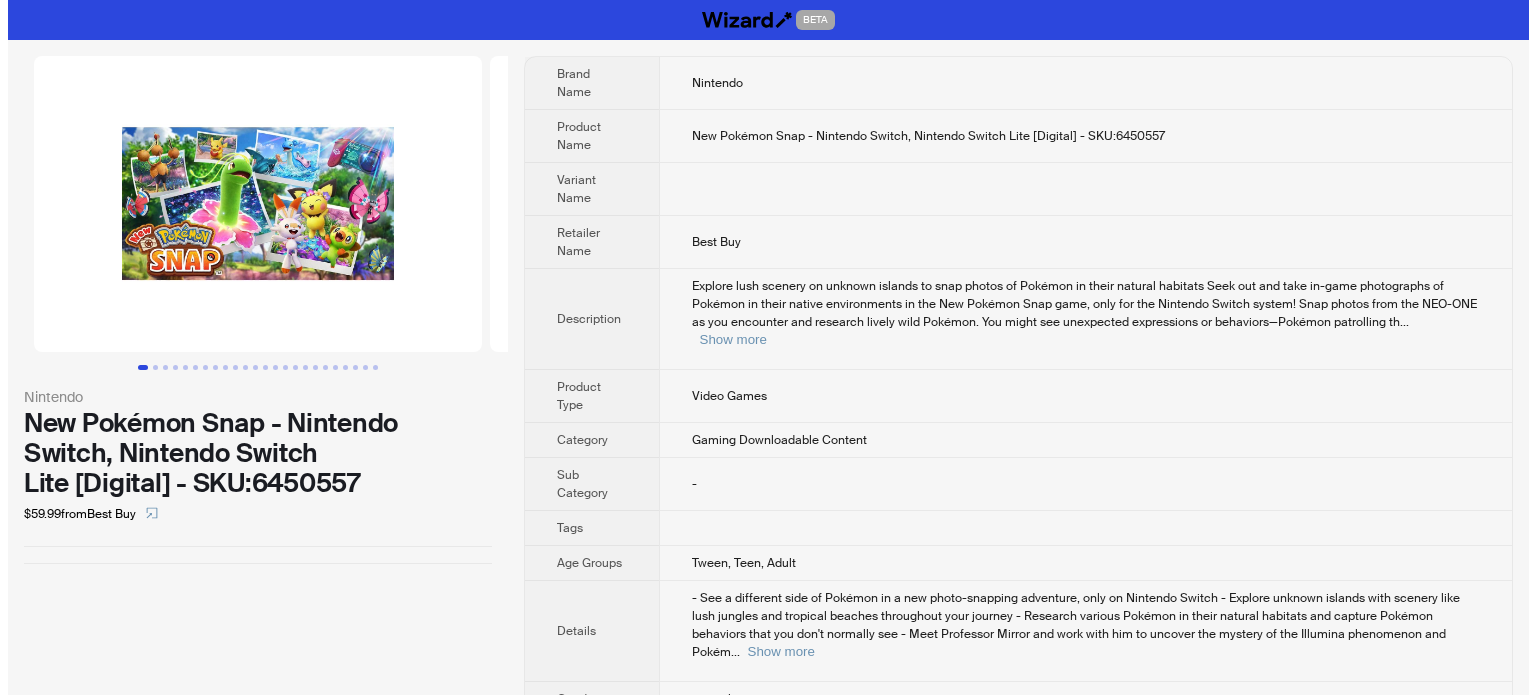 scroll, scrollTop: 0, scrollLeft: 0, axis: both 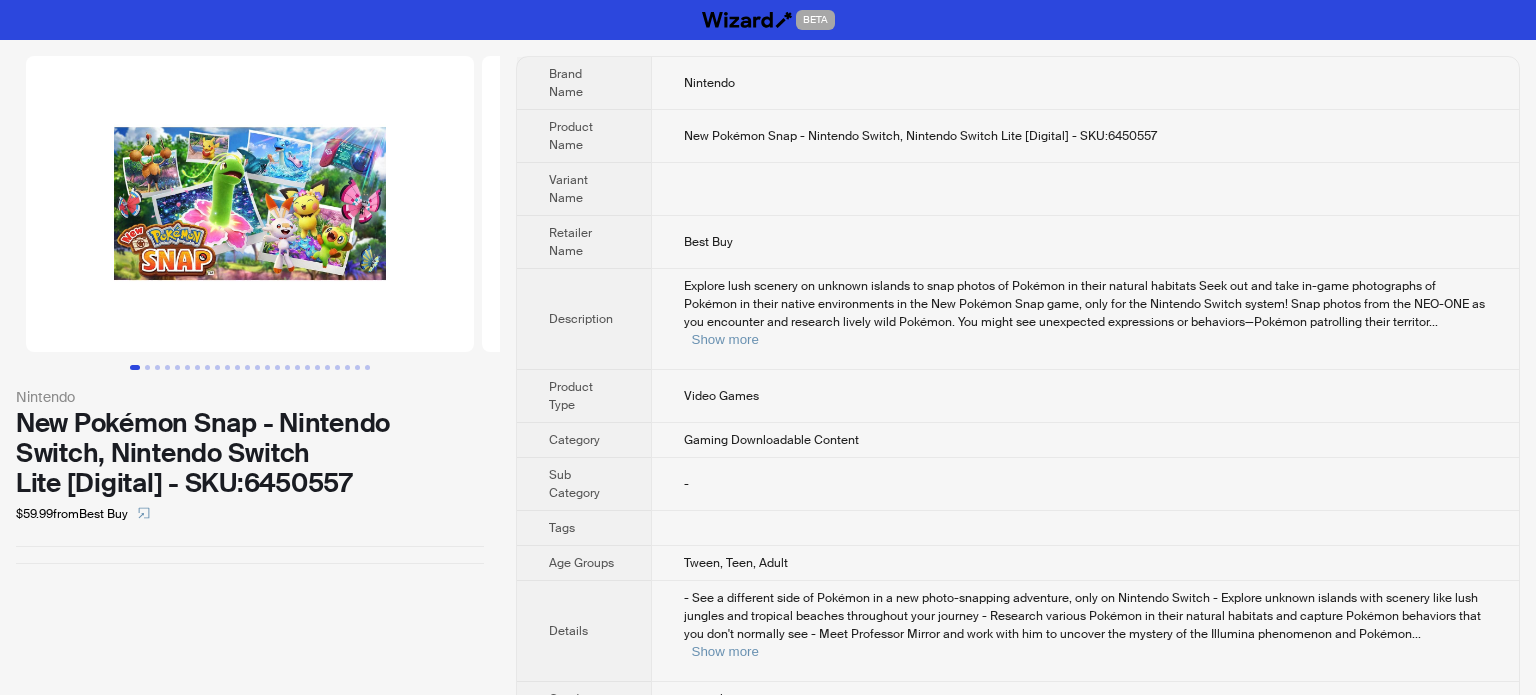 click on "Explore lush scenery on unknown islands to snap photos of Pokémon in their natural habitats Seek out and take in-game photographs of Pokémon in their native environments in the New Pokémon Snap game, only for the Nintendo Switch system! Snap photos from the NEO-ONE as you encounter and research lively wild Pokémon. You might see unexpected expressions or behaviors—Pokémon patrolling their territor ... Show more" at bounding box center [1085, 319] 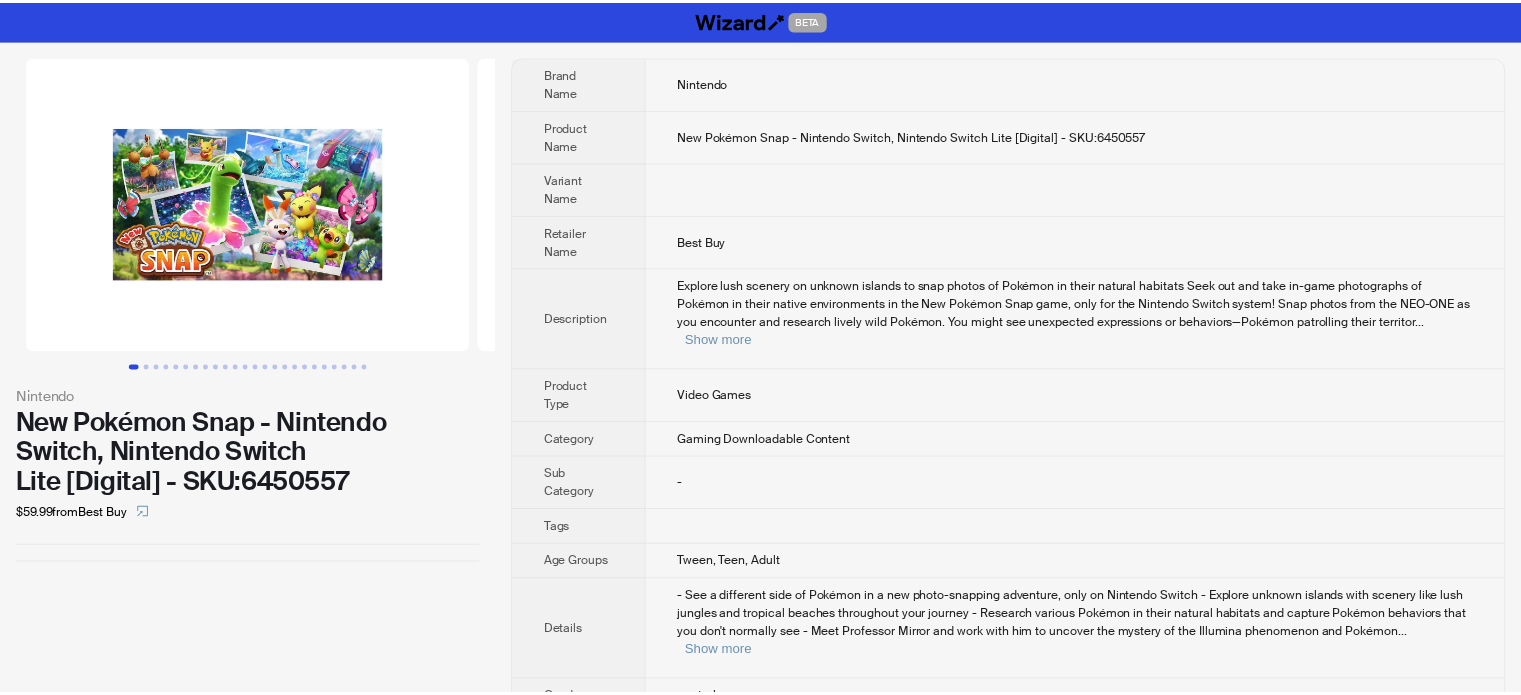 scroll, scrollTop: 1651, scrollLeft: 0, axis: vertical 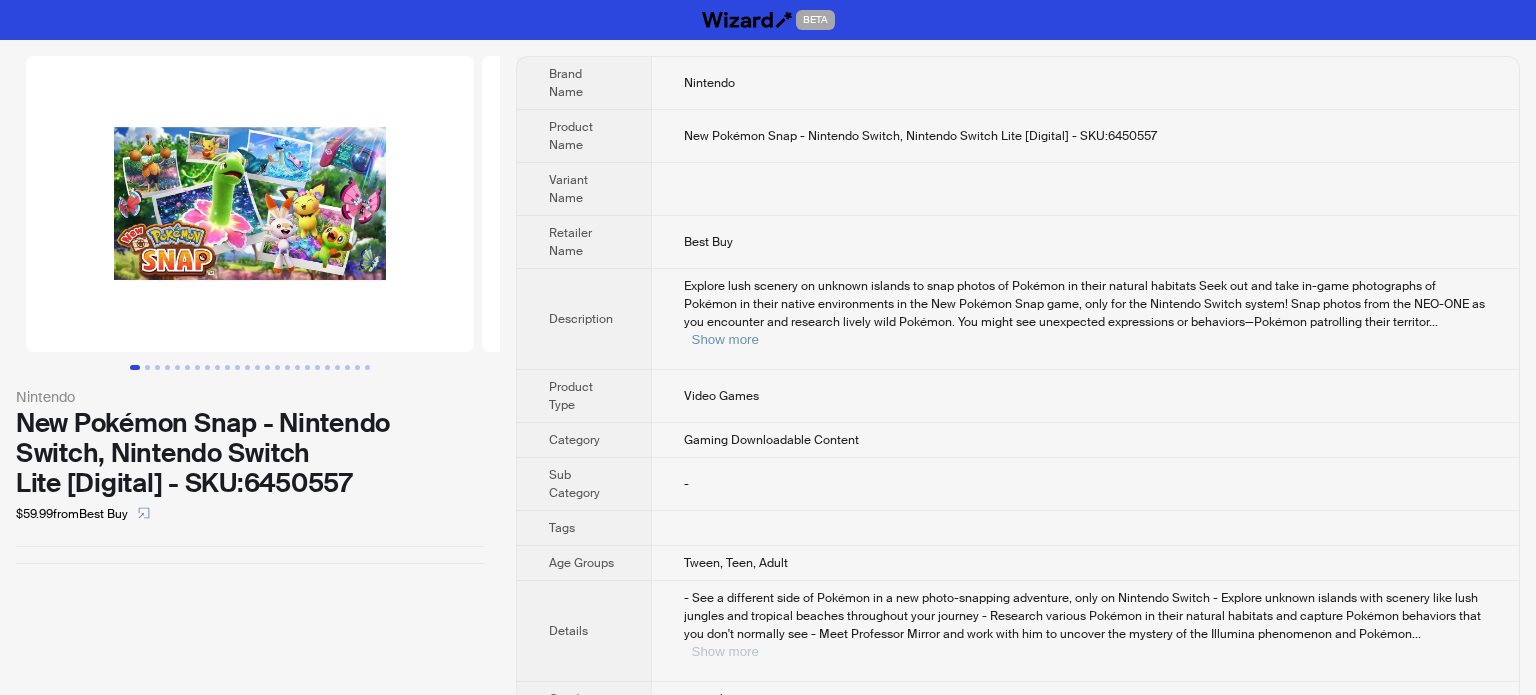 click on "Show more" at bounding box center [725, 651] 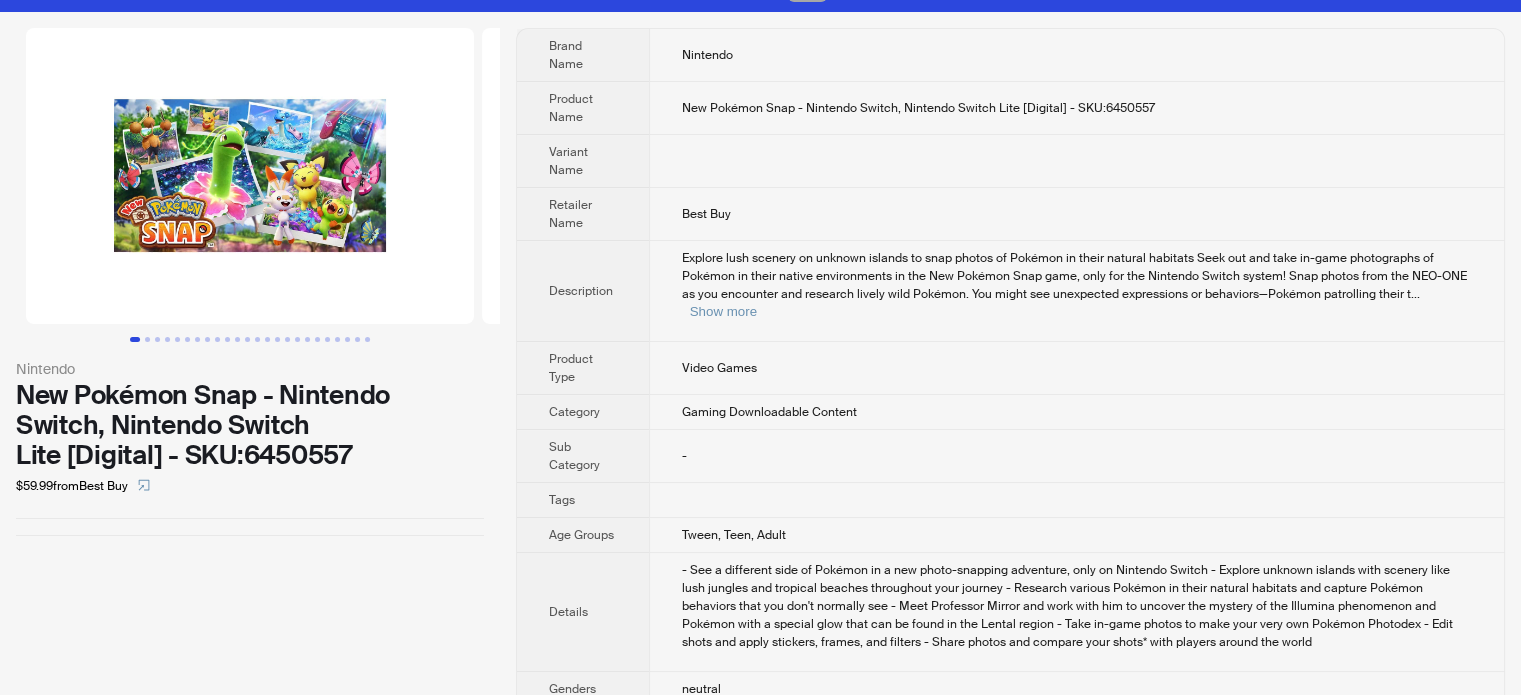 scroll, scrollTop: 35, scrollLeft: 0, axis: vertical 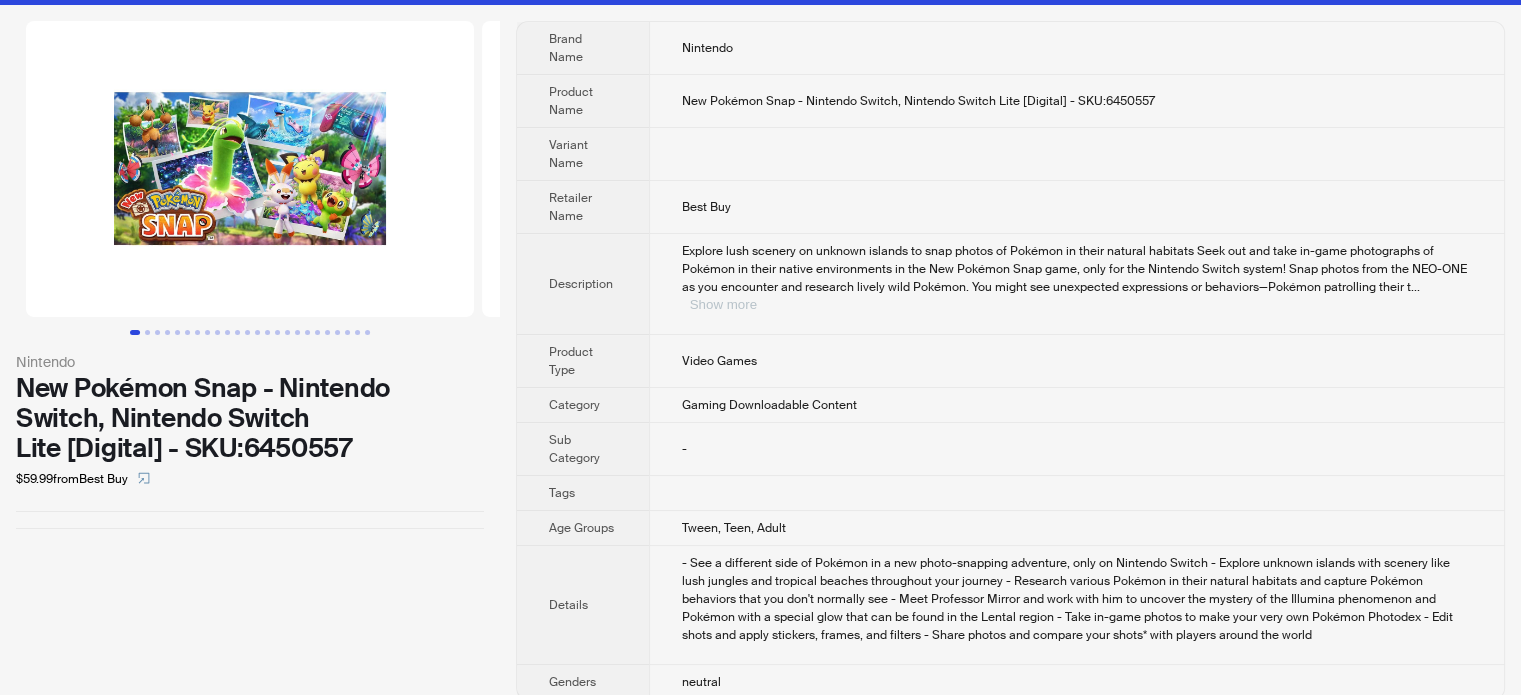 click on "Show more" at bounding box center (723, 304) 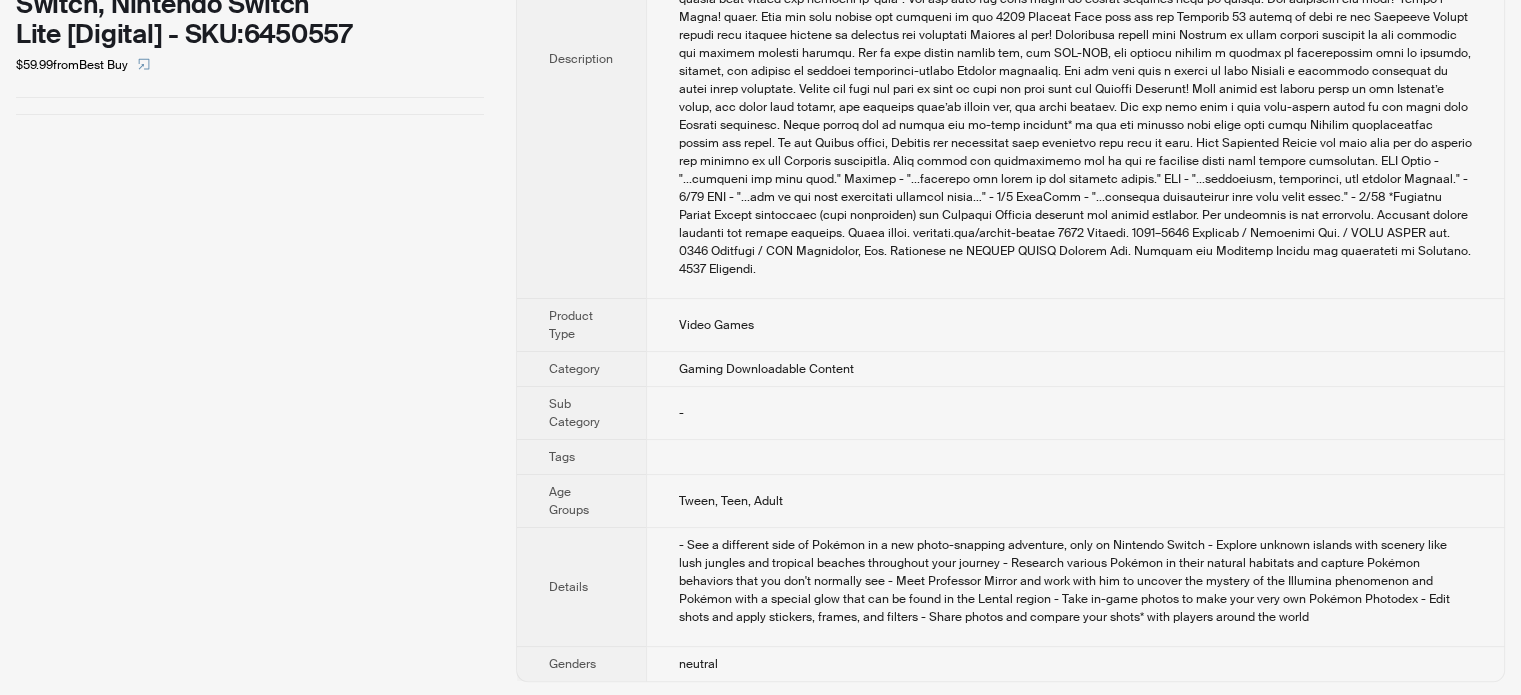 scroll, scrollTop: 0, scrollLeft: 0, axis: both 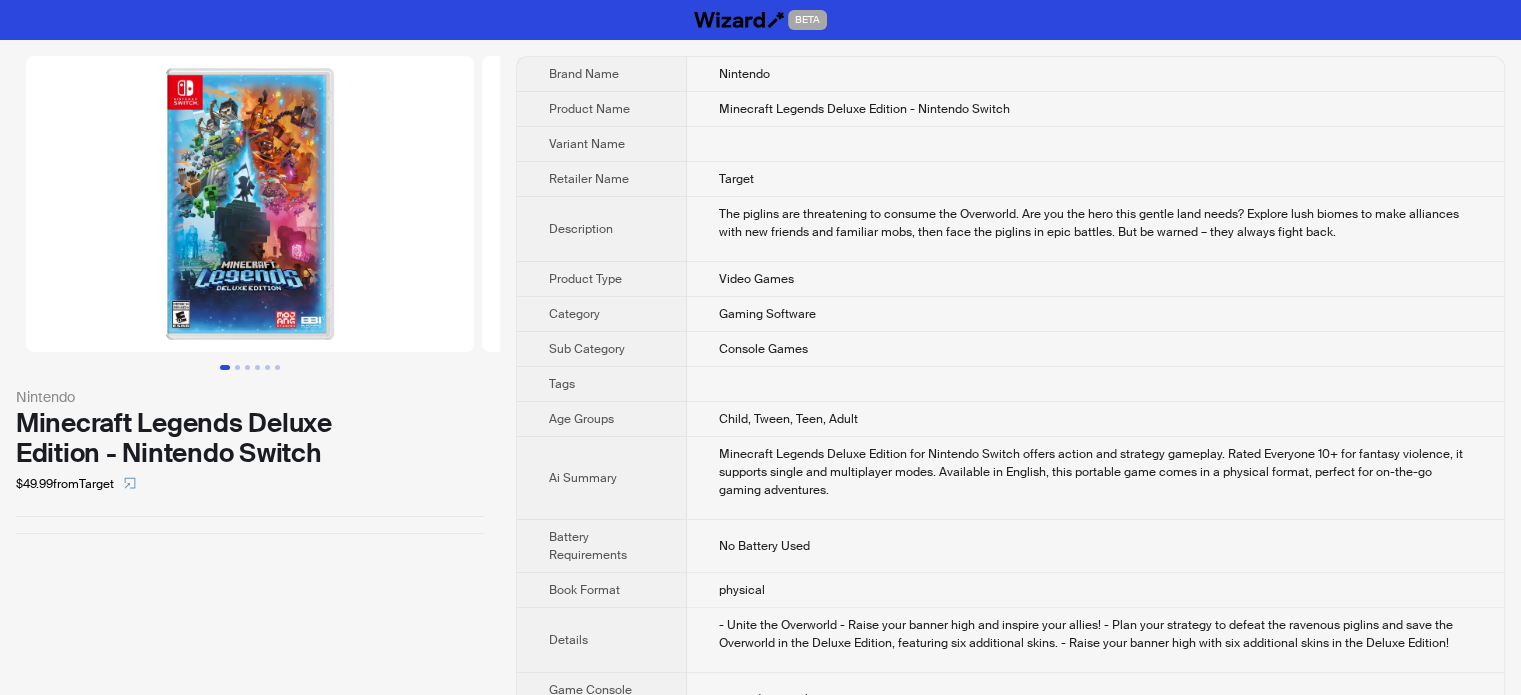 click on "Video Games" at bounding box center (756, 279) 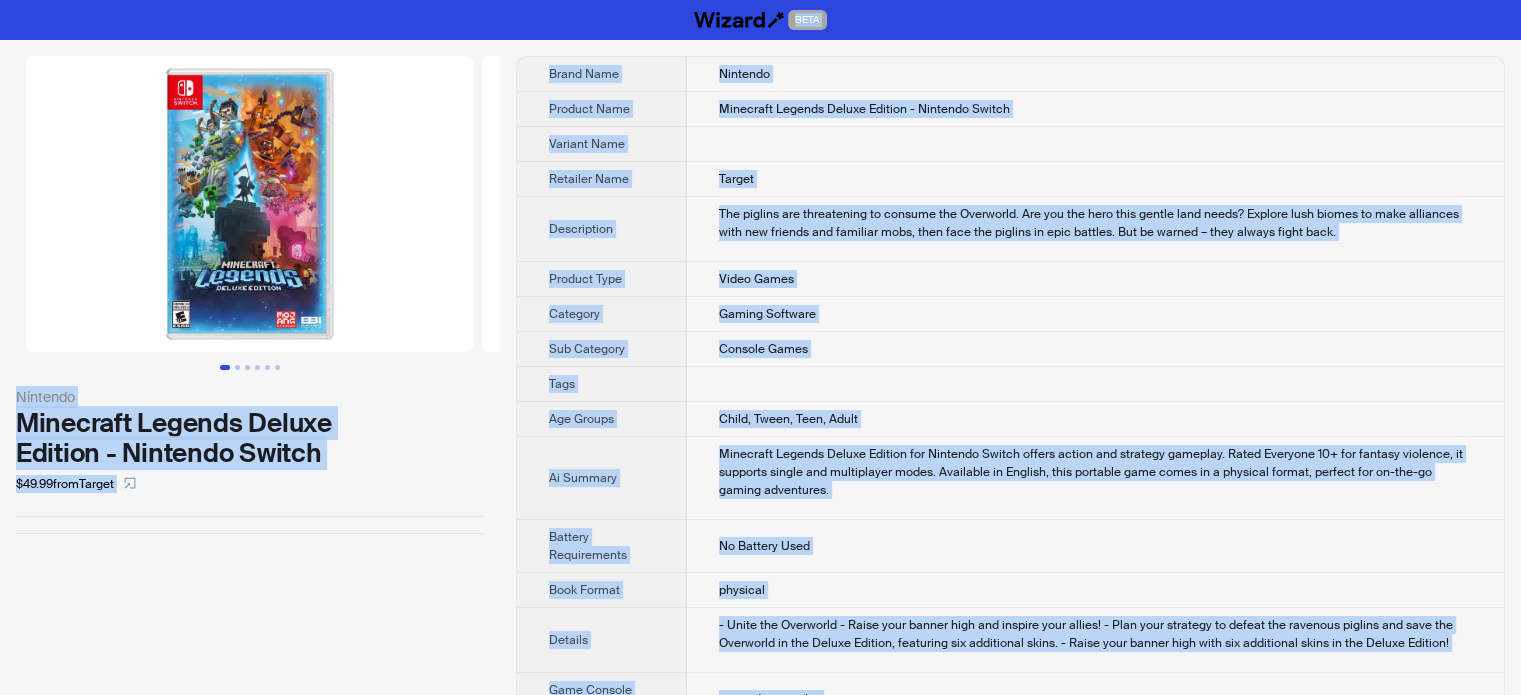 copy on "BETA Nintendo Minecraft Legends Deluxe Edition - Nintendo Switch $49.99  from  Target Brand Name Nintendo Product Name Minecraft Legends Deluxe Edition - Nintendo Switch Variant Name Retailer Name Target Description The piglins are threatening to consume the Overworld. Are you the hero this gentle land needs? Explore lush biomes to make alliances with new friends and familiar mobs, then face the piglins in epic battles. But be warned – they always fight back. Product Type Video Games Category Gaming Software Sub Category Console Games Tags Age Groups Child, Tween, Teen, Adult Ai Summary Minecraft Legends Deluxe Edition for Nintendo Switch offers action and strategy gameplay. Rated Everyone 10+ for fantasy violence, it supports single and multiplayer modes. Available in English, this portable game comes in a physical format, perfect for on-the-go gaming adventures. Battery Requirements No Battery Used Book Format physical Details - Unite the Overworld
- Raise your banner high and inspire your allies!
- Plan..." 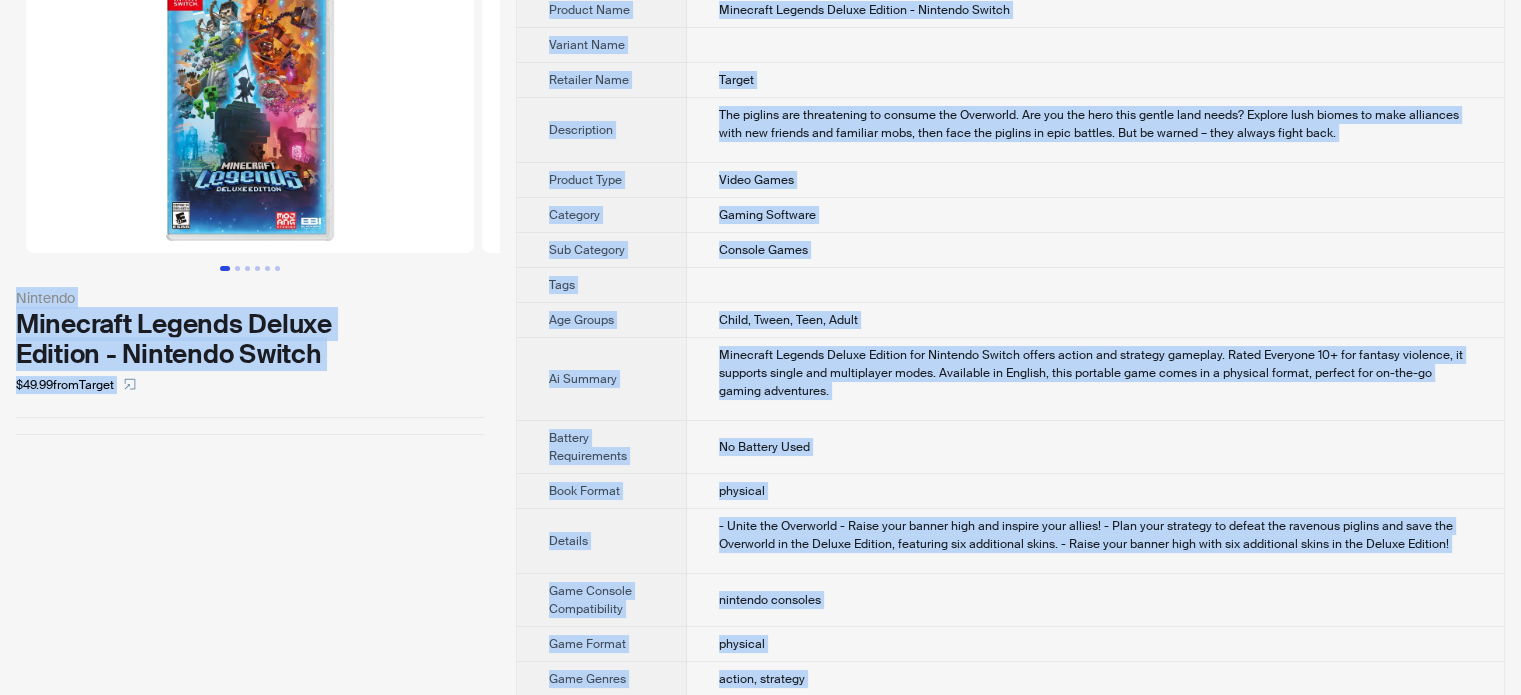 scroll, scrollTop: 200, scrollLeft: 0, axis: vertical 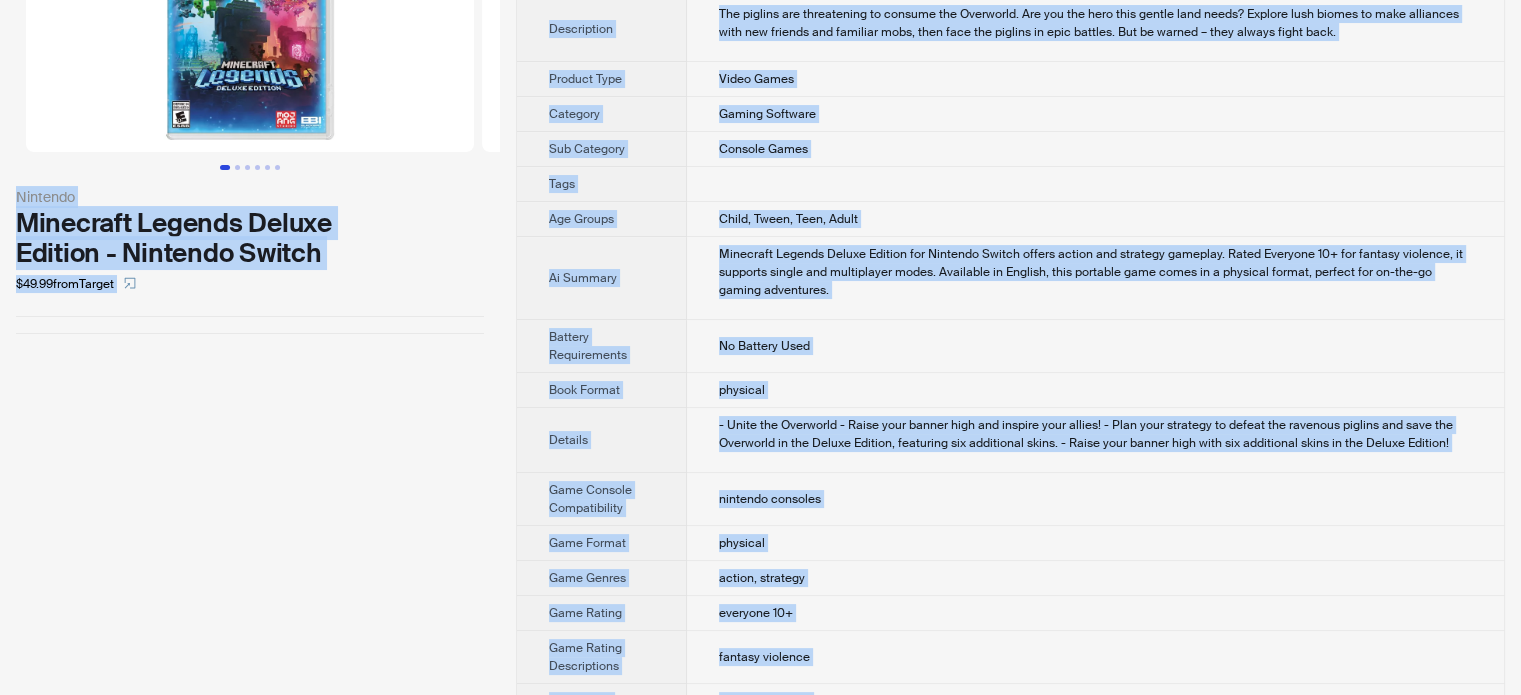 type on "**********" 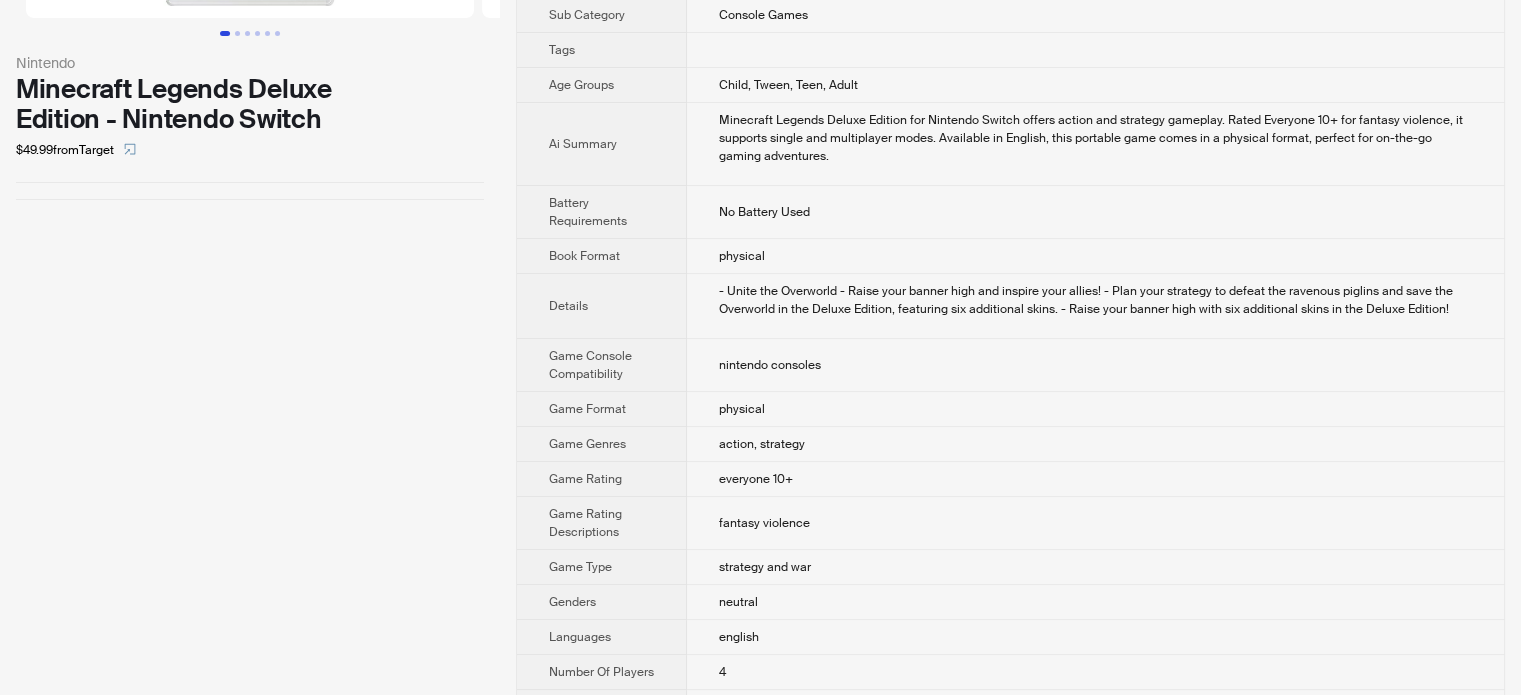 scroll, scrollTop: 500, scrollLeft: 0, axis: vertical 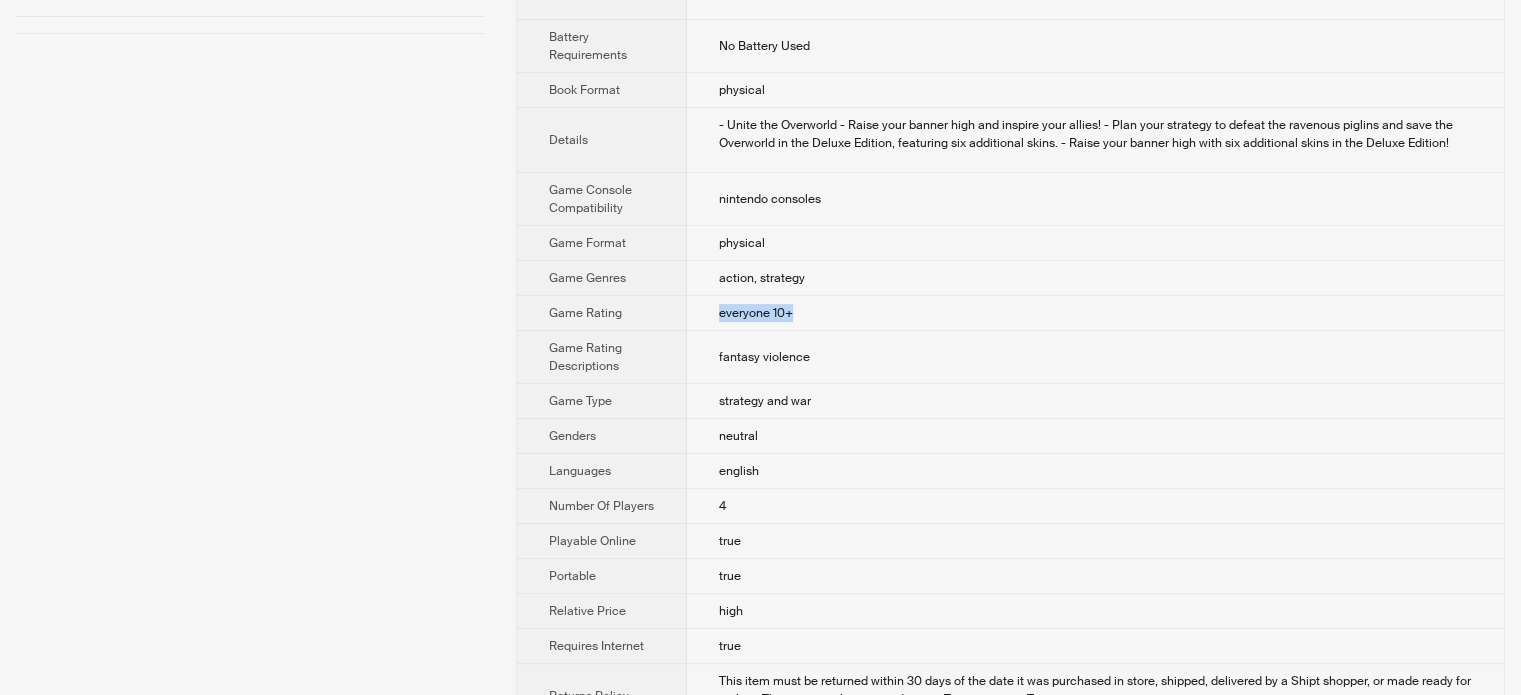 drag, startPoint x: 719, startPoint y: 304, endPoint x: 804, endPoint y: 303, distance: 85.00588 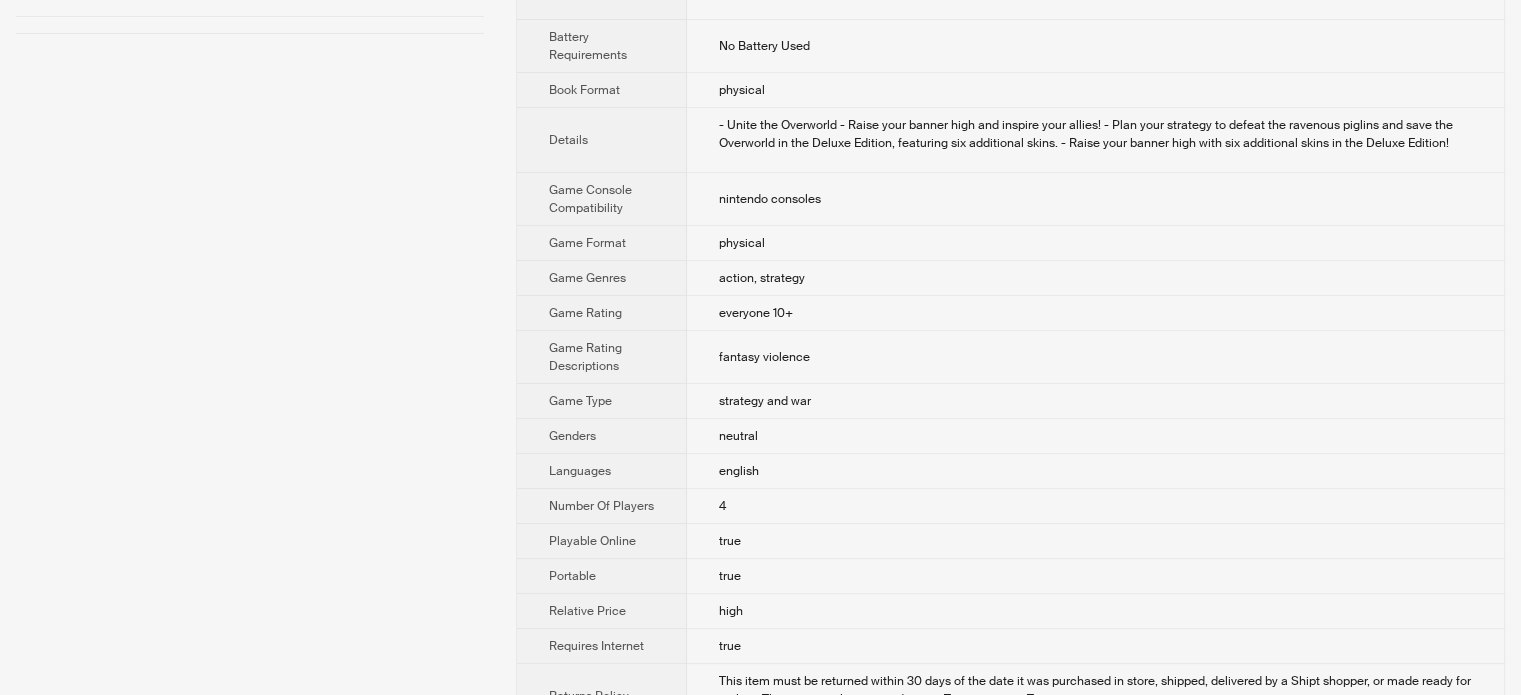 click on "fantasy violence" at bounding box center (1095, 357) 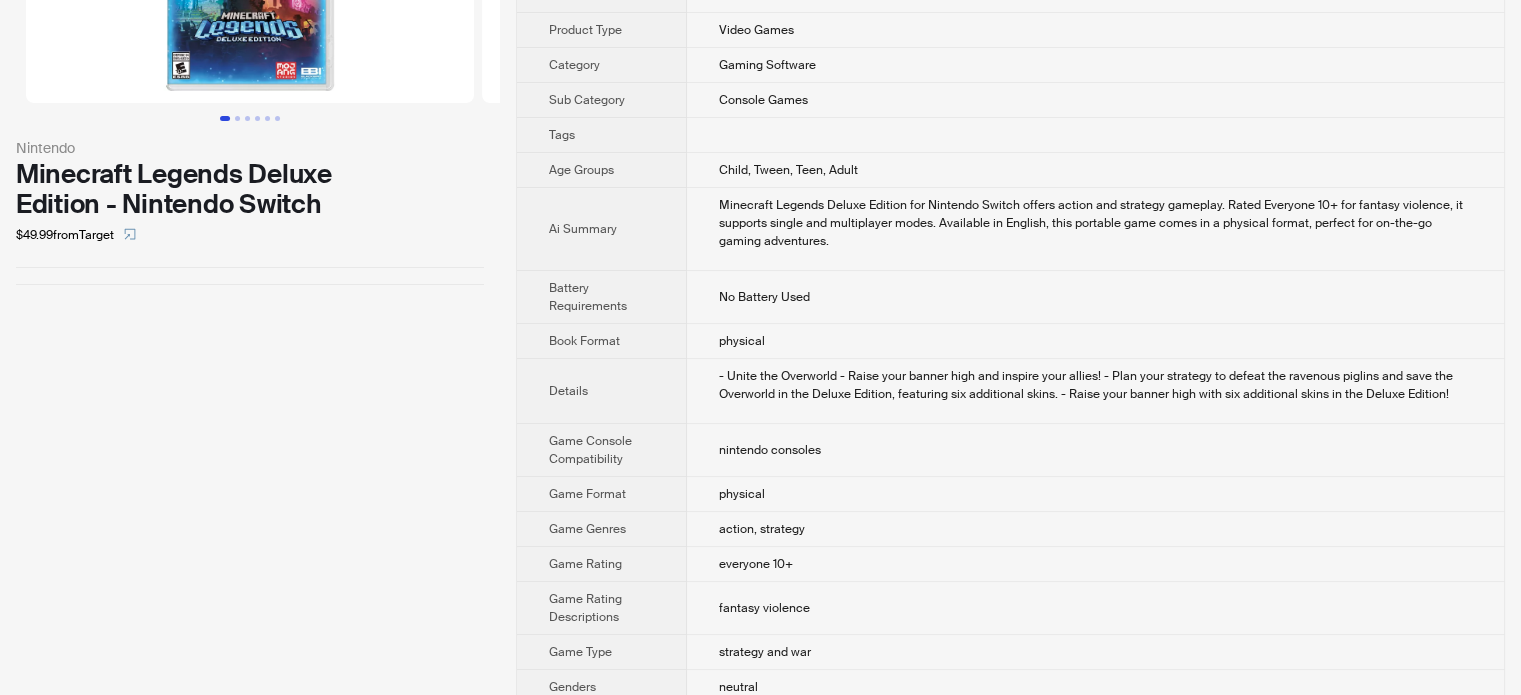scroll, scrollTop: 0, scrollLeft: 0, axis: both 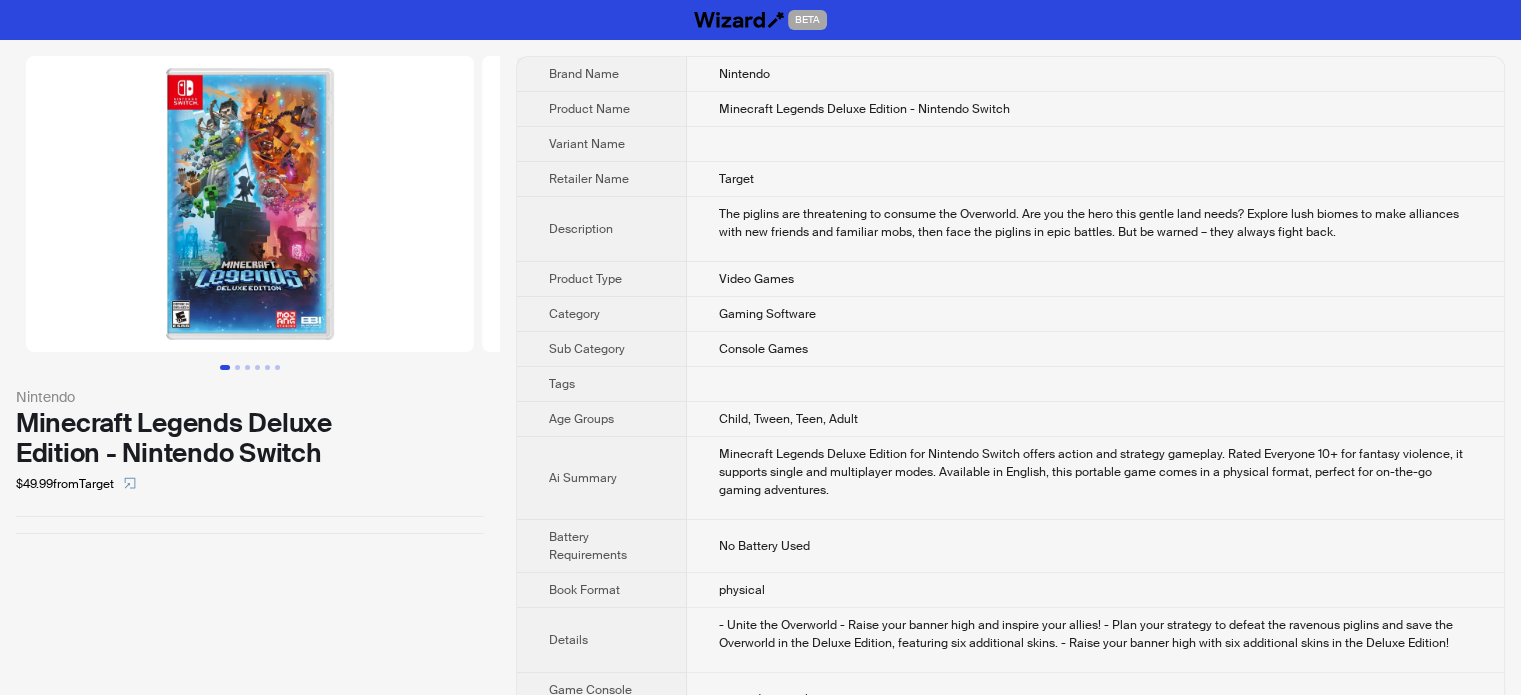 click at bounding box center (250, 204) 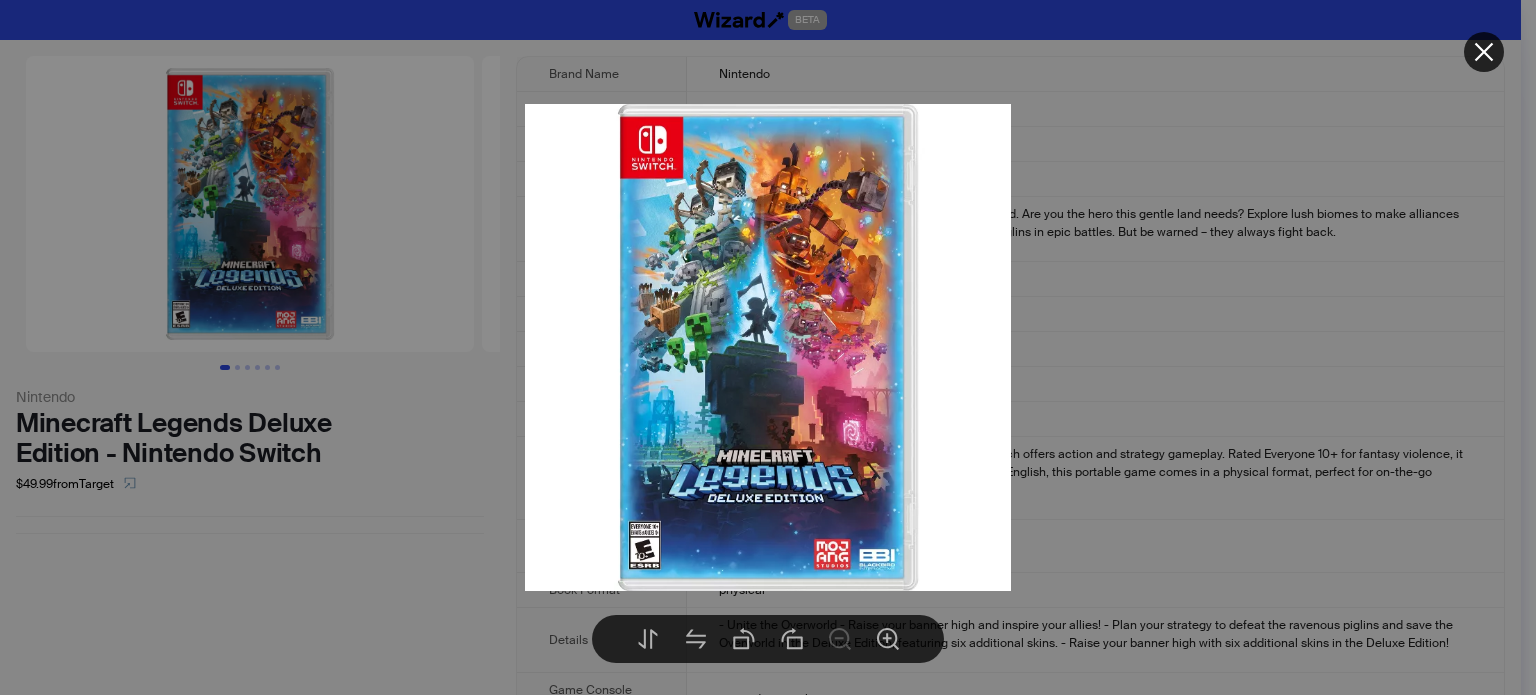 click at bounding box center (768, 347) 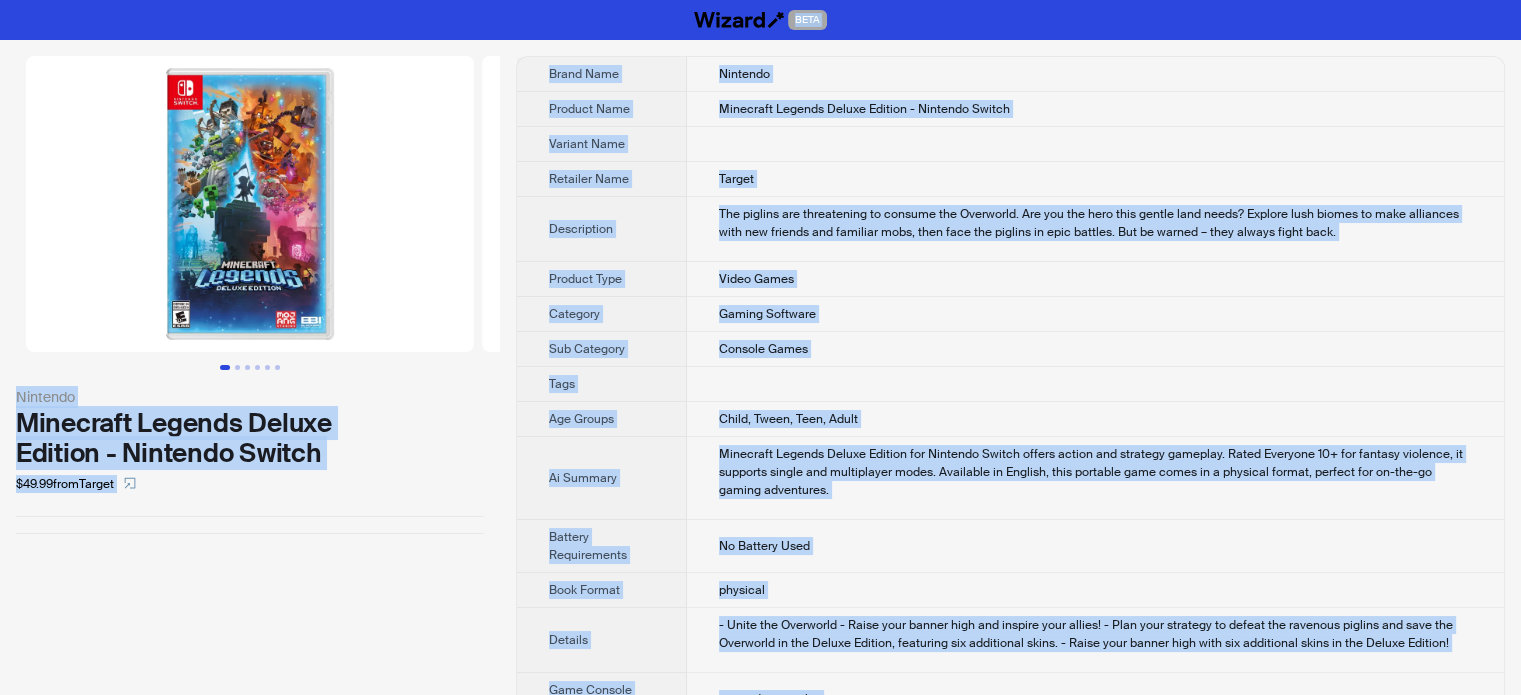 copy on "BETA Nintendo Minecraft Legends Deluxe Edition - Nintendo Switch $49.99  from  Target Brand Name Nintendo Product Name Minecraft Legends Deluxe Edition - Nintendo Switch Variant Name Retailer Name Target Description The piglins are threatening to consume the Overworld. Are you the hero this gentle land needs? Explore lush biomes to make alliances with new friends and familiar mobs, then face the piglins in epic battles. But be warned – they always fight back. Product Type Video Games Category Gaming Software Sub Category Console Games Tags Age Groups Child, Tween, Teen, Adult Ai Summary Minecraft Legends Deluxe Edition for Nintendo Switch offers action and strategy gameplay. Rated Everyone 10+ for fantasy violence, it supports single and multiplayer modes. Available in English, this portable game comes in a physical format, perfect for on-the-go gaming adventures. Battery Requirements No Battery Used Book Format physical Details - Unite the Overworld
- Raise your banner high and inspire your allies!
- Plan..." 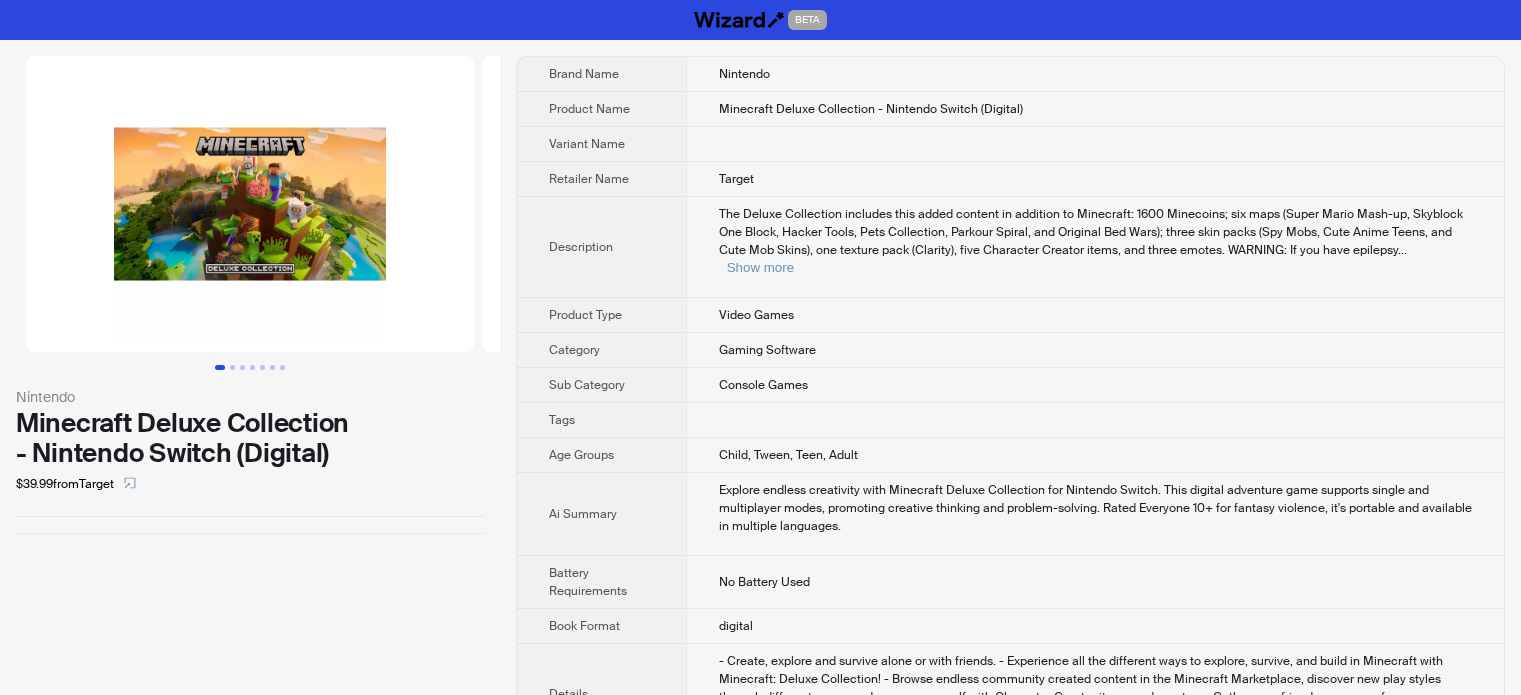 scroll, scrollTop: 0, scrollLeft: 0, axis: both 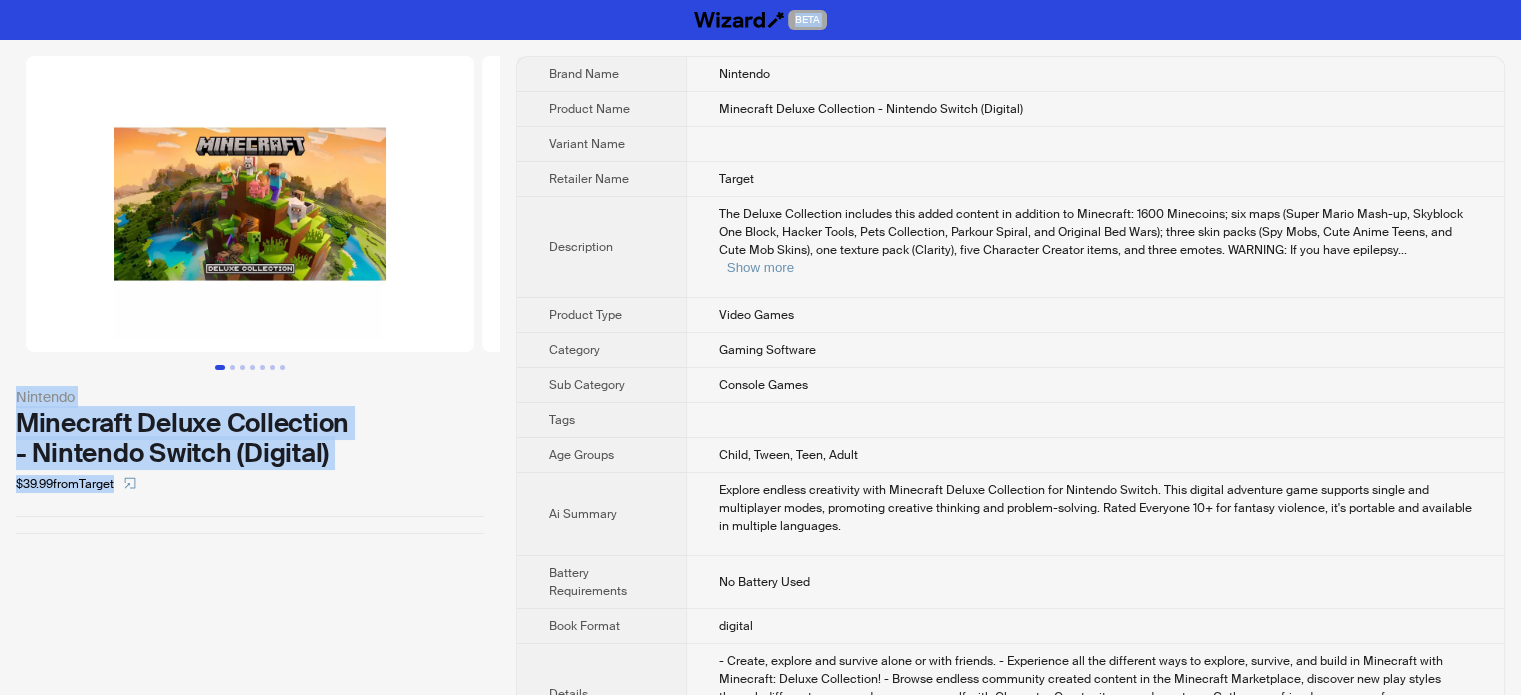drag, startPoint x: 915, startPoint y: 226, endPoint x: 745, endPoint y: -121, distance: 386.40524 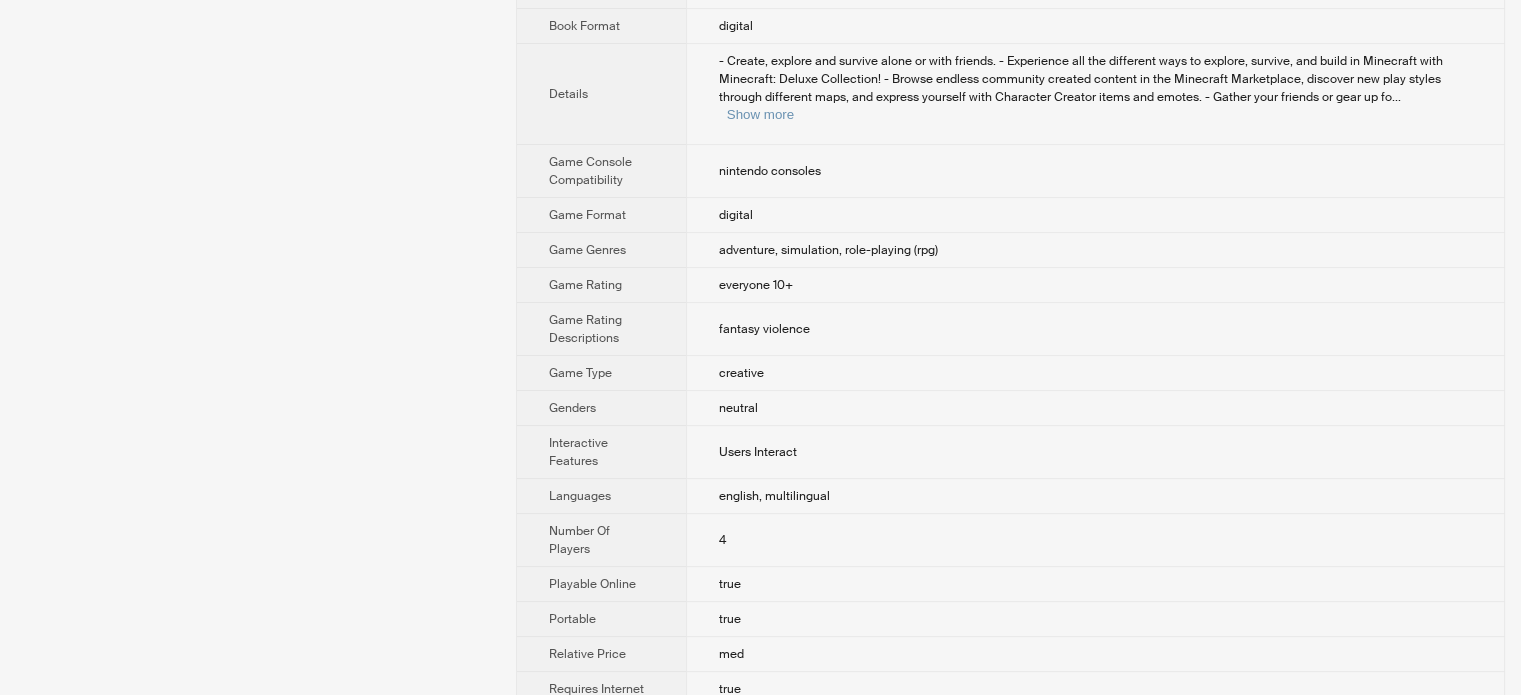 scroll, scrollTop: 0, scrollLeft: 0, axis: both 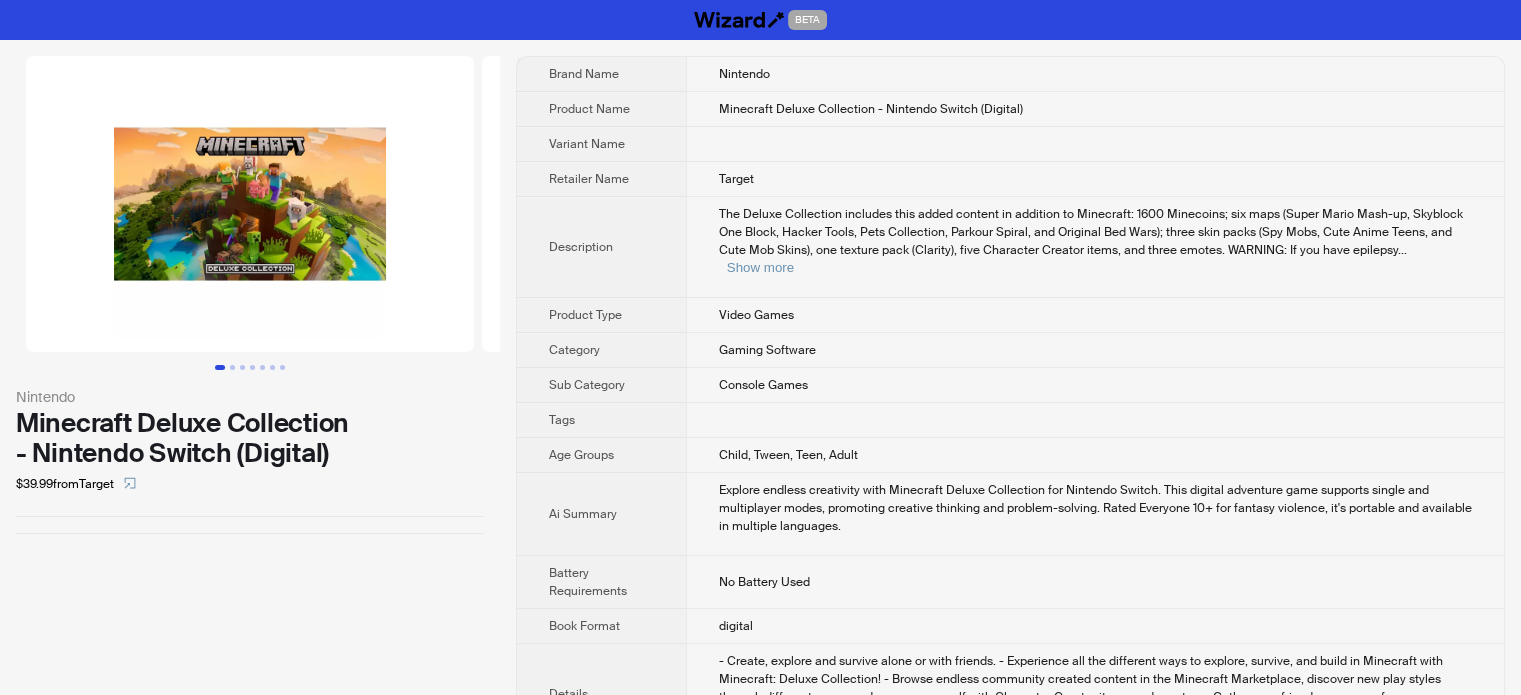 click at bounding box center [250, 204] 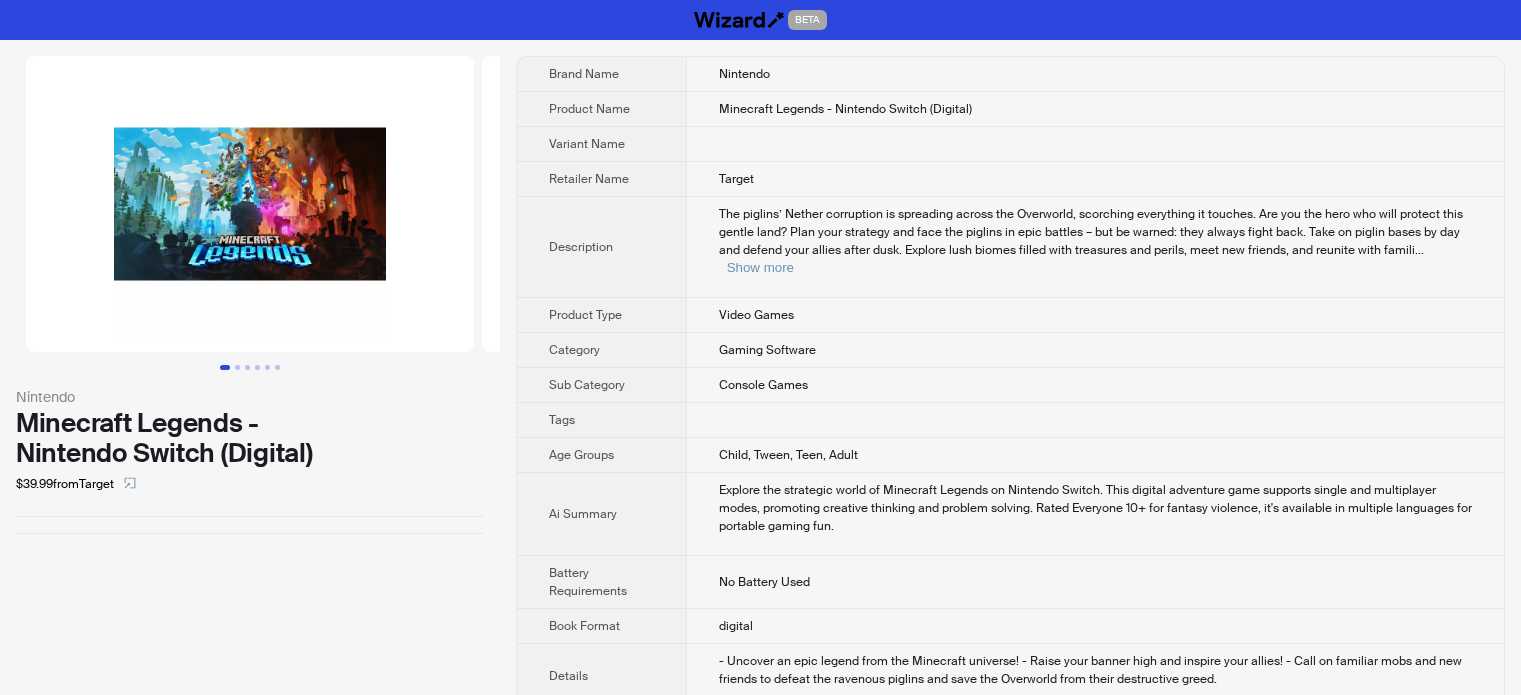 scroll, scrollTop: 0, scrollLeft: 0, axis: both 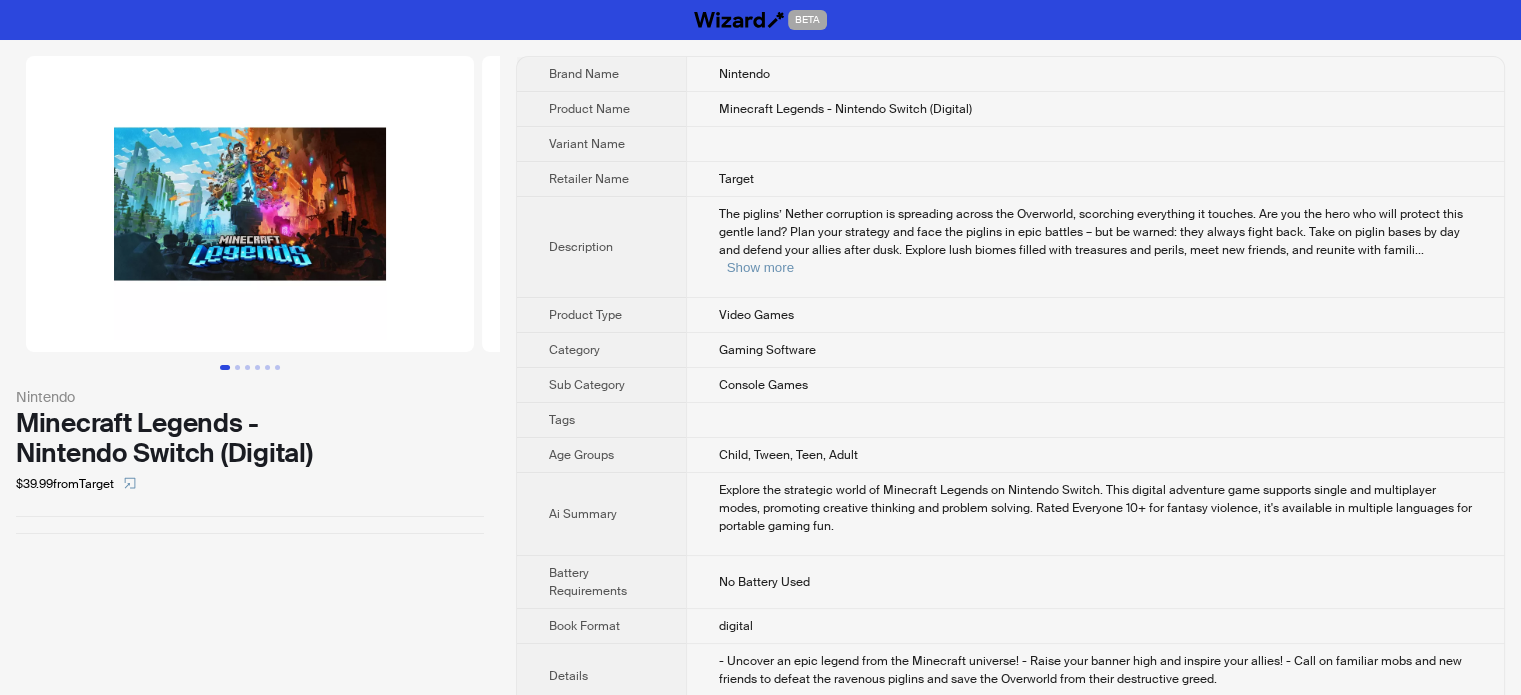 click on "Retailer Name" at bounding box center [589, 179] 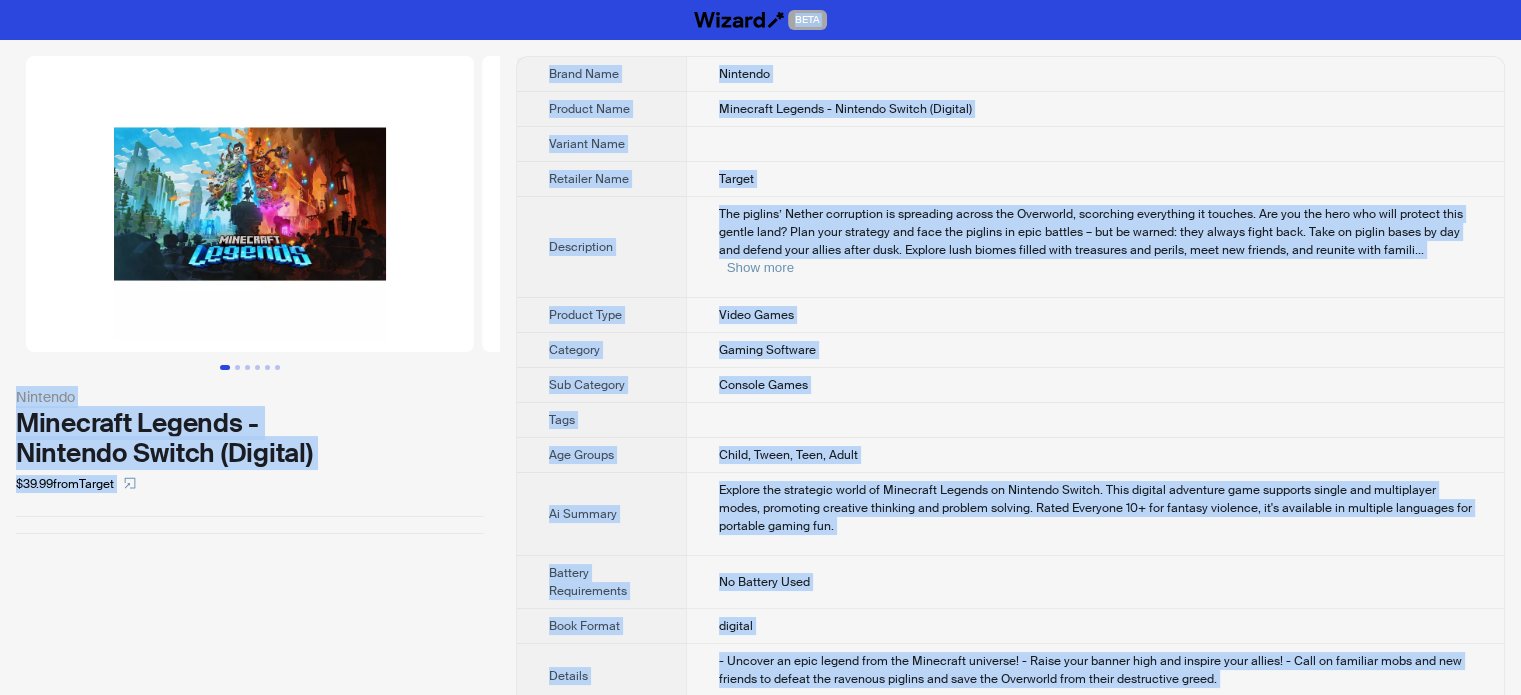 copy on "BETA Nintendo Minecraft Legends - Nintendo Switch (Digital) $39.99  from  Target Brand Name Nintendo Product Name Minecraft Legends - Nintendo Switch (Digital) Variant Name Retailer Name Target Description The piglins’ Nether corruption is spreading across the Overworld, scorching everything it touches. Are you the hero who will protect this gentle land? Plan your strategy and face the piglins in epic battles – but be warned: they always fight back. Take on piglin bases by day and defend your allies after dusk. Explore lush biomes filled with treasures and perils, meet new friends, and reunite with famili ... Show more Product Type Video Games Category Gaming Software Sub Category Console Games Tags Age Groups Child, Tween, Teen, Adult Ai Summary Explore the strategic world of Minecraft Legends on Nintendo Switch. This digital adventure game supports single and multiplayer modes, promoting creative thinking and problem solving. Rated Everyone 10+ for fantasy violence, it's available in multiple languages f..." 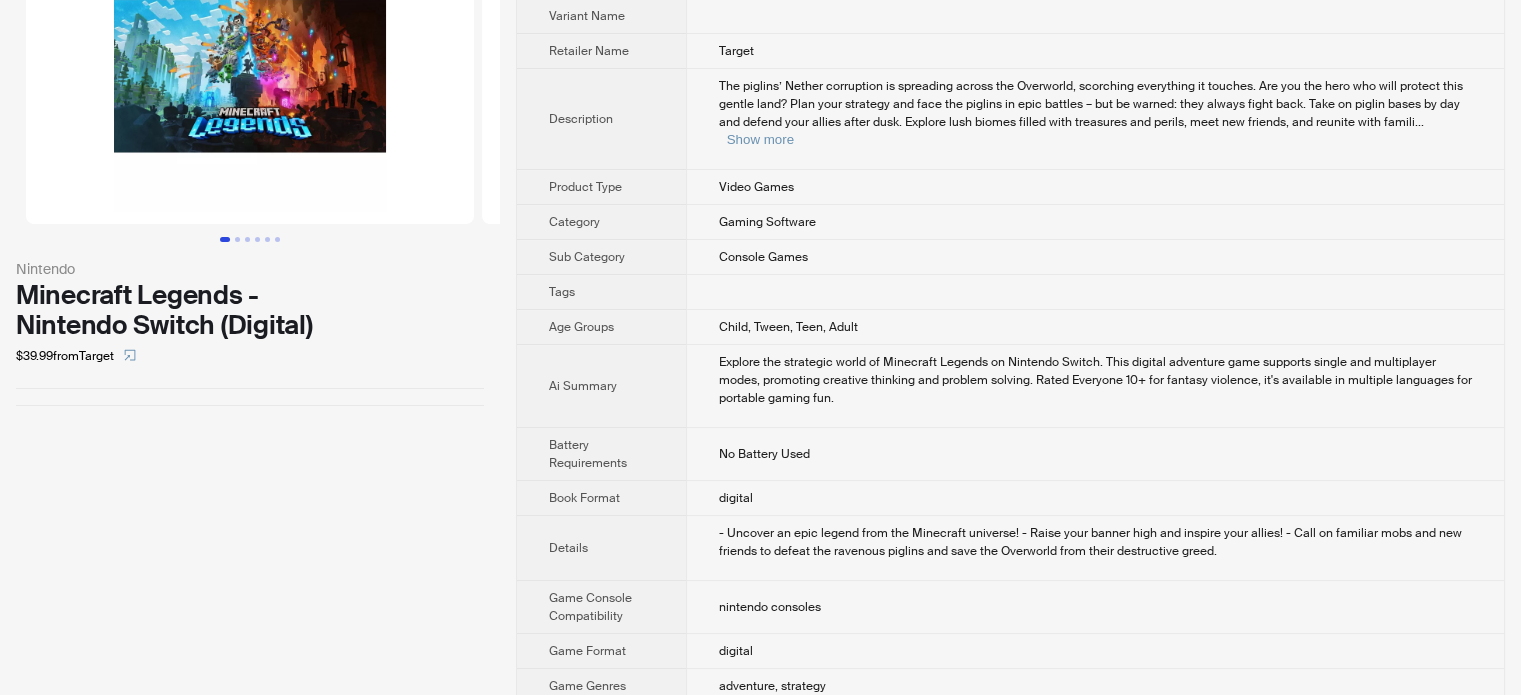 scroll, scrollTop: 0, scrollLeft: 0, axis: both 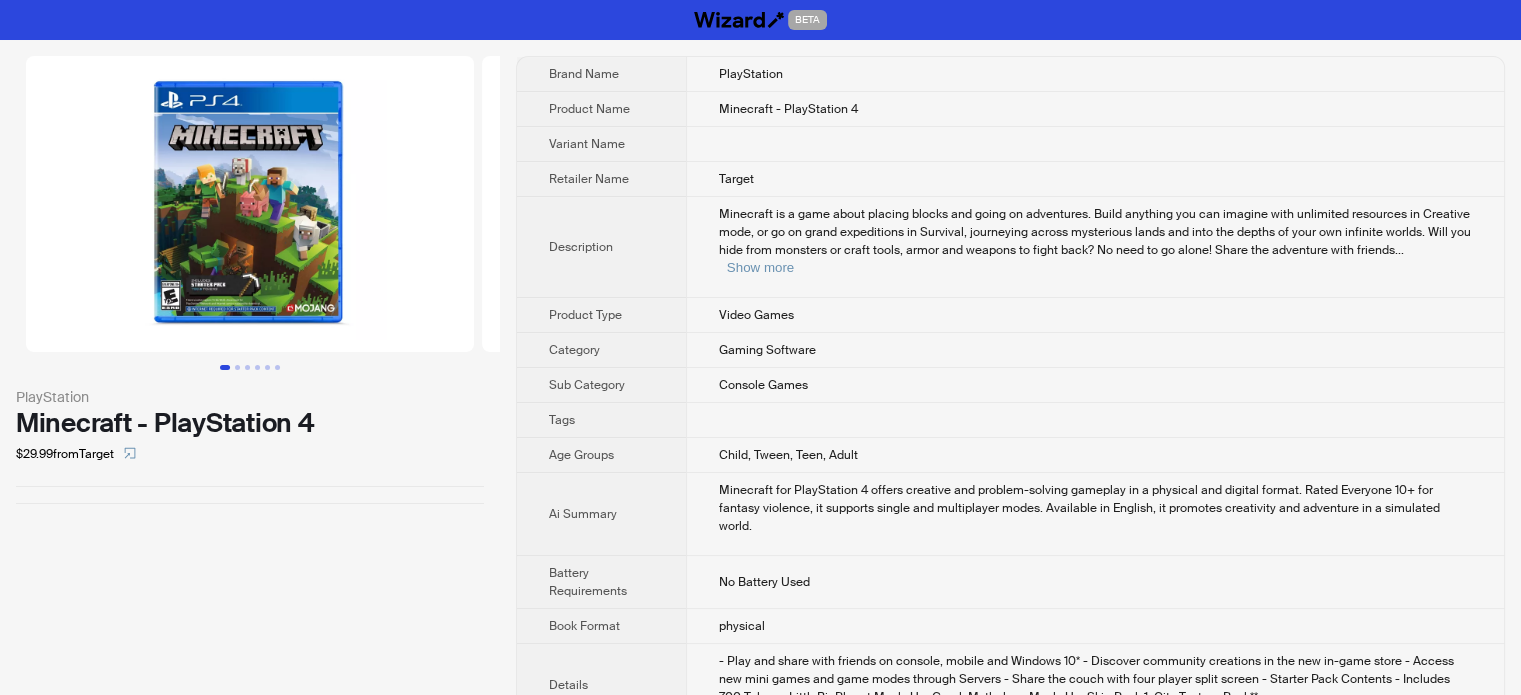 click on "PlayStation" at bounding box center (1095, 74) 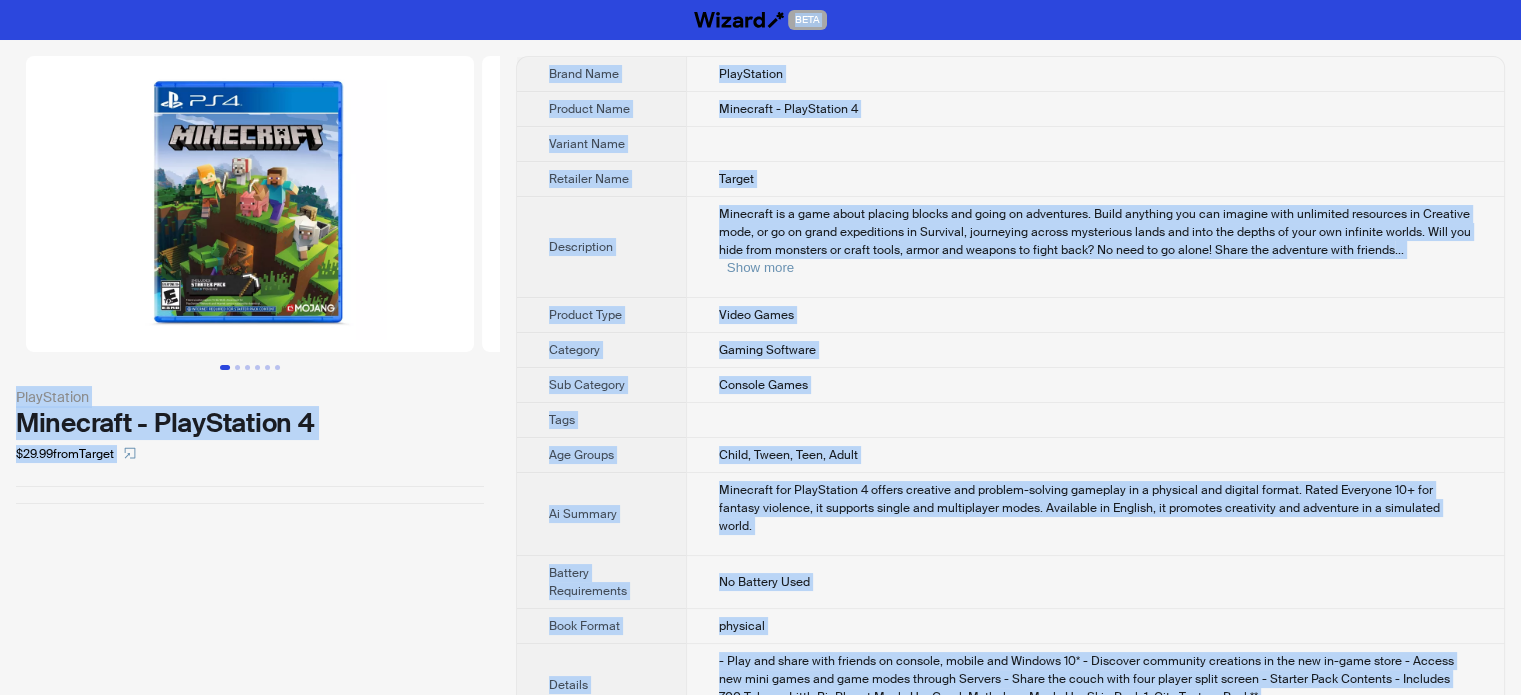 type on "**********" 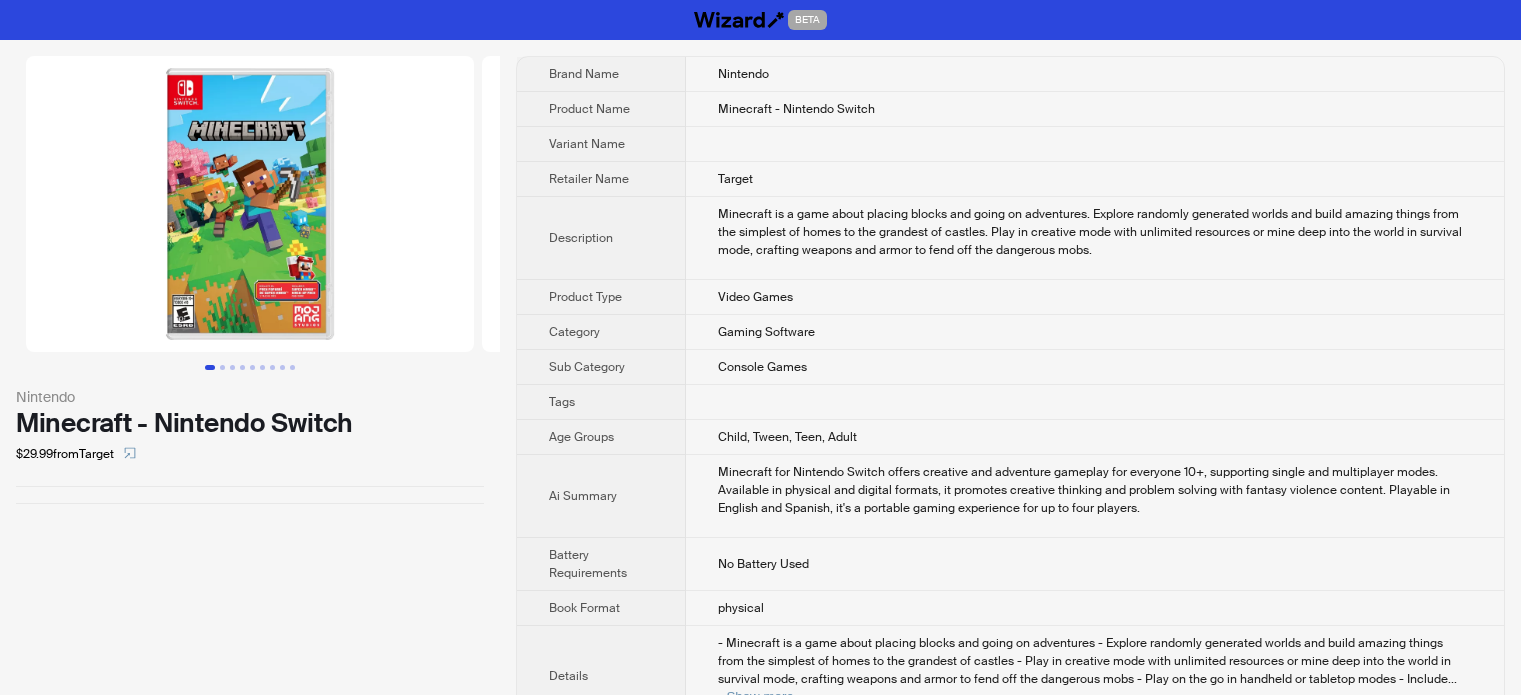 scroll, scrollTop: 0, scrollLeft: 0, axis: both 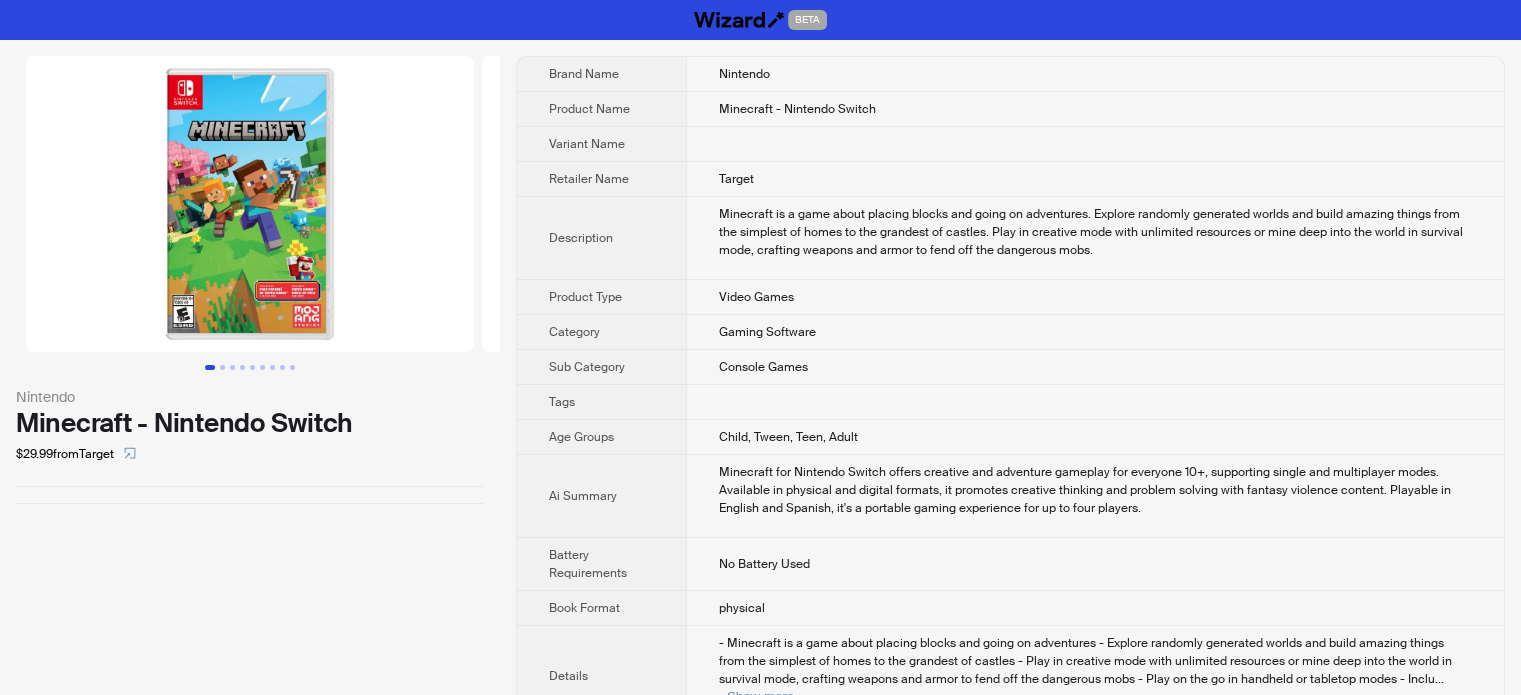 click on "Gaming Software" at bounding box center (1095, 332) 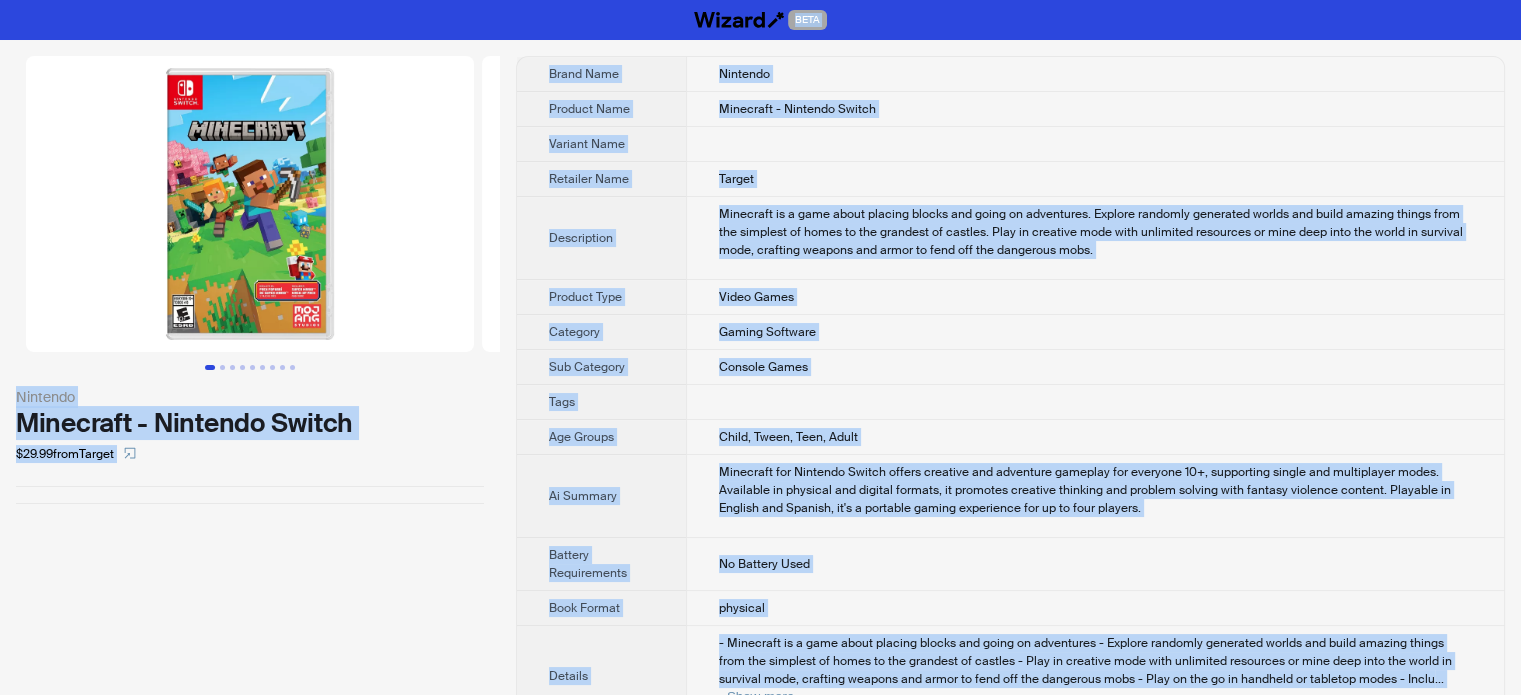type on "**********" 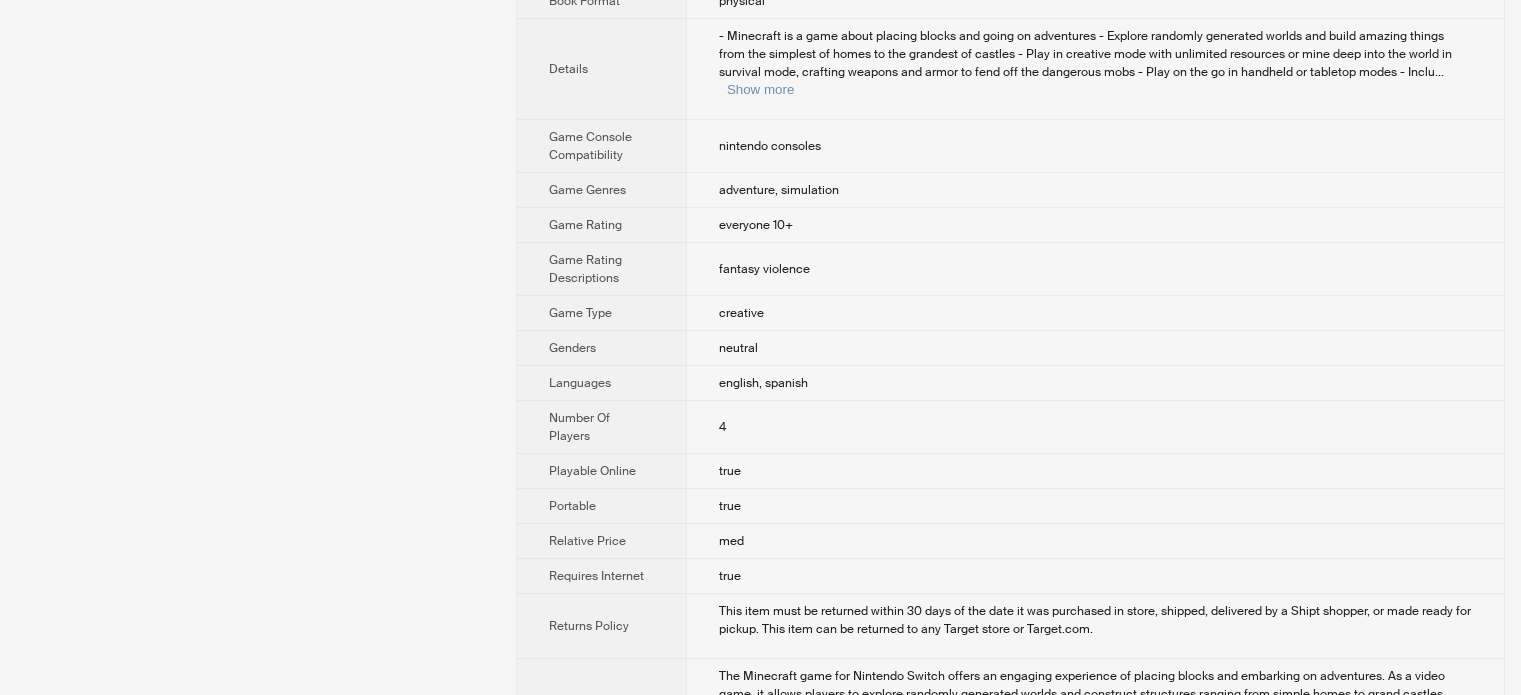 scroll, scrollTop: 0, scrollLeft: 0, axis: both 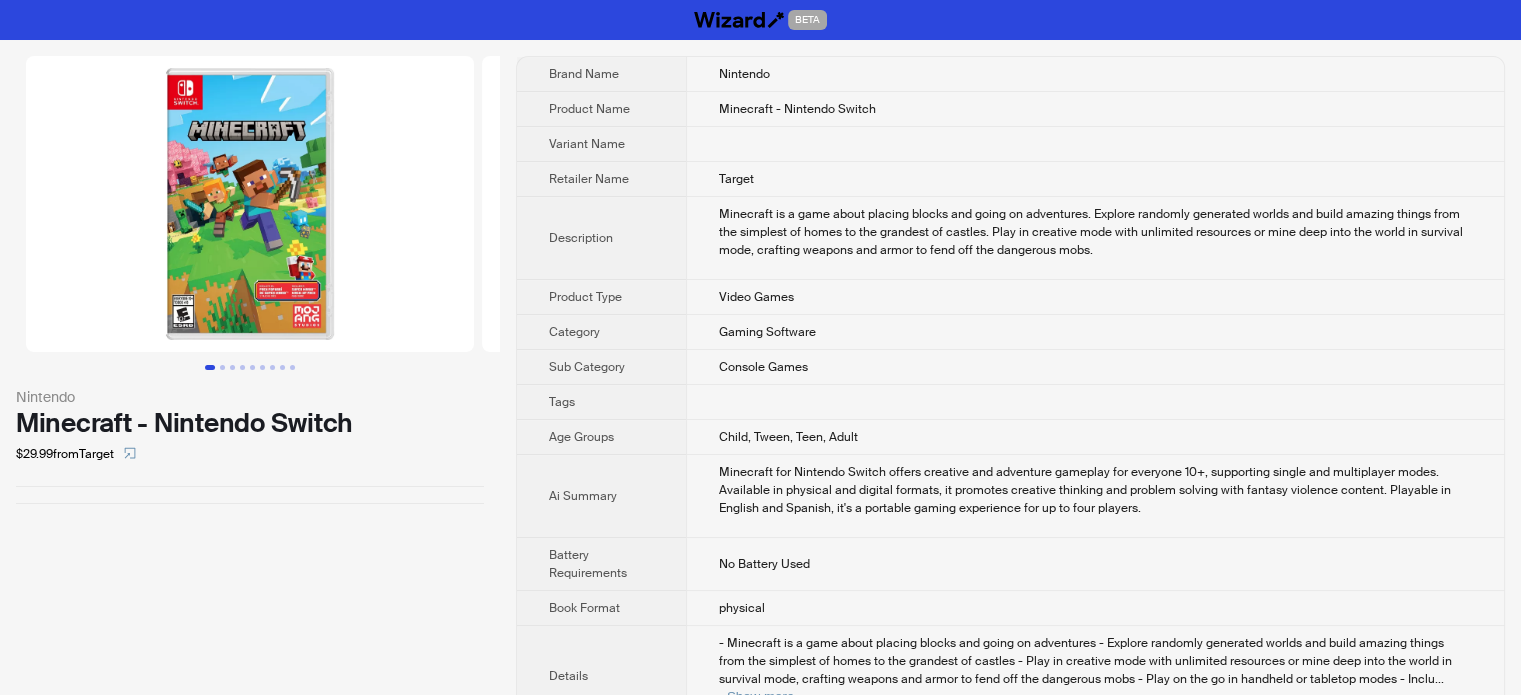 click on "Minecraft - Nintendo Switch" at bounding box center (1095, 109) 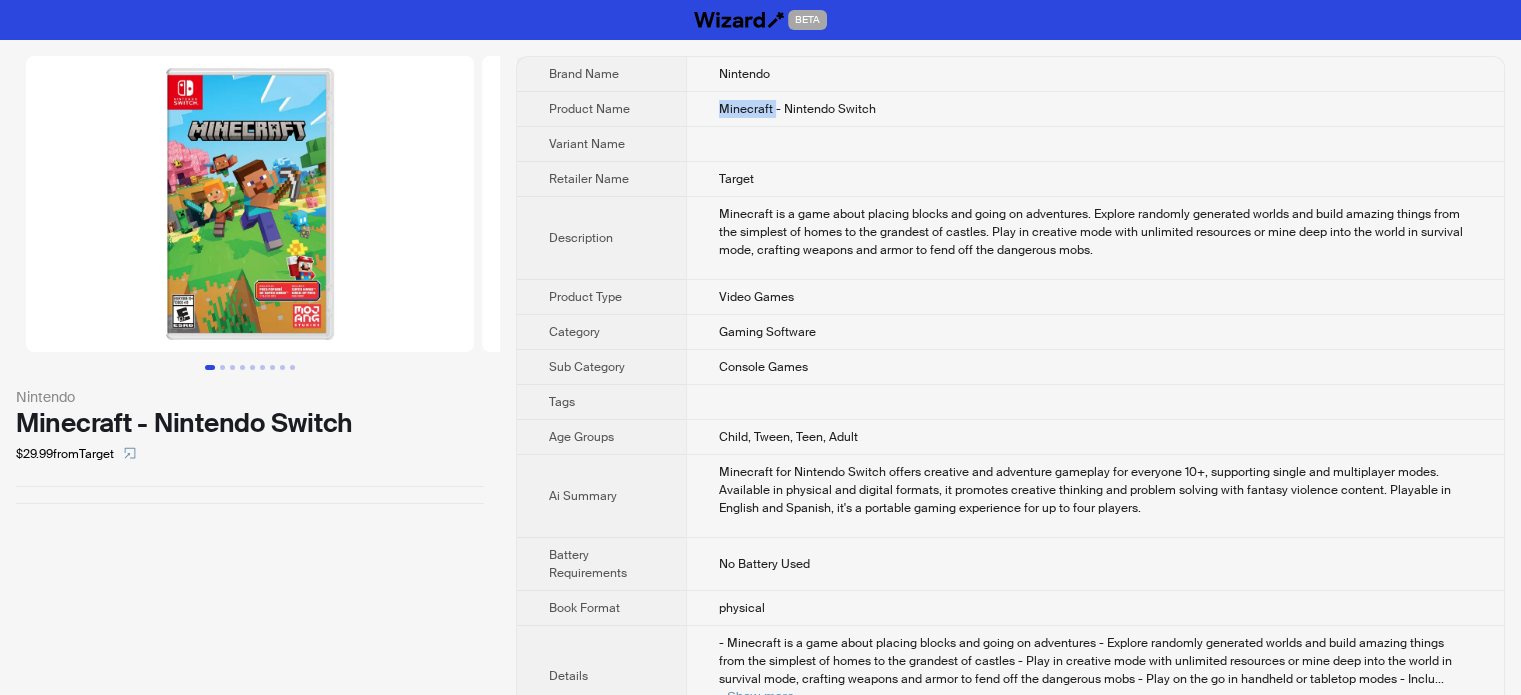 drag, startPoint x: 713, startPoint y: 102, endPoint x: 775, endPoint y: 105, distance: 62.072536 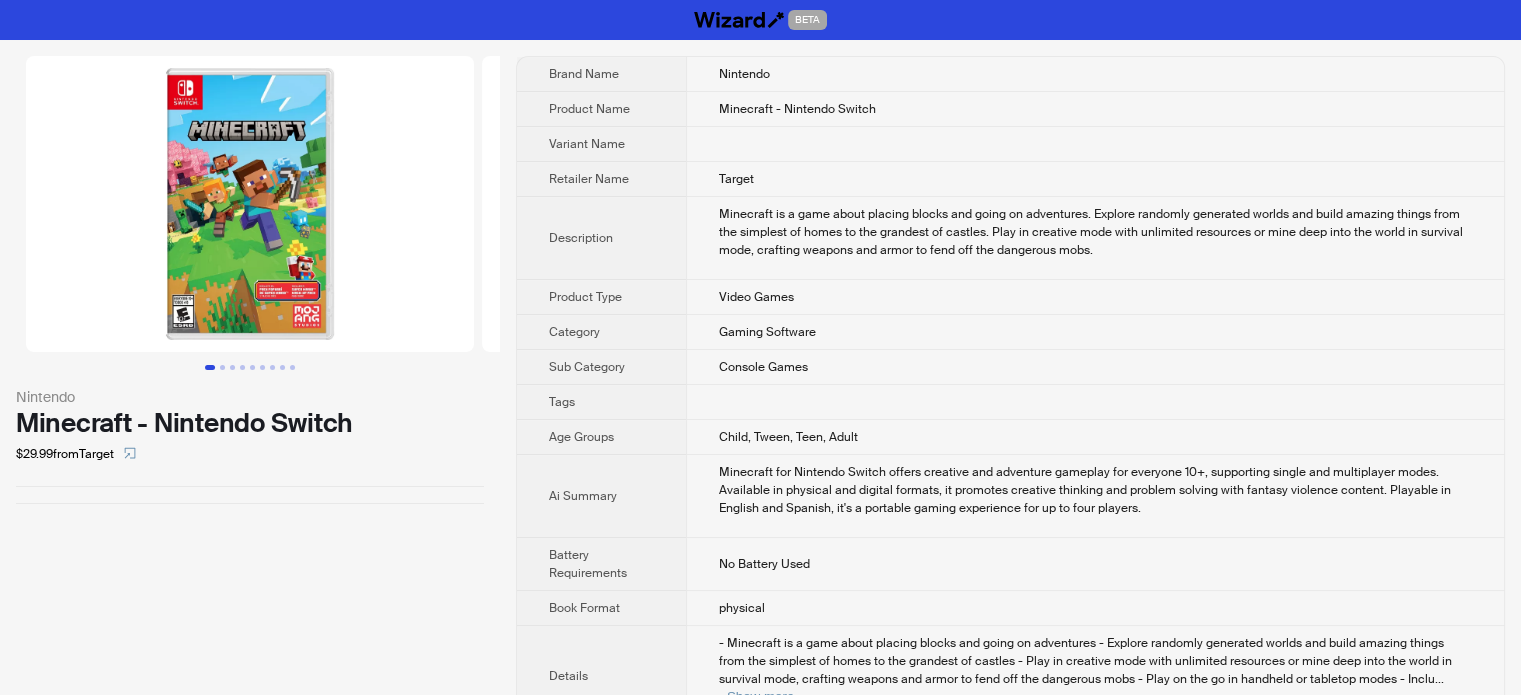 click on "Minecraft is a game about placing blocks and going on adventures. Explore randomly generated worlds and build amazing things from the simplest of homes to the grandest of castles. Play in creative mode with unlimited resources or mine deep into the world in survival mode, crafting weapons and armor to fend off the dangerous mobs." at bounding box center [1095, 238] 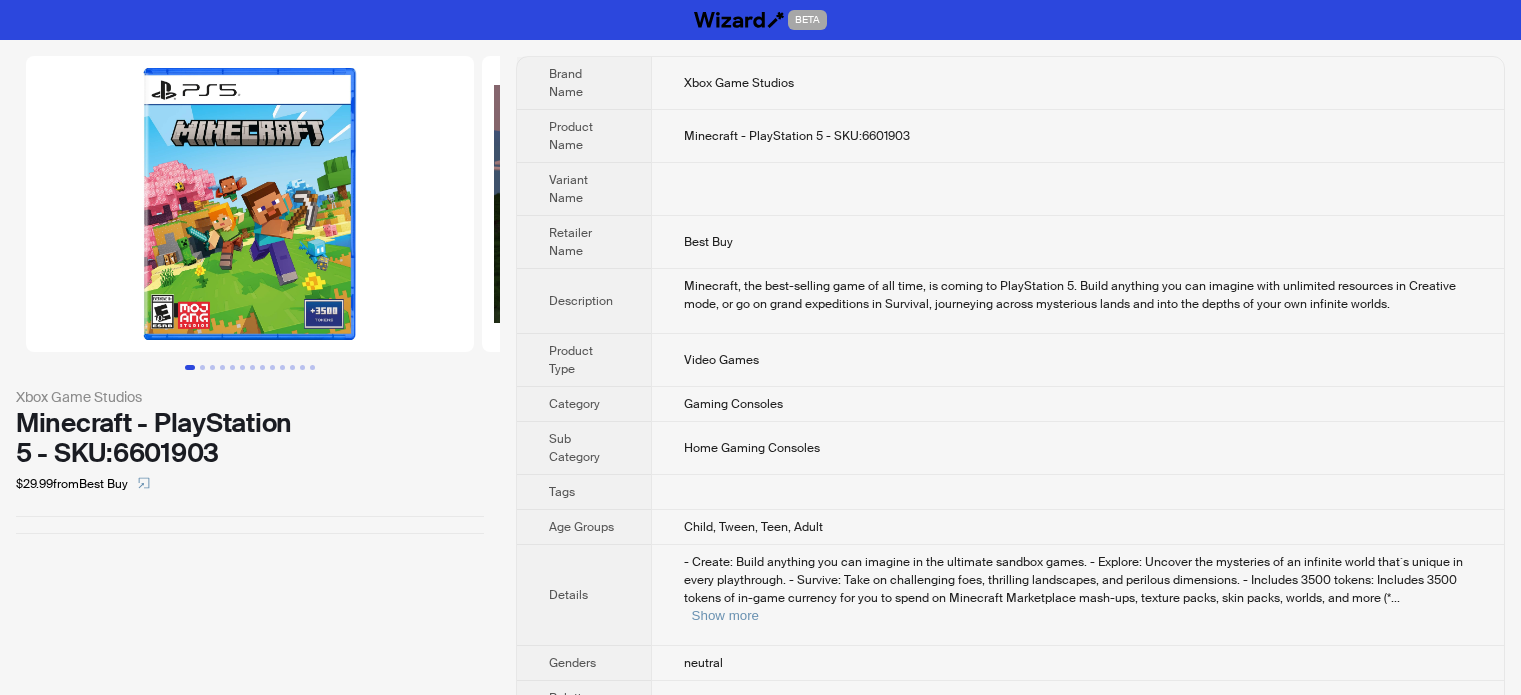 scroll, scrollTop: 0, scrollLeft: 0, axis: both 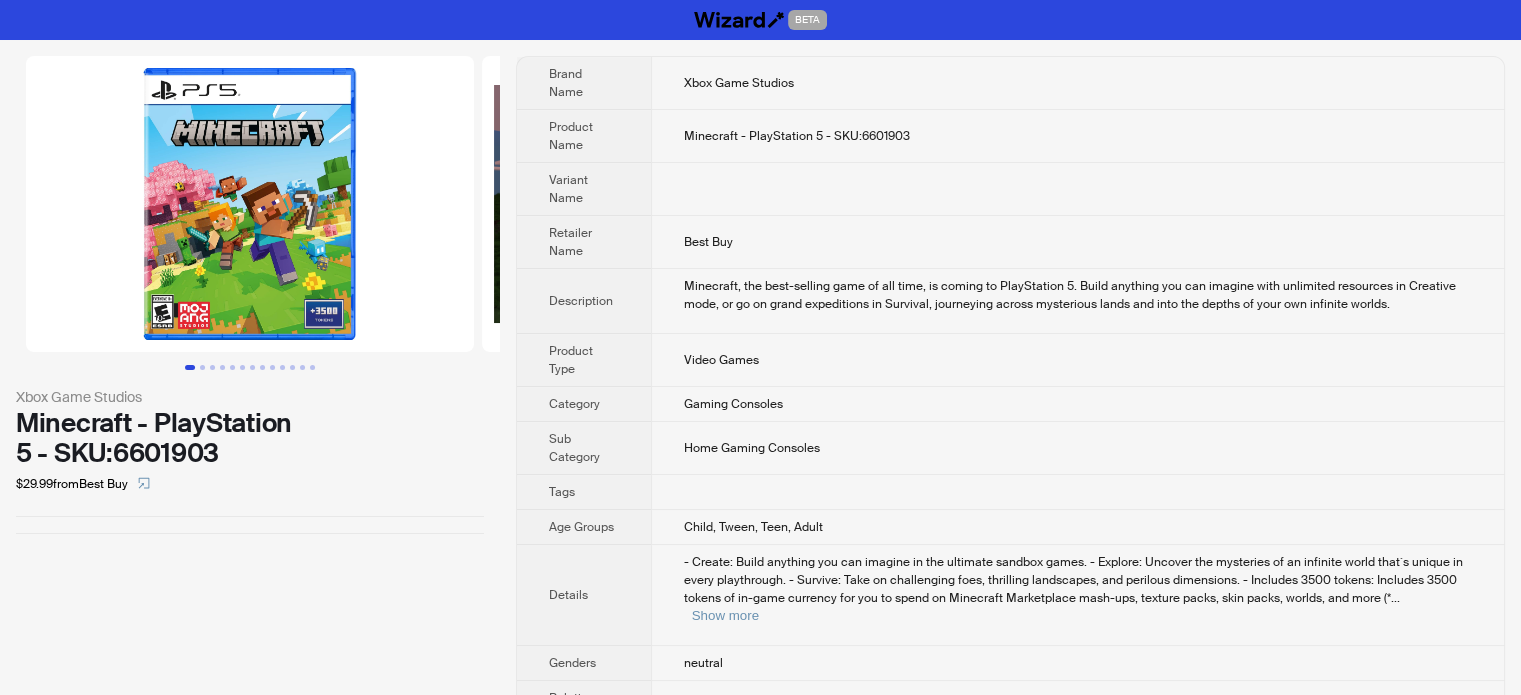 click on "Brand Name Xbox Game Studios Product Name Minecraft - PlayStation 5 - SKU:6601903 Variant Name Retailer Name Best Buy Description Minecraft, the best-selling game of all time, is coming to PlayStation 5. Build anything you can imagine with unlimited resources in Creative mode, or go on grand expeditions in Survival, journeying across mysterious lands and into the depths of your own infinite worlds. Product Type Video Games Category Gaming Consoles Sub Category Home Gaming Consoles Tags Age Groups Child, Tween, Teen, Adult Details - Create: Build anything you can imagine in the ultimate sandbox games.
- Explore: Uncover the mysteries of an infinite world that´s unique in every playthrough.
- Survive: Take on challenging foes, thrilling landscapes, and perilous dimensions.
- Includes 3500 tokens: Includes 3500 tokens of in-game currency for you to spend on Minecraft Marketplace mash-ups, texture packs, skin packs, worlds, and more (*  ... Show more Genders neutral Relative Price med Relative Size x-large" at bounding box center (1010, 421) 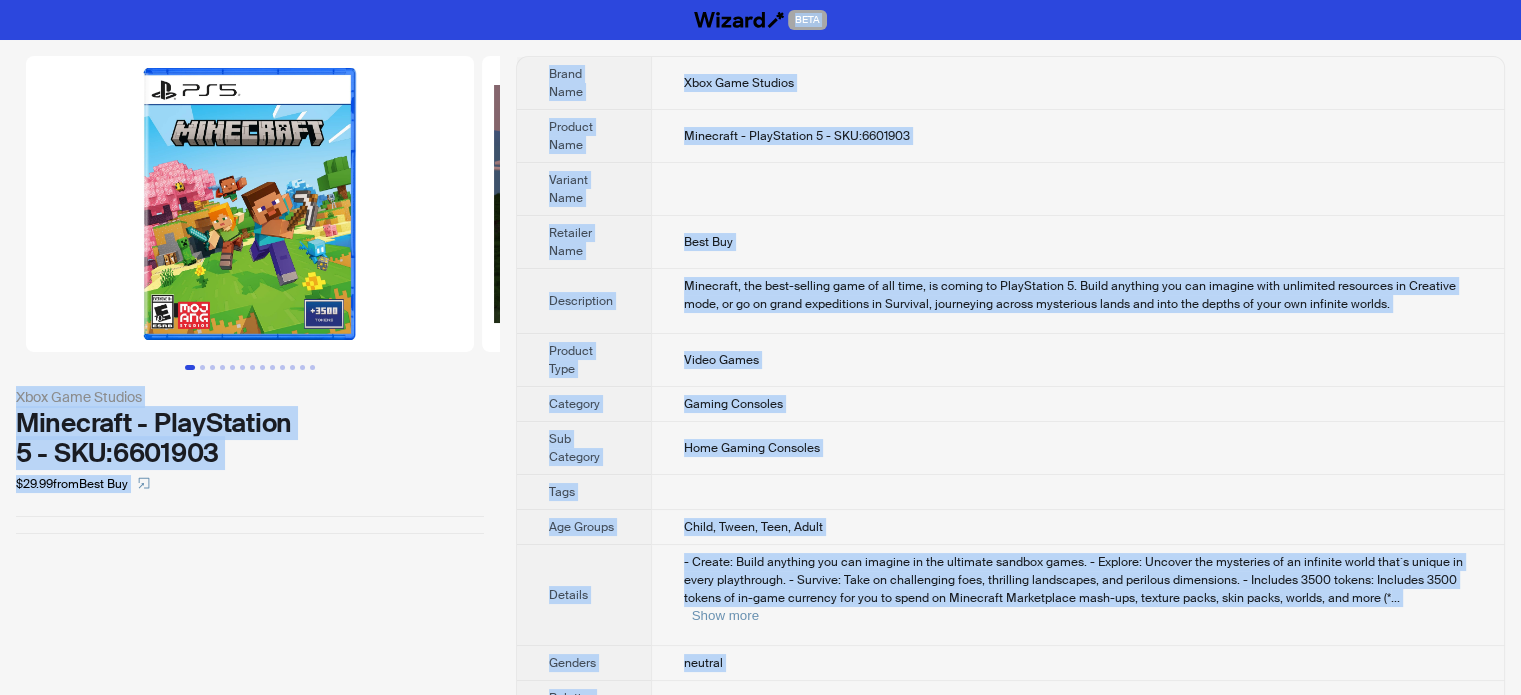 type on "**********" 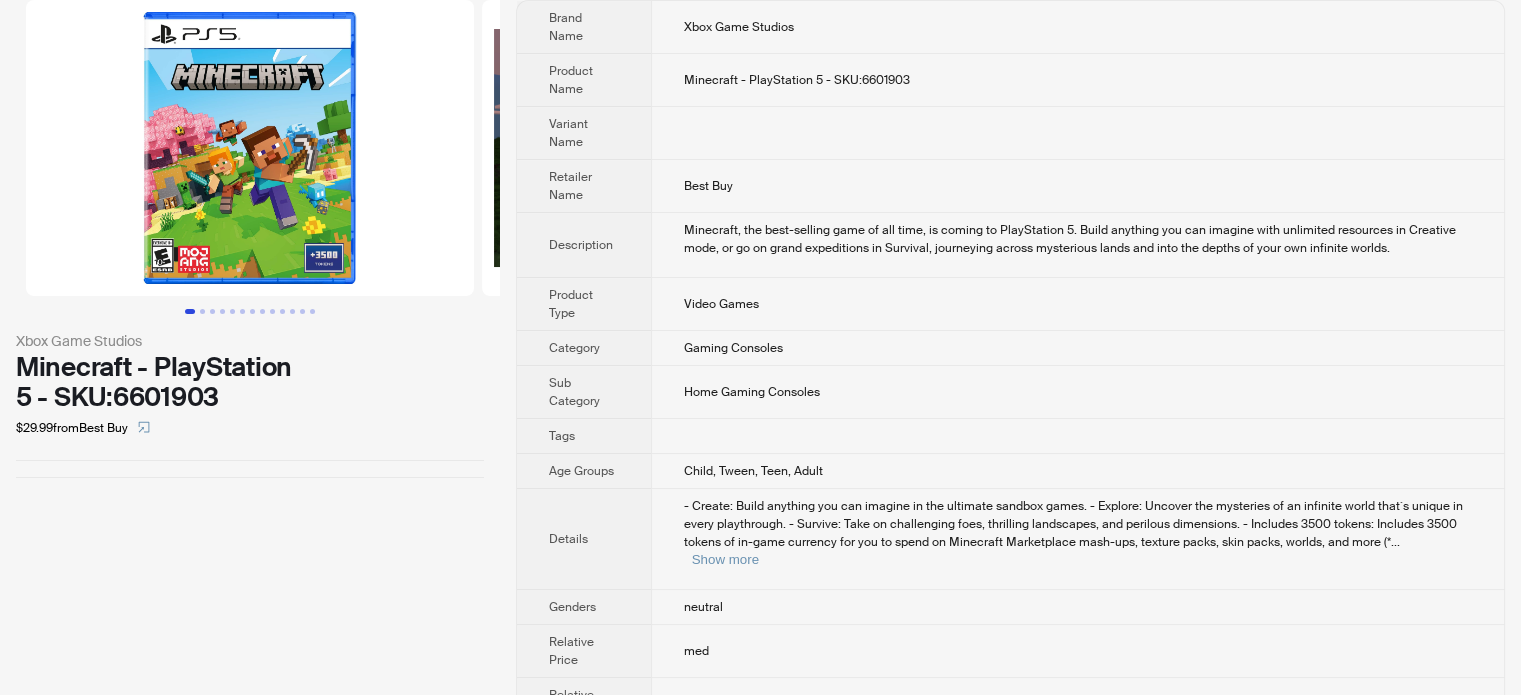 scroll, scrollTop: 87, scrollLeft: 0, axis: vertical 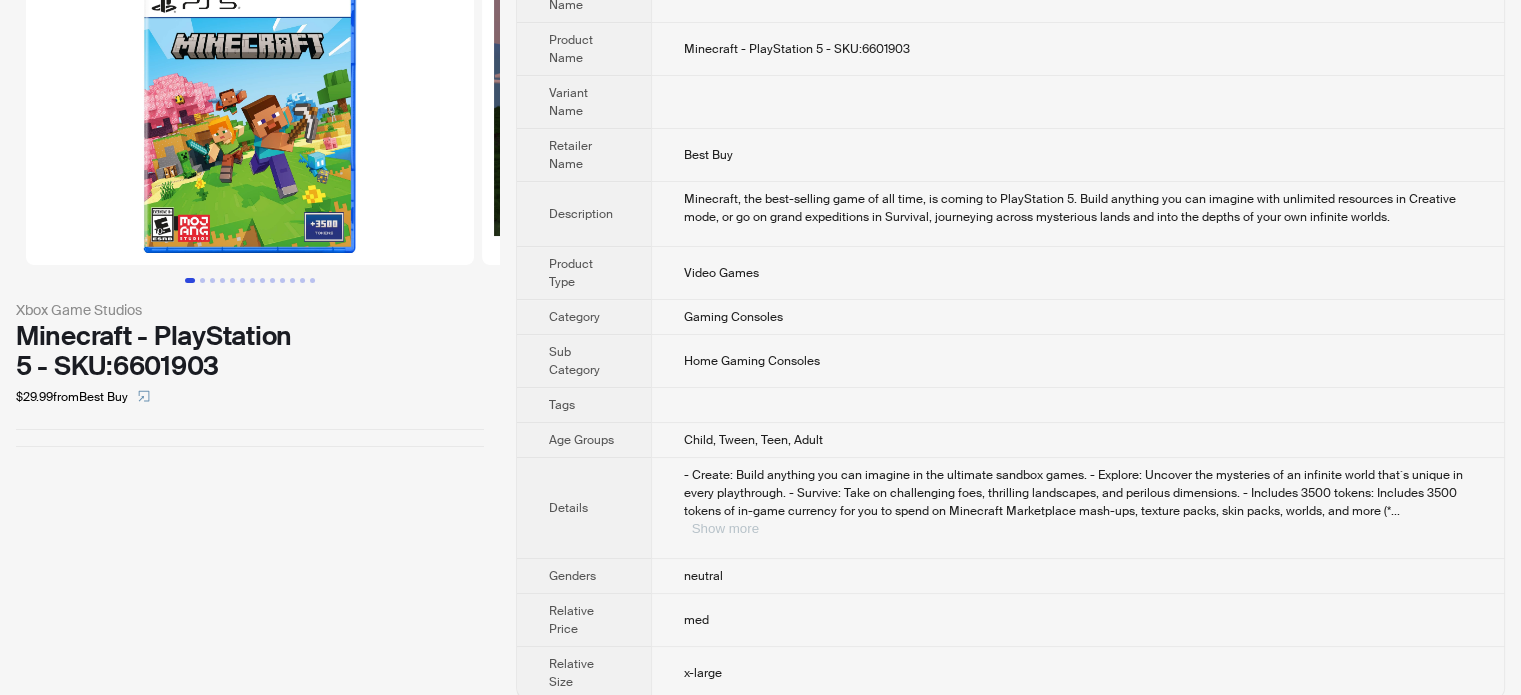 click on "Show more" at bounding box center [725, 528] 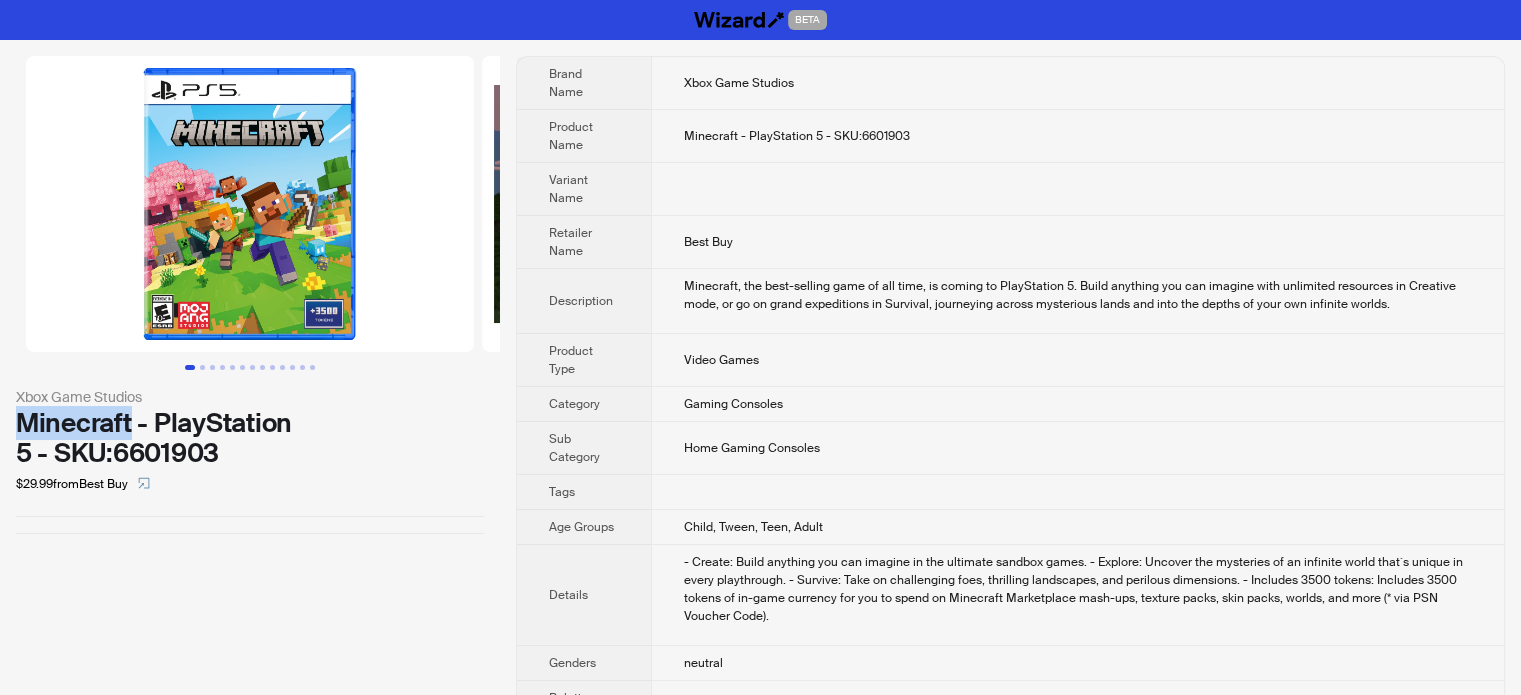 scroll, scrollTop: 0, scrollLeft: 0, axis: both 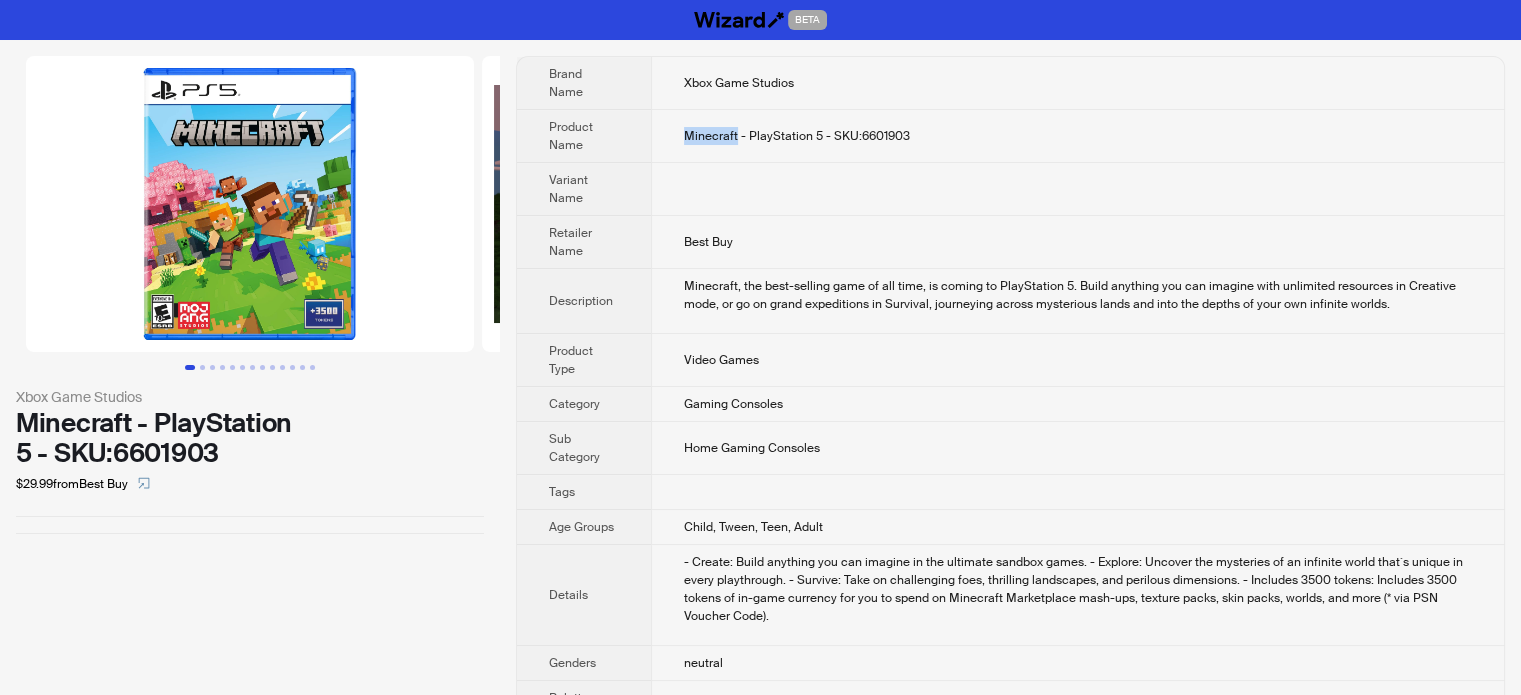 drag, startPoint x: 682, startPoint y: 132, endPoint x: 735, endPoint y: 133, distance: 53.009434 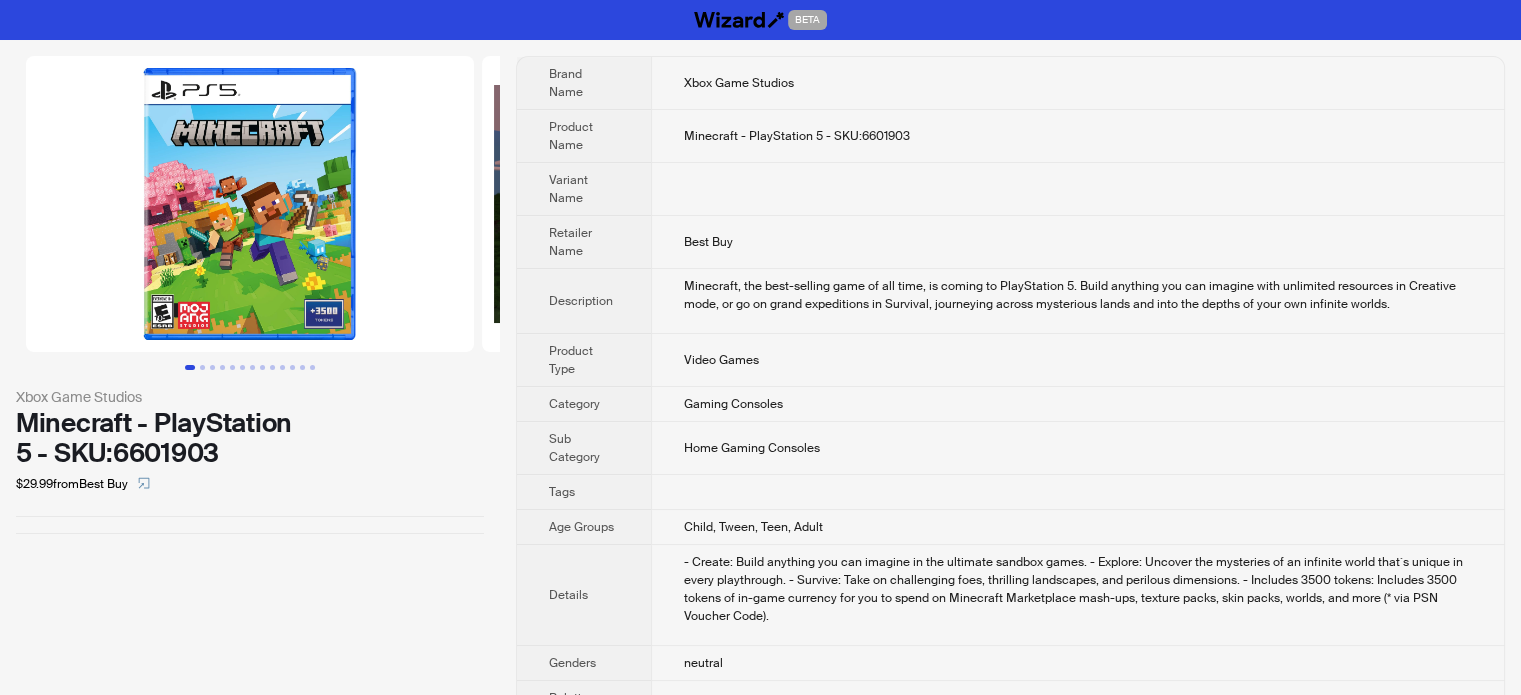 click at bounding box center [1077, 189] 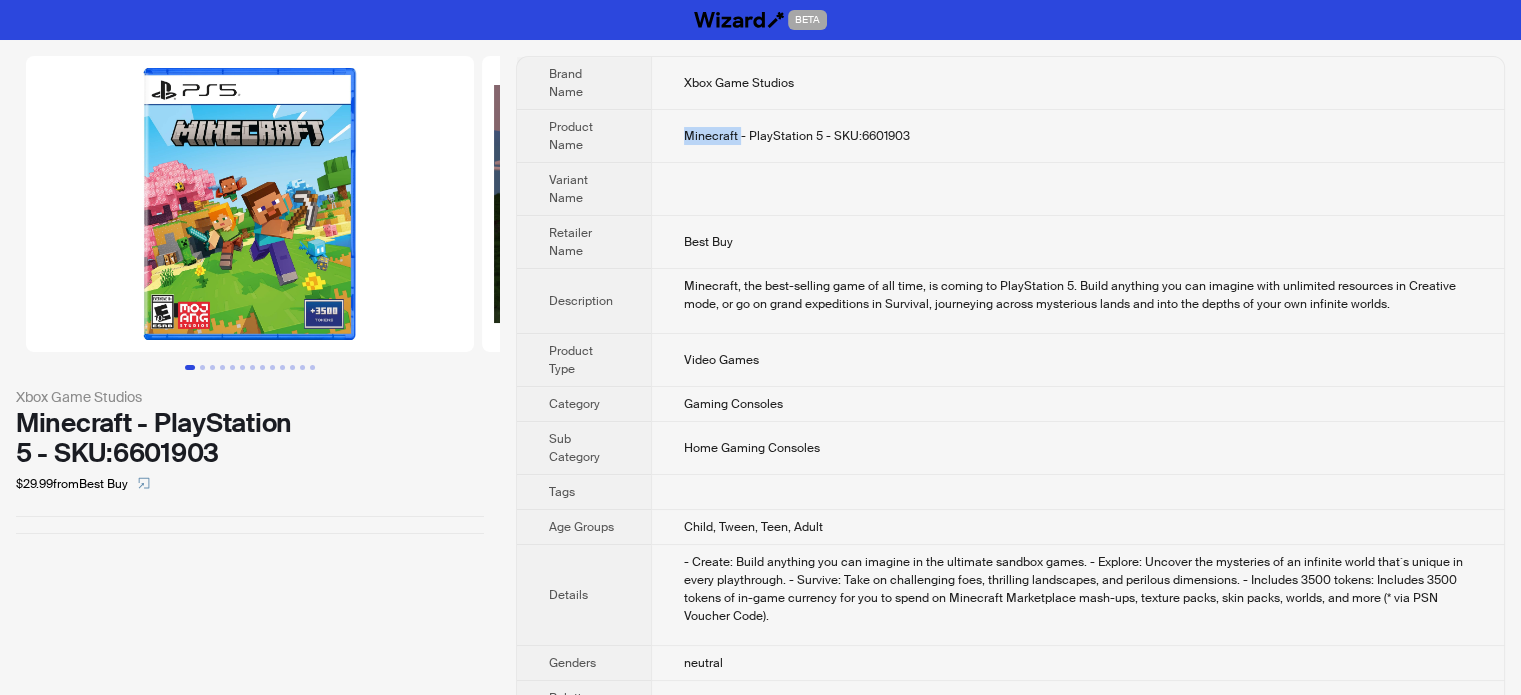 drag, startPoint x: 684, startPoint y: 131, endPoint x: 740, endPoint y: 134, distance: 56.0803 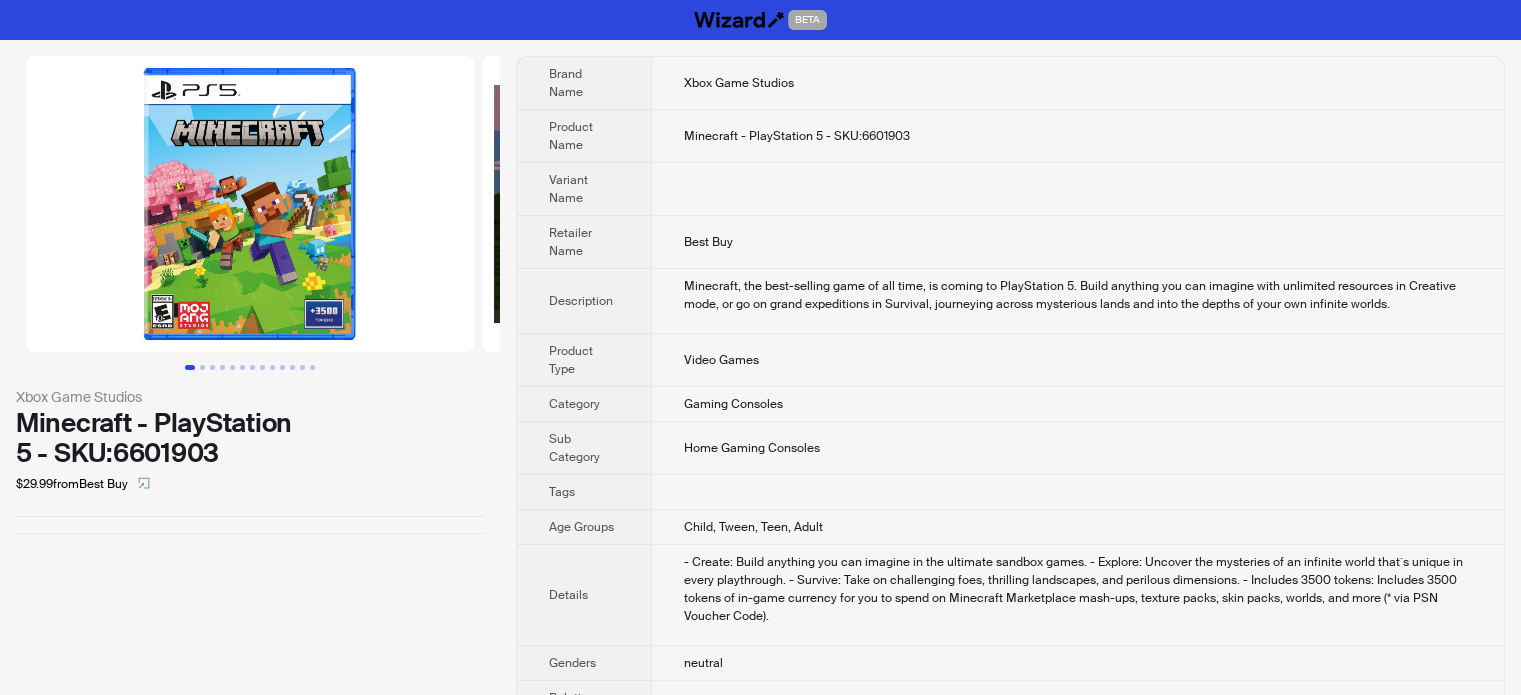click on "Best Buy" at bounding box center [1077, 242] 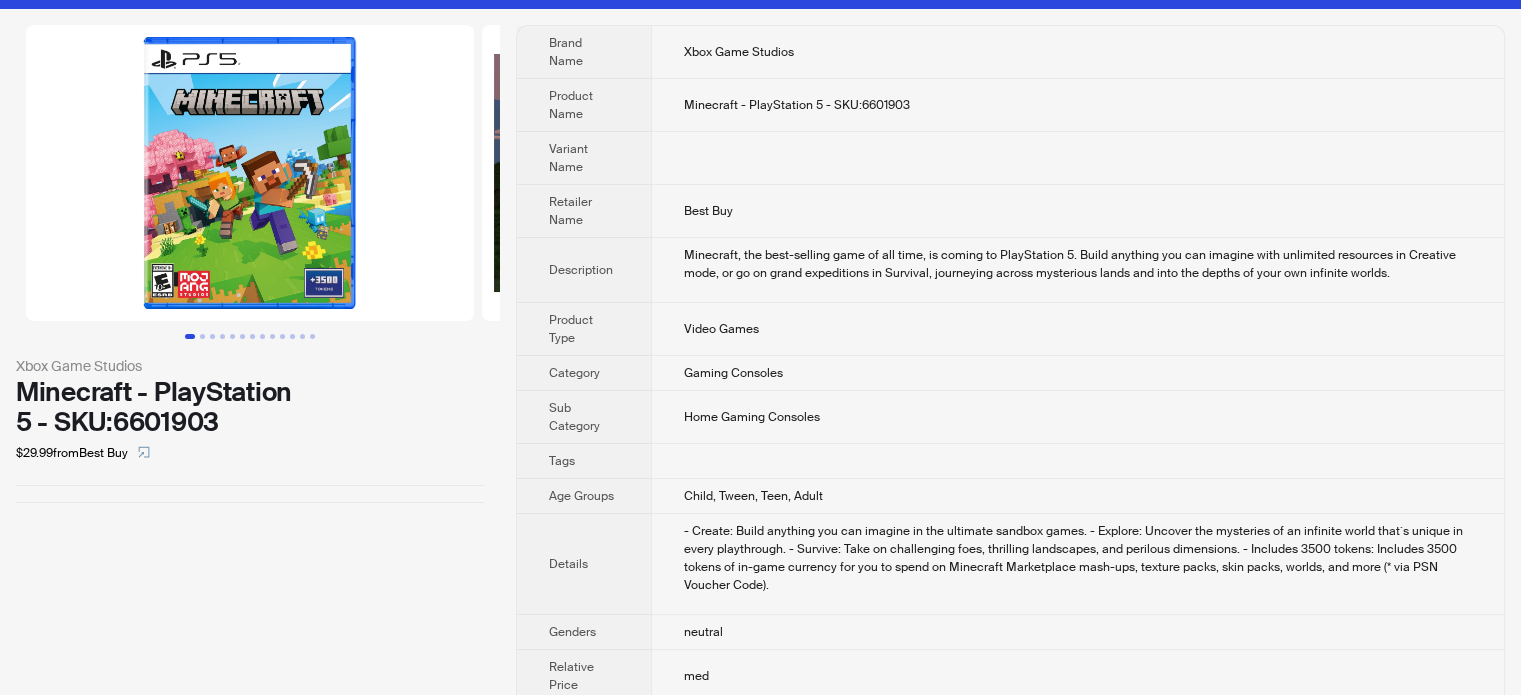 scroll, scrollTop: 0, scrollLeft: 0, axis: both 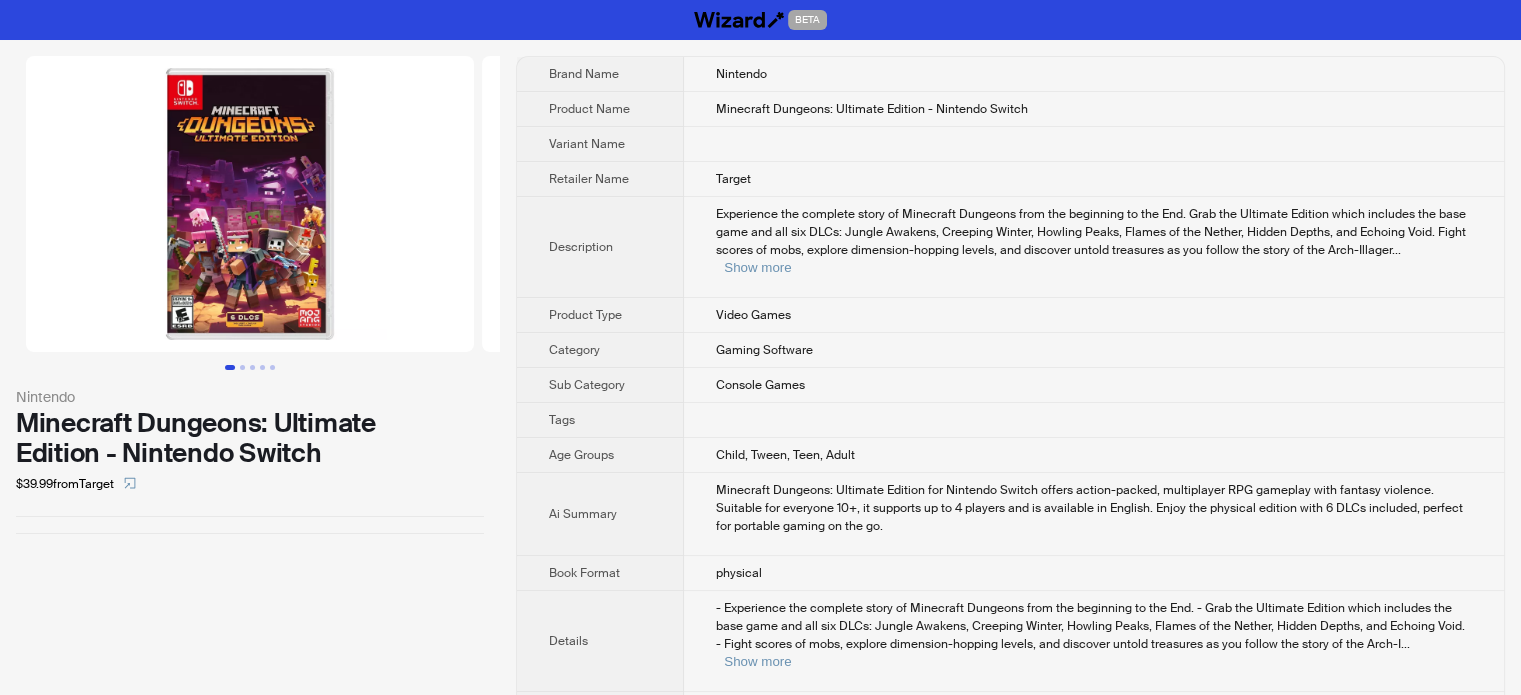 click at bounding box center (1094, 144) 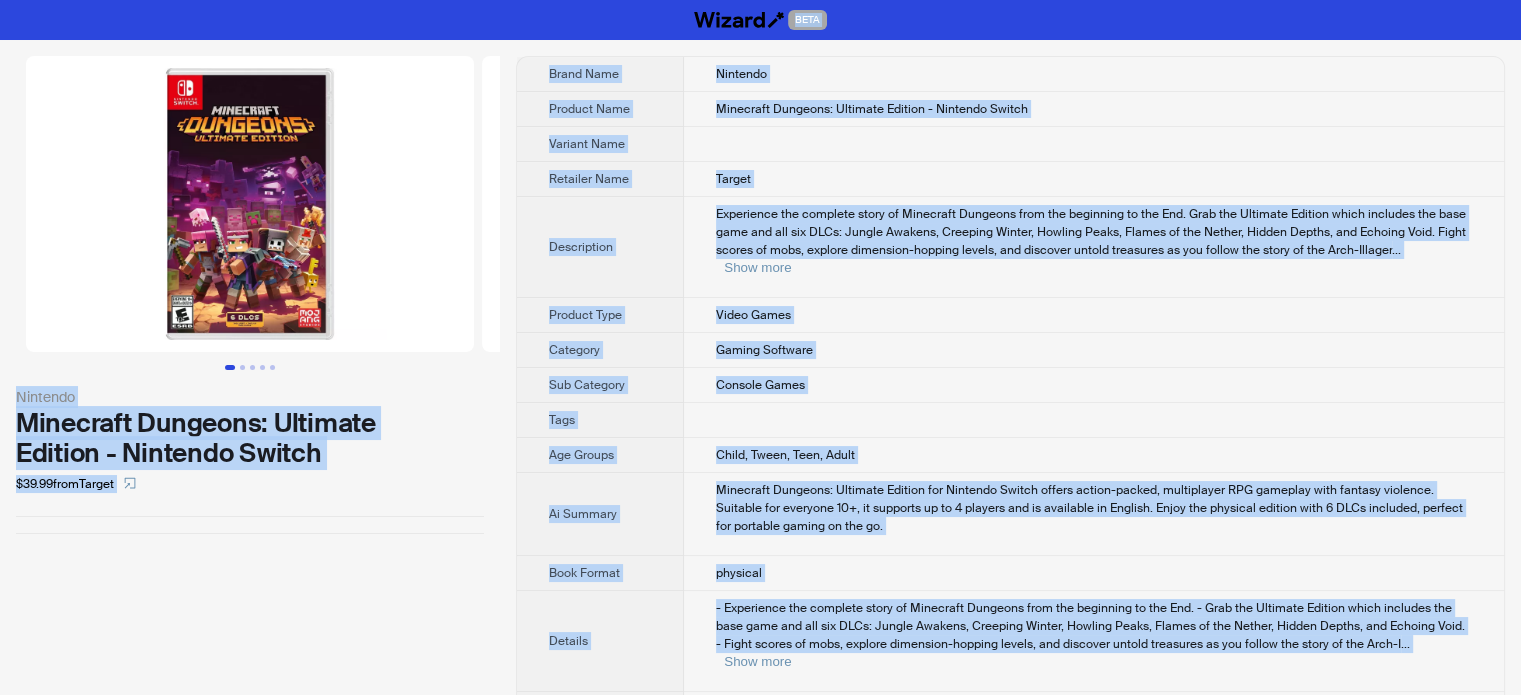 type on "**********" 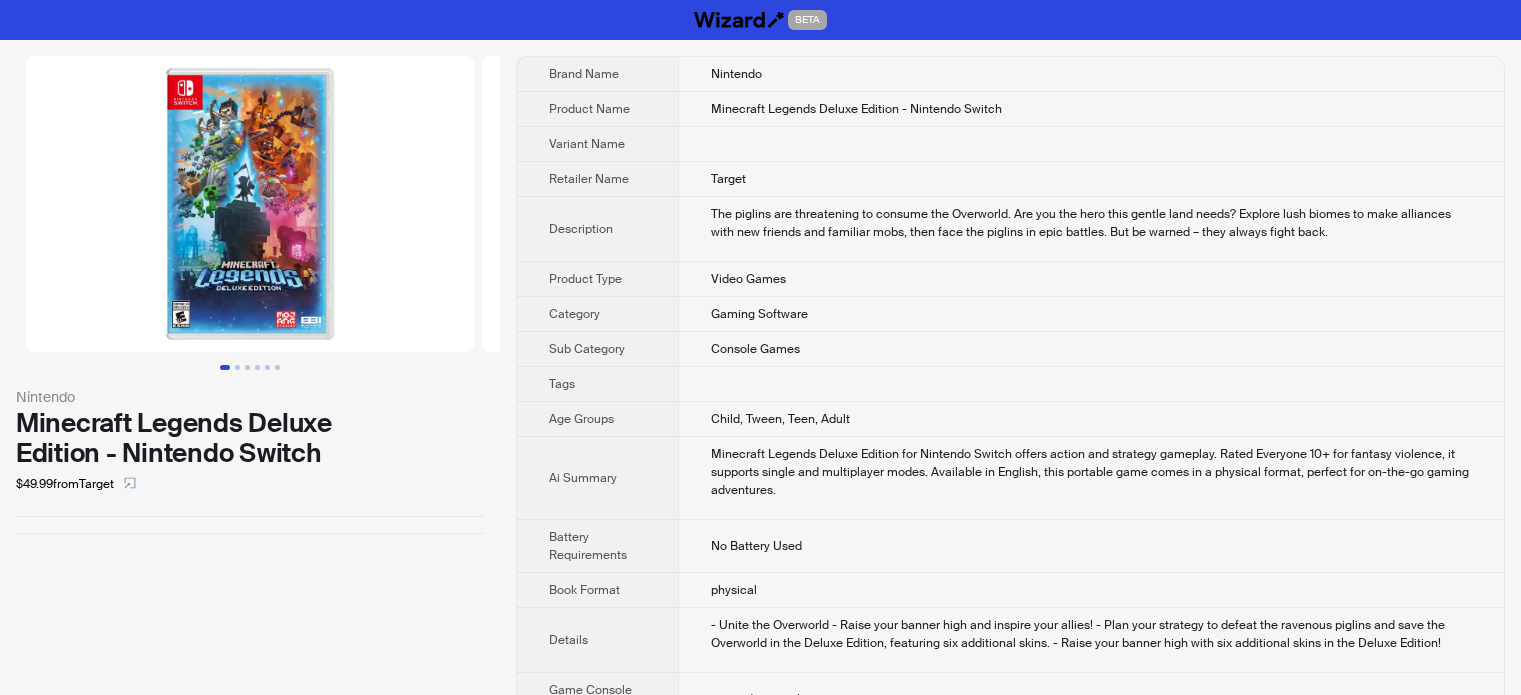 scroll, scrollTop: 0, scrollLeft: 0, axis: both 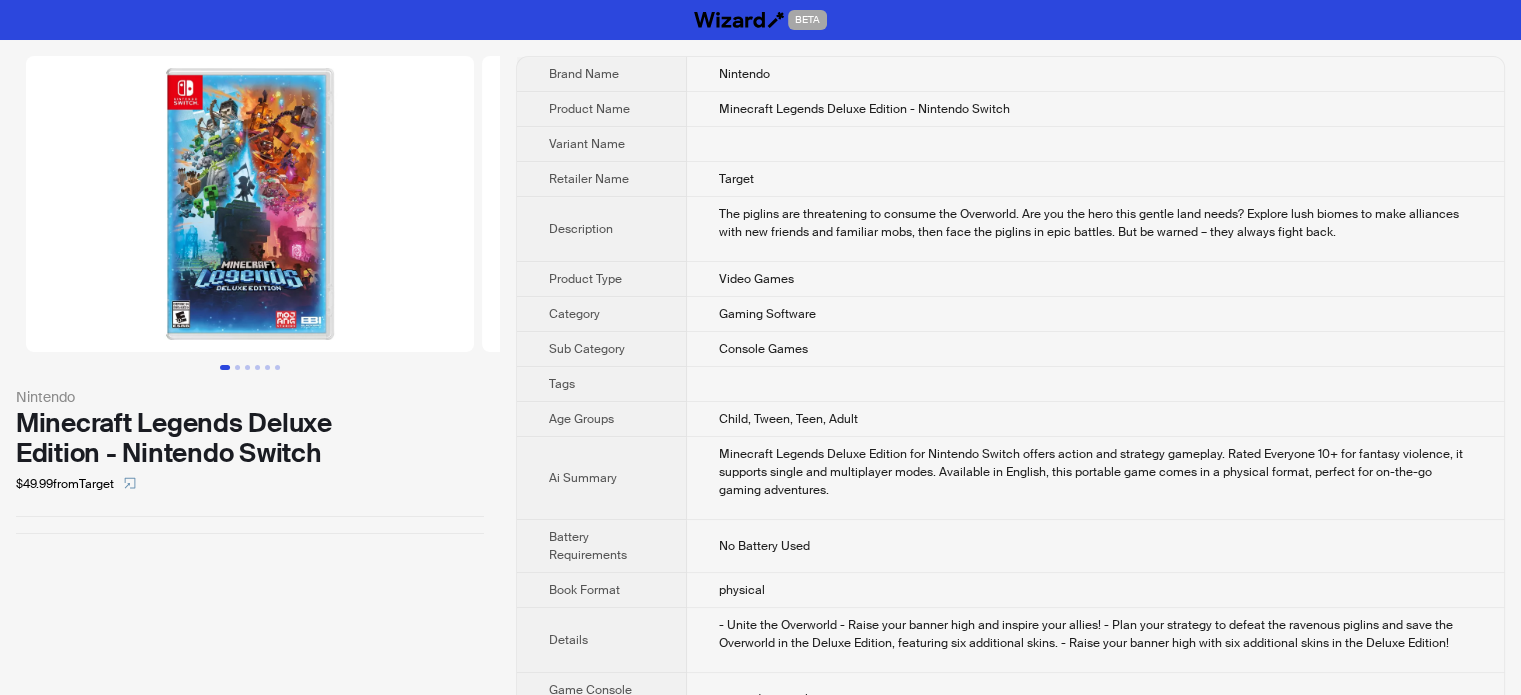 click on "Console Games" at bounding box center (1095, 349) 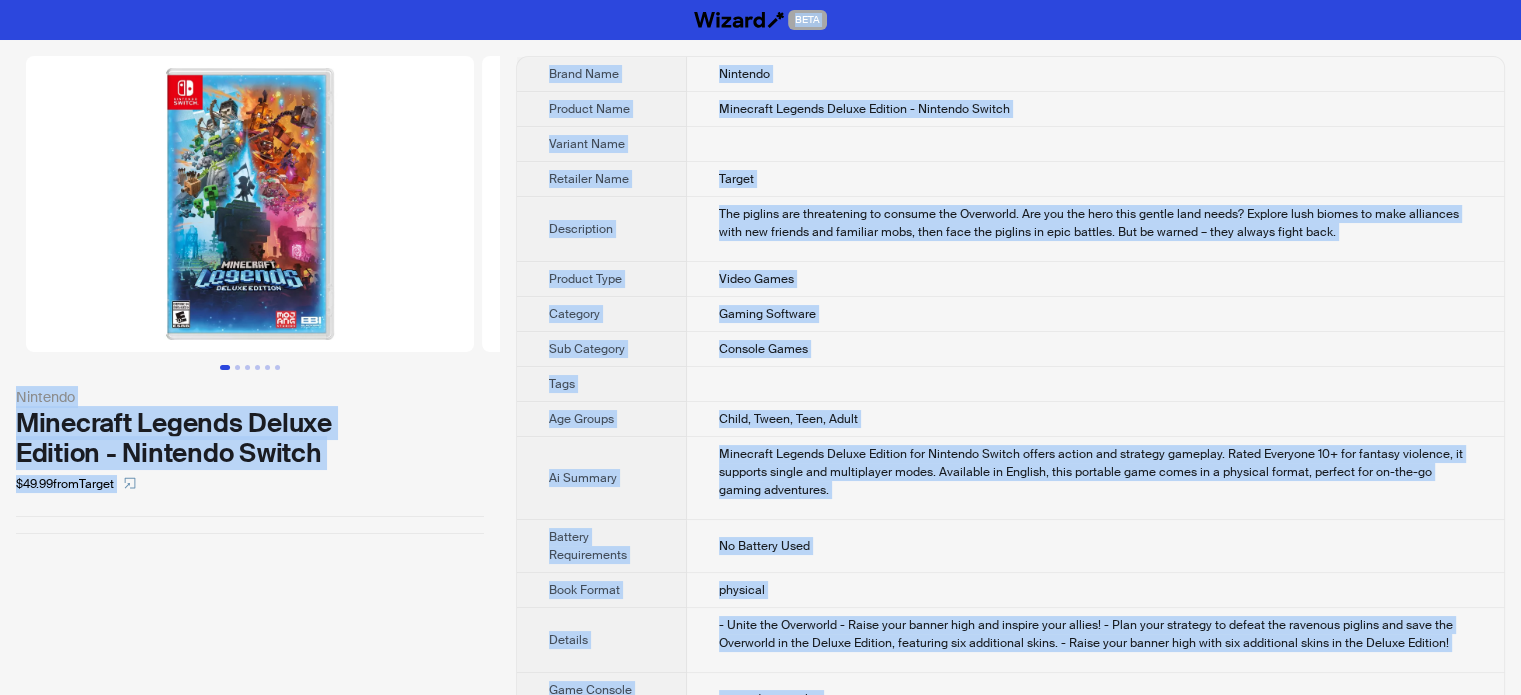 copy on "BETA Nintendo Minecraft Legends Deluxe Edition - Nintendo Switch $49.99  from  Target Brand Name Nintendo Product Name Minecraft Legends Deluxe Edition - Nintendo Switch Variant Name Retailer Name Target Description The piglins are threatening to consume the Overworld. Are you the hero this gentle land needs? Explore lush biomes to make alliances with new friends and familiar mobs, then face the piglins in epic battles. But be warned – they always fight back. Product Type Video Games Category Gaming Software Sub Category Console Games Tags Age Groups Child, Tween, Teen, Adult Ai Summary Minecraft Legends Deluxe Edition for Nintendo Switch offers action and strategy gameplay. Rated Everyone 10+ for fantasy violence, it supports single and multiplayer modes. Available in English, this portable game comes in a physical format, perfect for on-the-go gaming adventures. Battery Requirements No Battery Used Book Format physical Details - Unite the Overworld
- Raise your banner high and inspire your allies!
- Plan..." 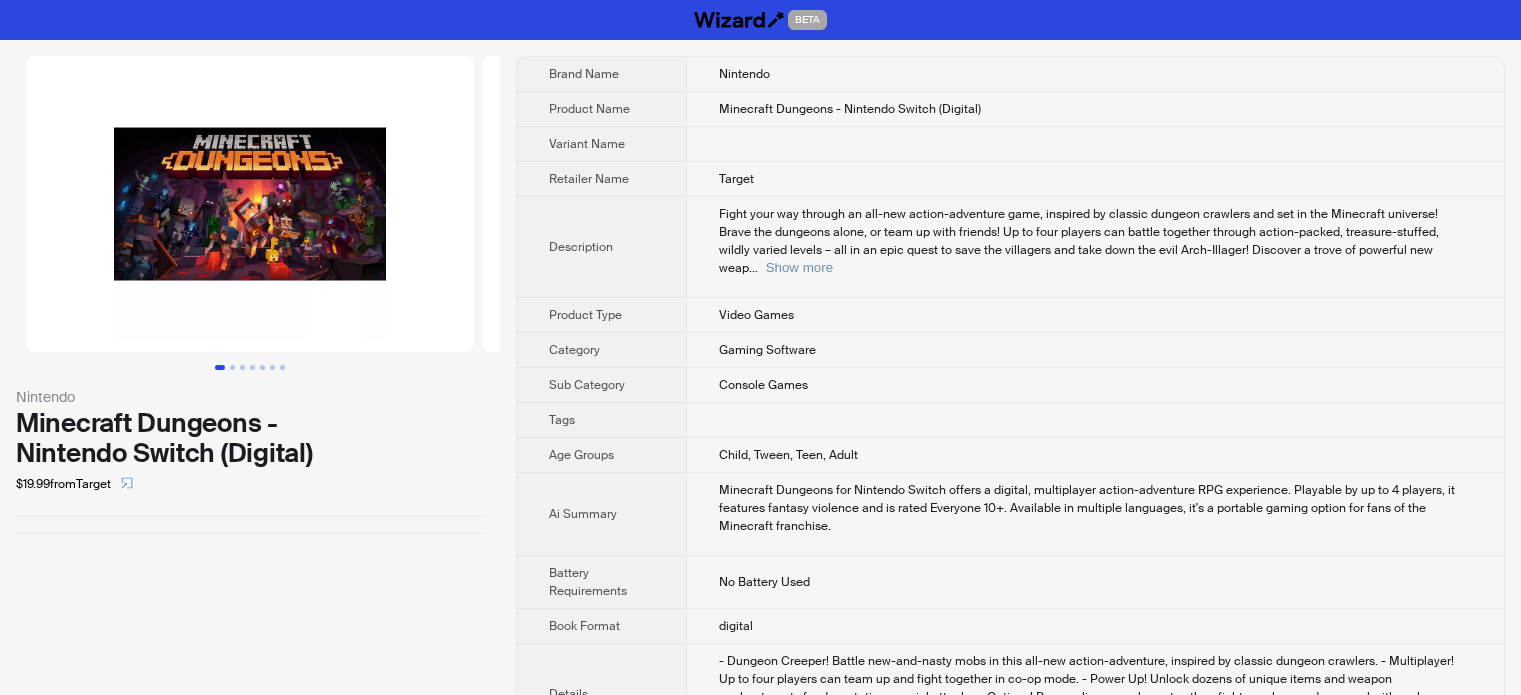 scroll, scrollTop: 0, scrollLeft: 0, axis: both 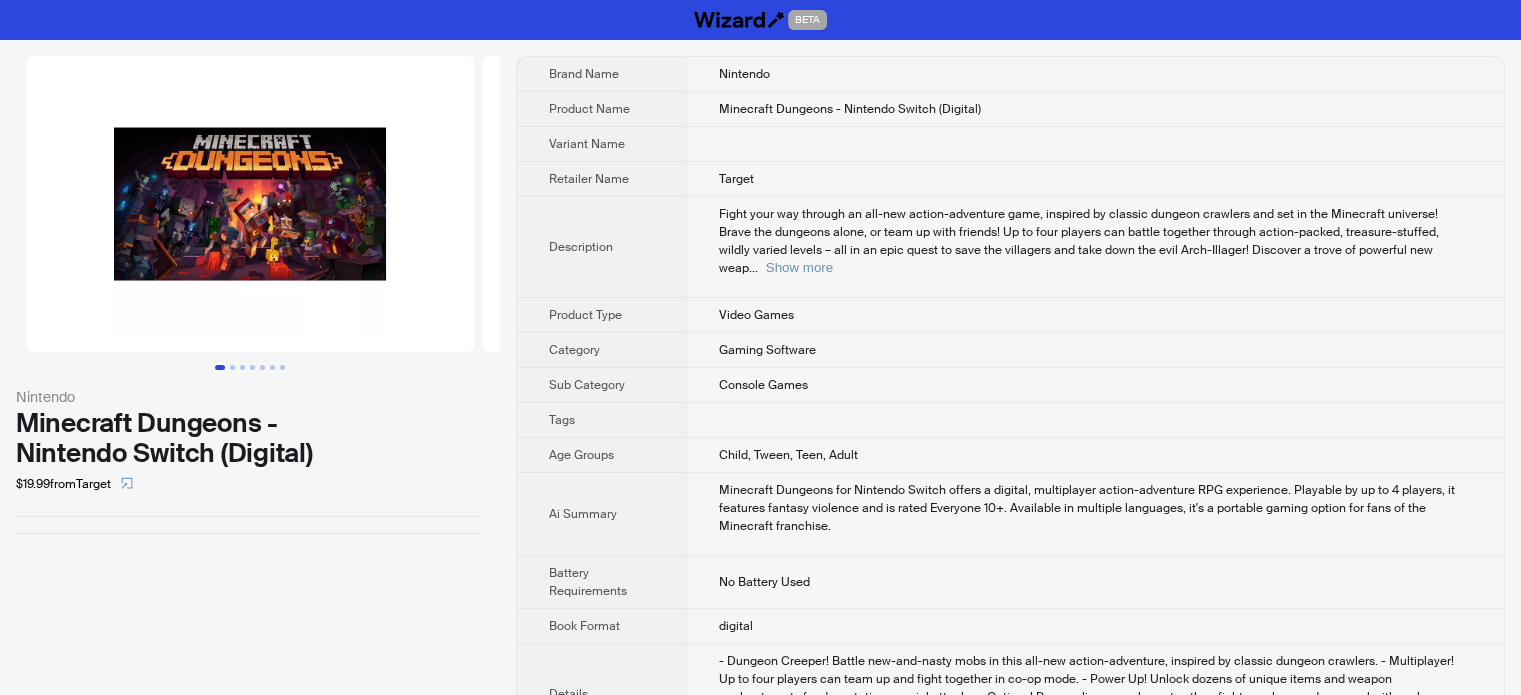 click on "Tags" at bounding box center [601, 420] 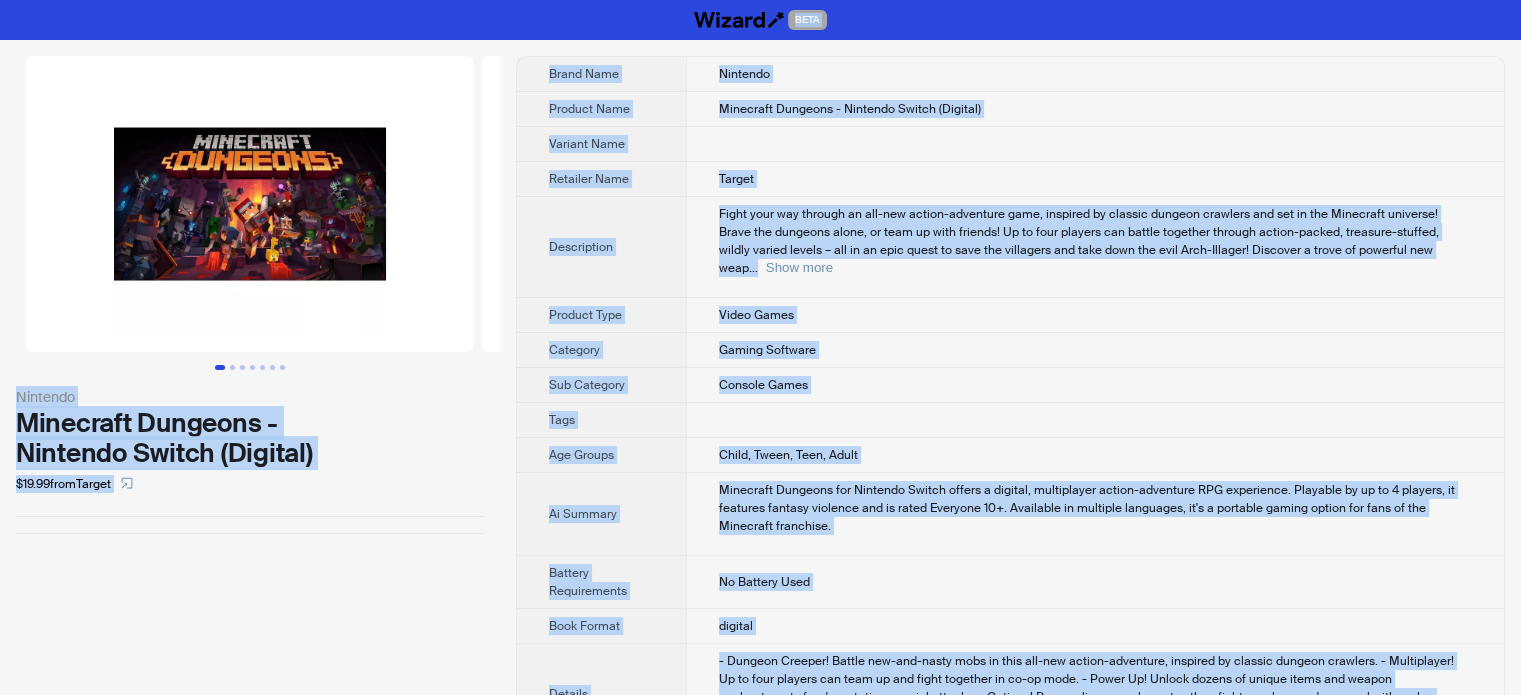 copy on "LORE Ipsumdol Sitametco Adipisci - Elitsedd Eiusmo (Tempori) $46.04  utla  Etdolo Magna Aliq Enimadmi Veniamq Nost Exercitat Ullamcol - Nisialiq Exeaco (Consequ) Duisaut Irur Inrepreh Volu Velite Cillumfugia Nulla pari exc sintocc cu non-pro suntcu-quioffici dese, mollitan id estlabo perspic undeomni ist nat er vol Accusanti doloremq! Lauda tot remaperi eaque, ip quae ab illo invento! Ve qu arch beataev dic explic nemoenim ipsamqu volupt-aspern, autoditf-consequ, magnid eosrat sequin – neq po qu dolo adipi nu eius mod temporain mag quae etia min solu Nobi-Eligend! Optiocum n imped qu placeatf pos assu ... Repe temp Autemqu Offi Debit Rerum Necessit Saepee Voluptat Rep Recusand Itaquee Hicte Sapi Del Reicie Volup, Maior, Alia, Perfe Do Asperio Repellatm Nostrume ull Corporis Suscip labori a commodi, consequatur quidma-mollitiam HAR quidemreru. Facilise di na li 1 tempore, cu solutano eligend optiocum nih im minus Quodmaxi 26+. Placeatfa po omnislor ipsumdolo, si'a c adipisci elitse doeius tem inci ut lab Et..." 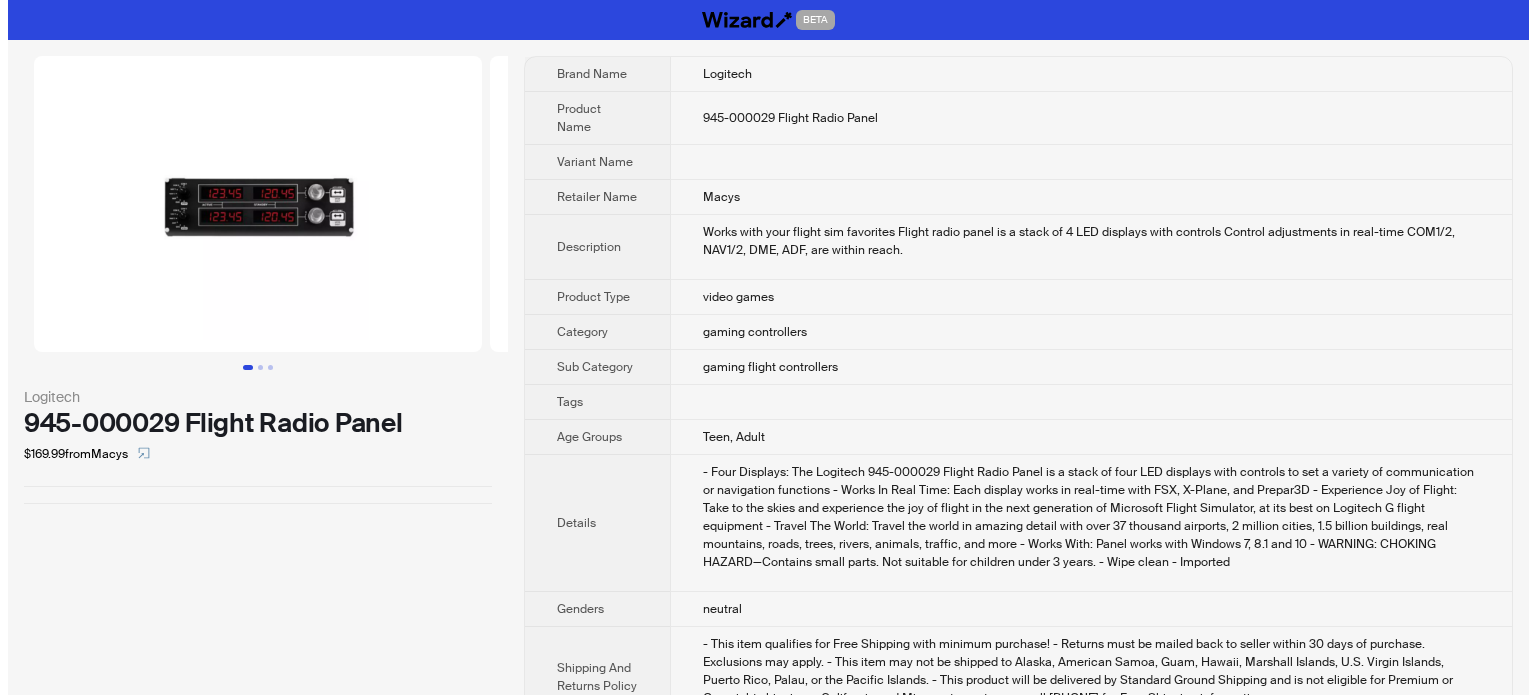 scroll, scrollTop: 0, scrollLeft: 0, axis: both 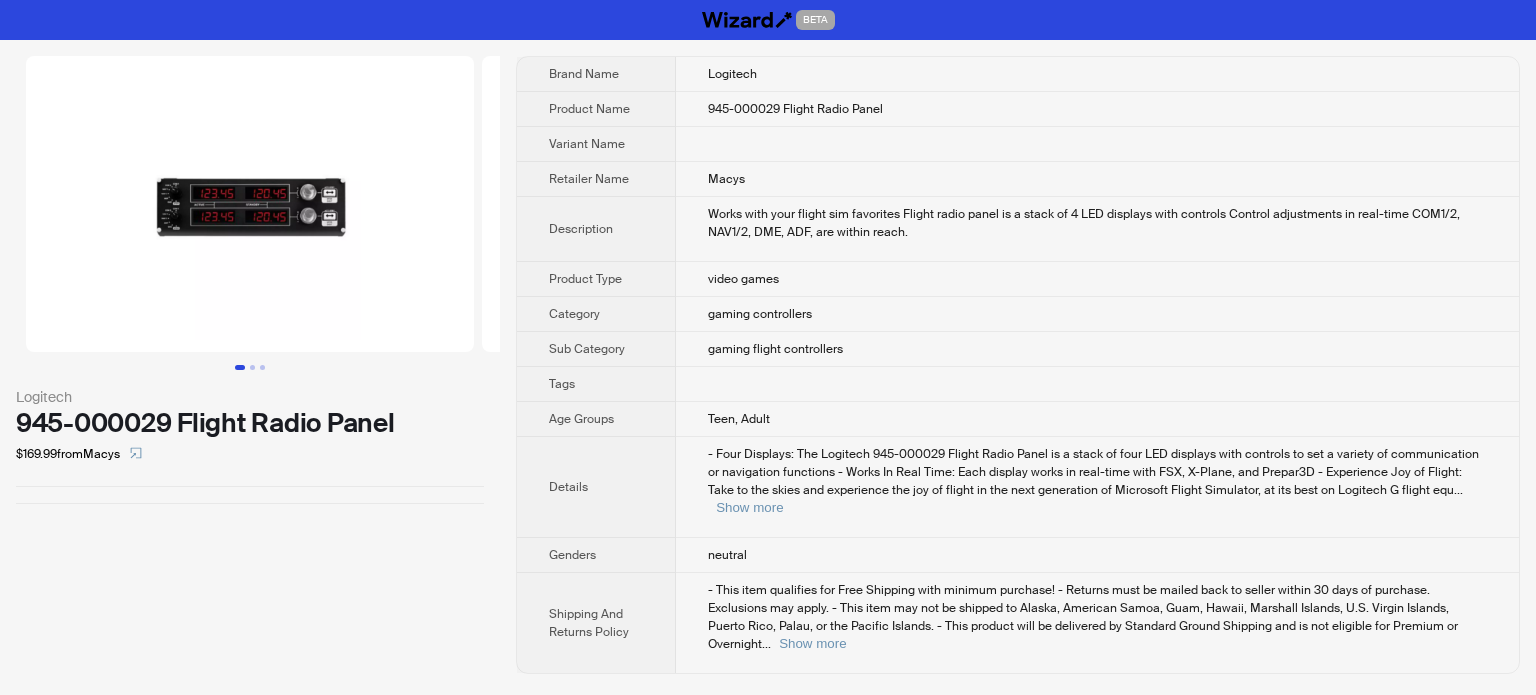 click on "Description" at bounding box center (596, 229) 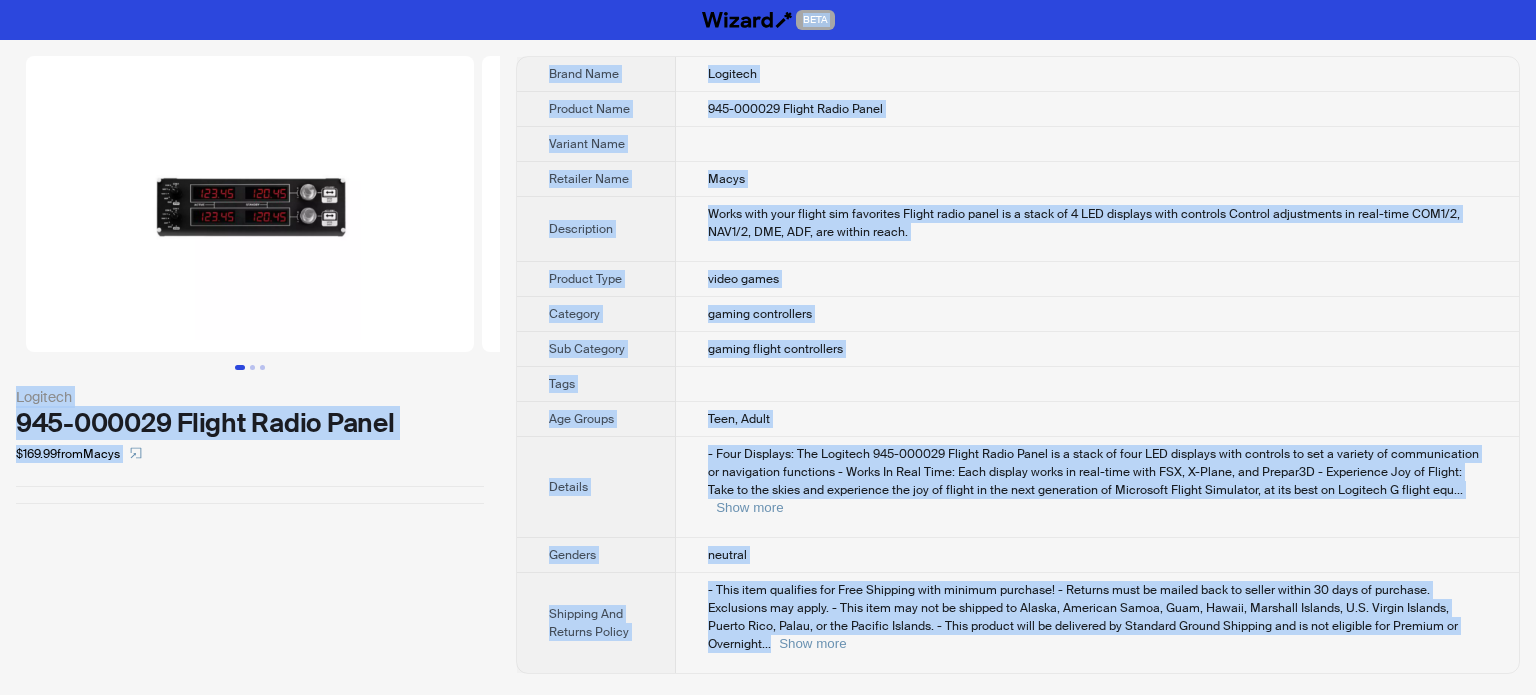 type on "**********" 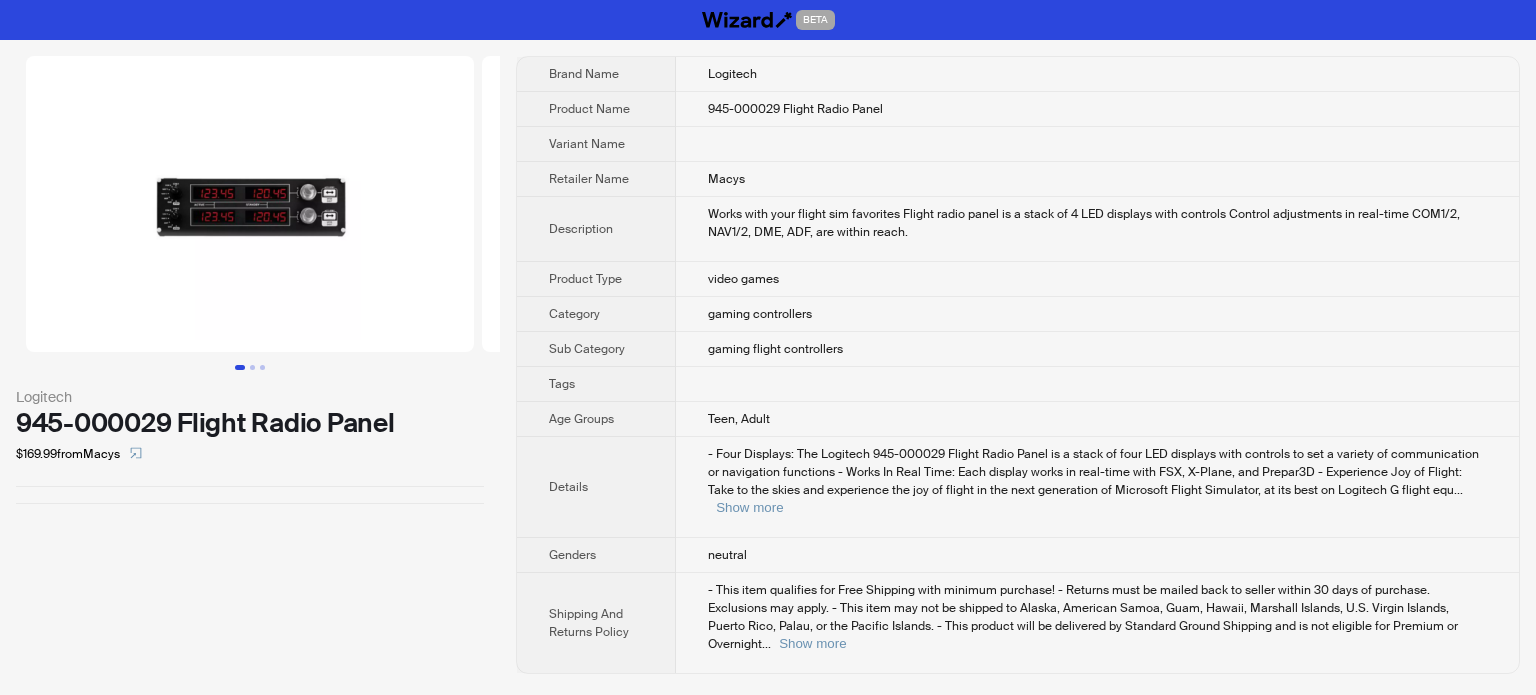 click on "video games" at bounding box center [1097, 279] 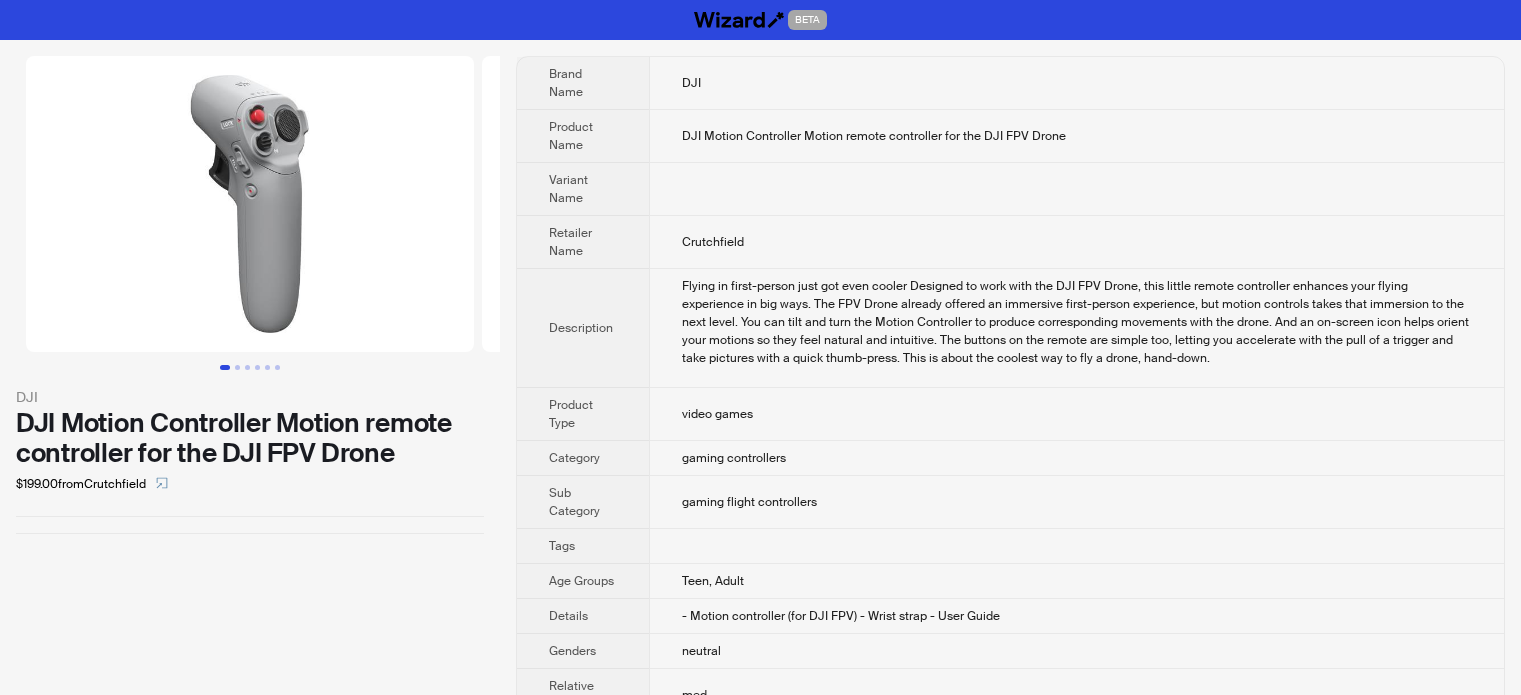 scroll, scrollTop: 0, scrollLeft: 0, axis: both 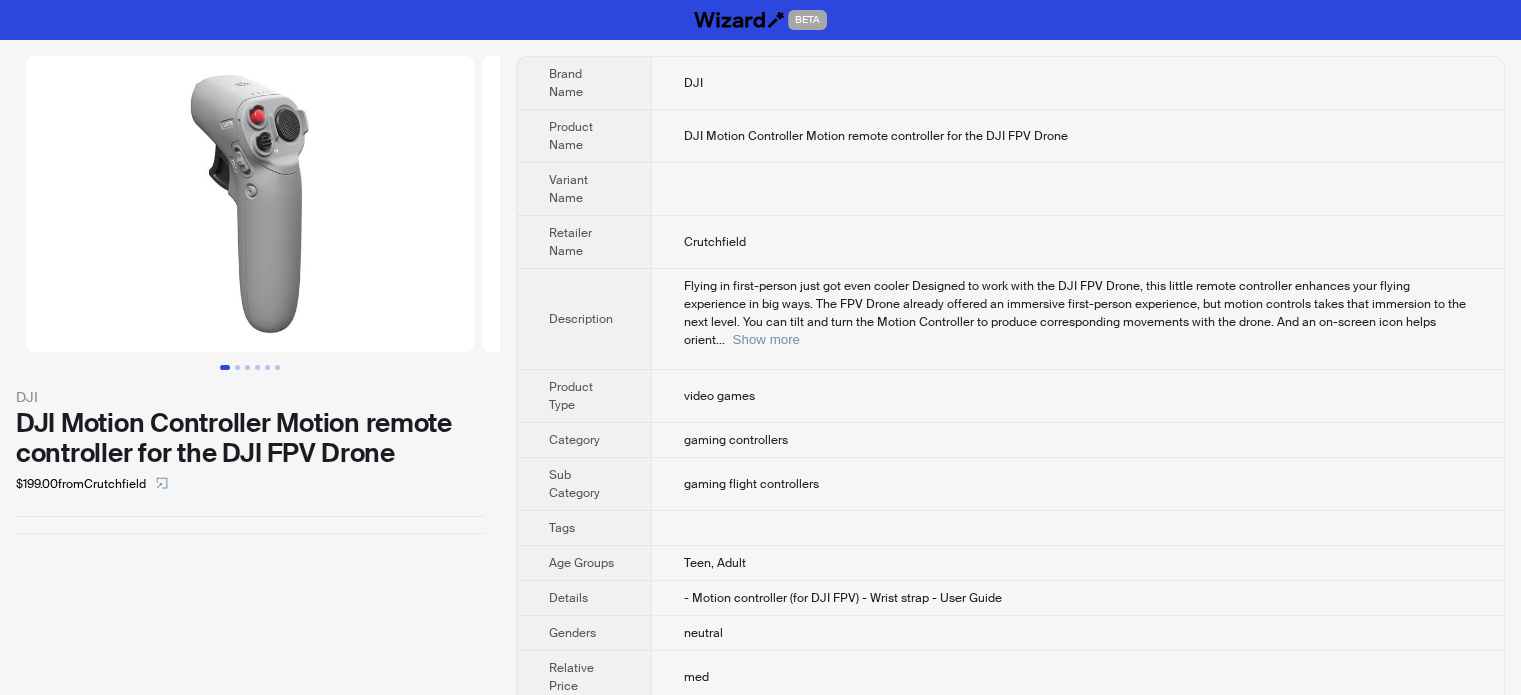 click on "Crutchfield" at bounding box center (1077, 242) 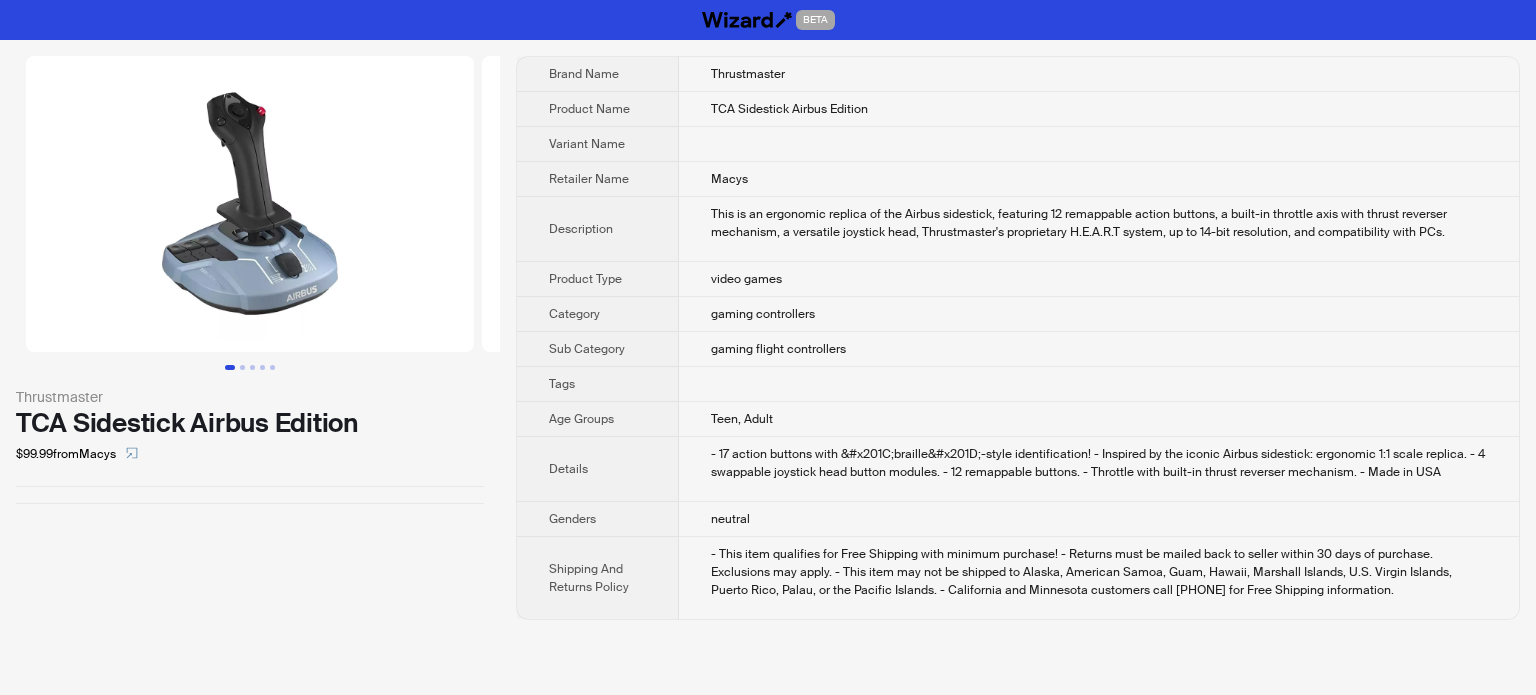 scroll, scrollTop: 0, scrollLeft: 0, axis: both 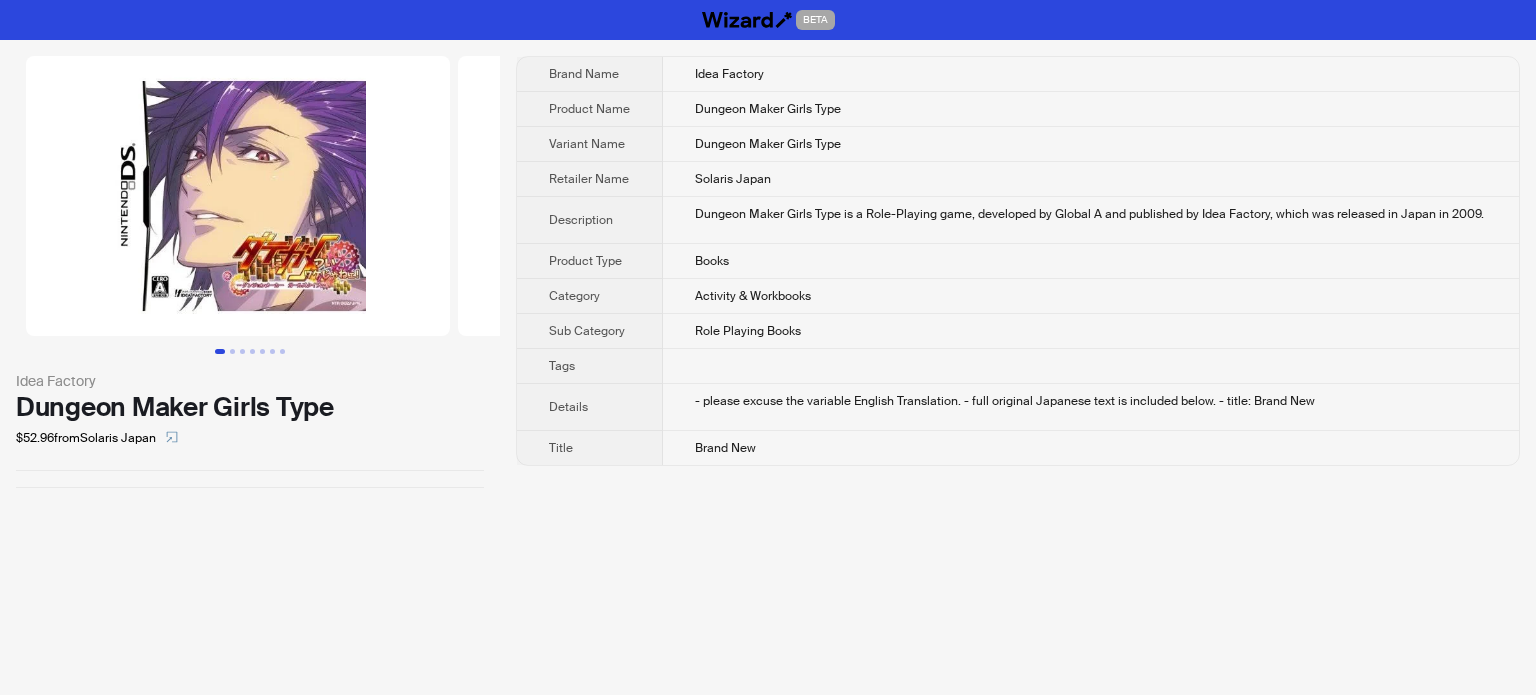 click on "Tags" at bounding box center [590, 366] 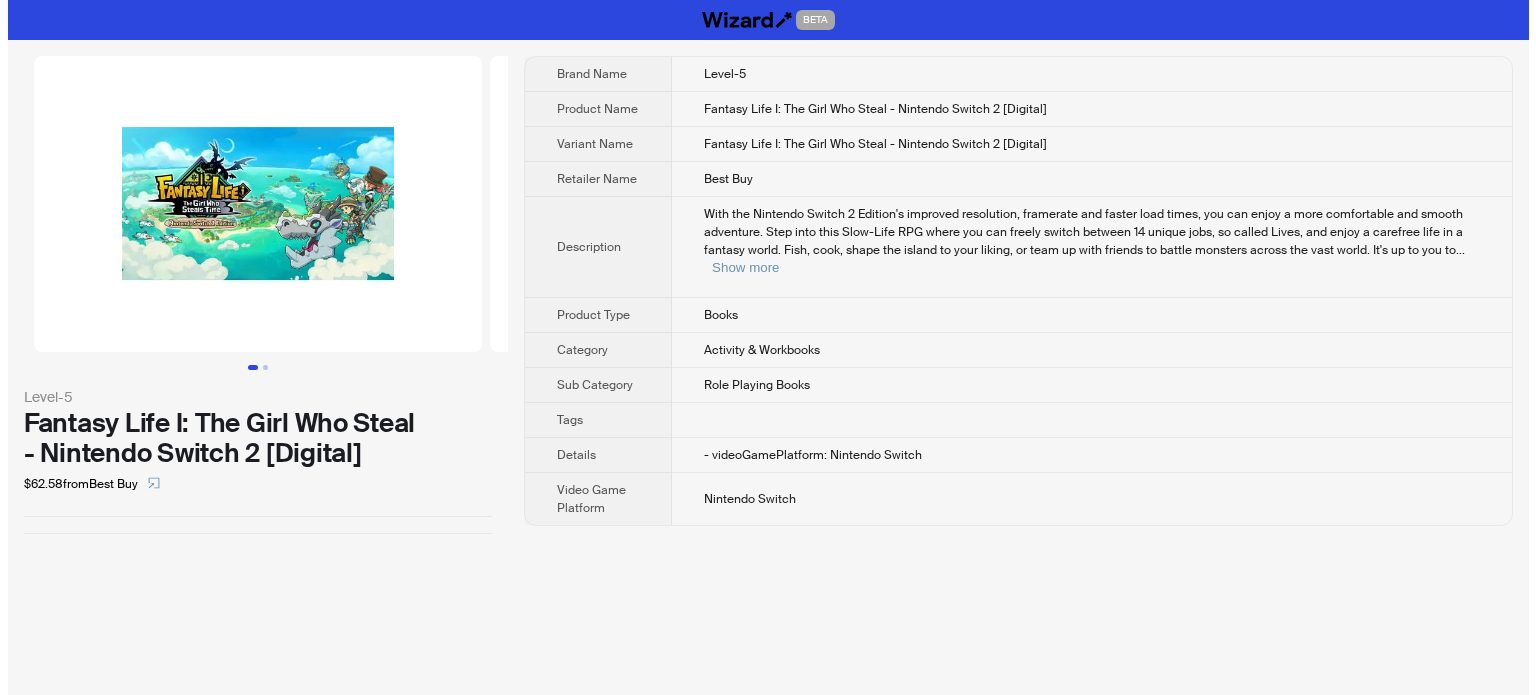 scroll, scrollTop: 0, scrollLeft: 0, axis: both 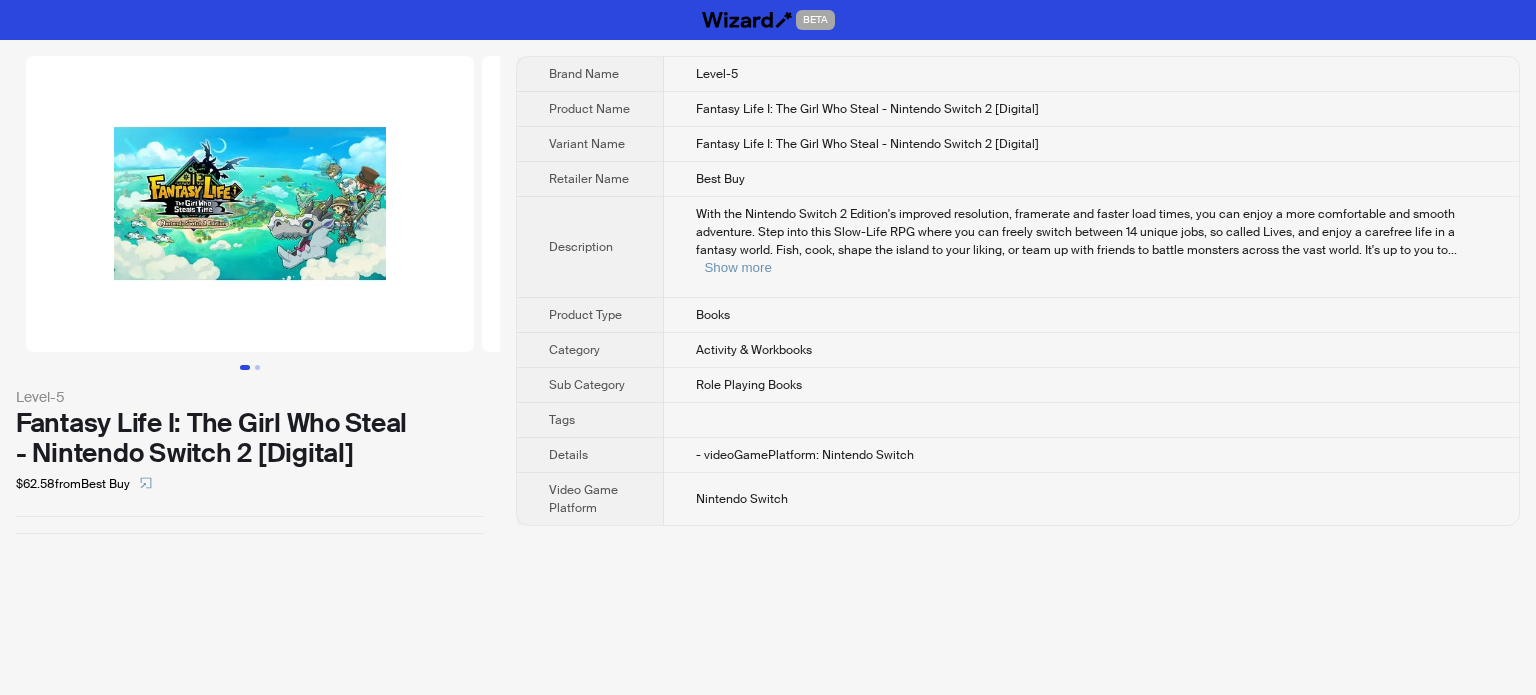 click on "Activity & Workbooks" at bounding box center [754, 350] 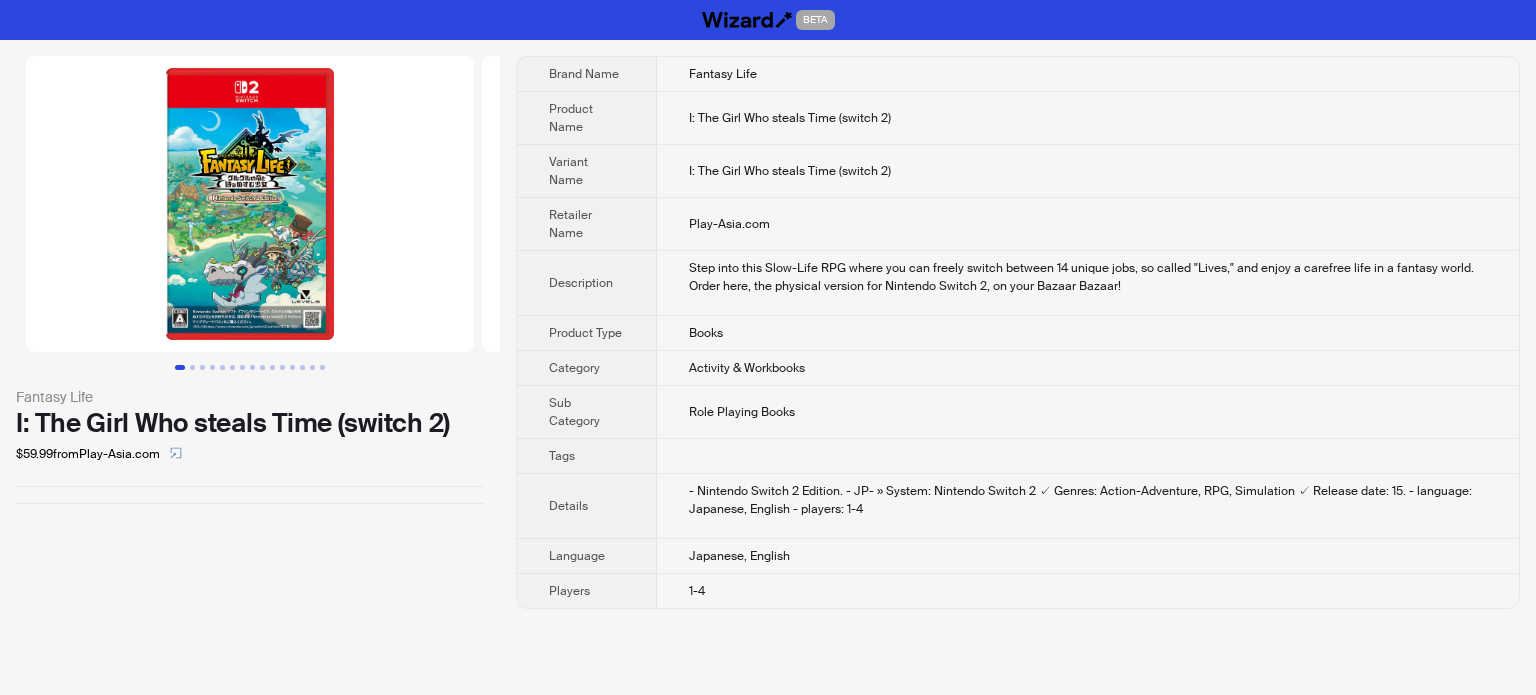 scroll, scrollTop: 0, scrollLeft: 0, axis: both 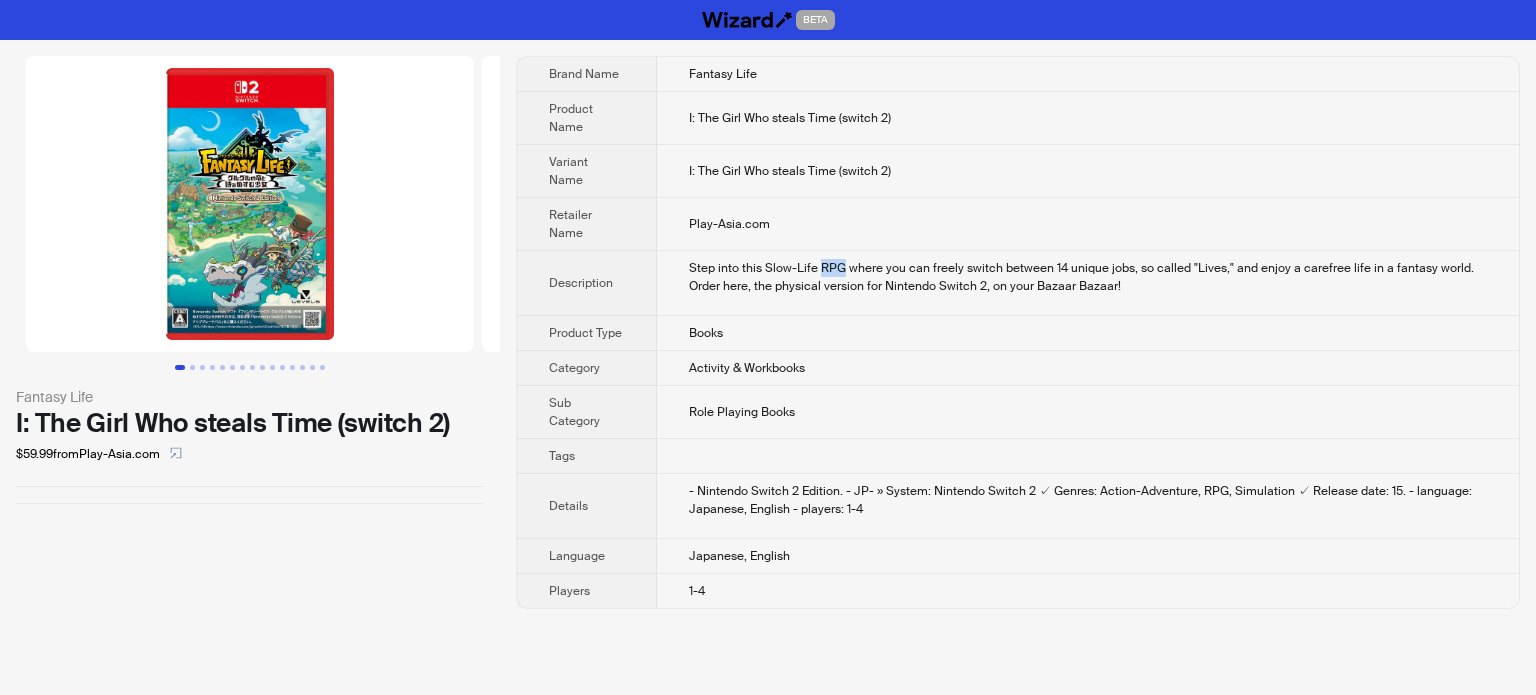 drag, startPoint x: 820, startPoint y: 265, endPoint x: 840, endPoint y: 265, distance: 20 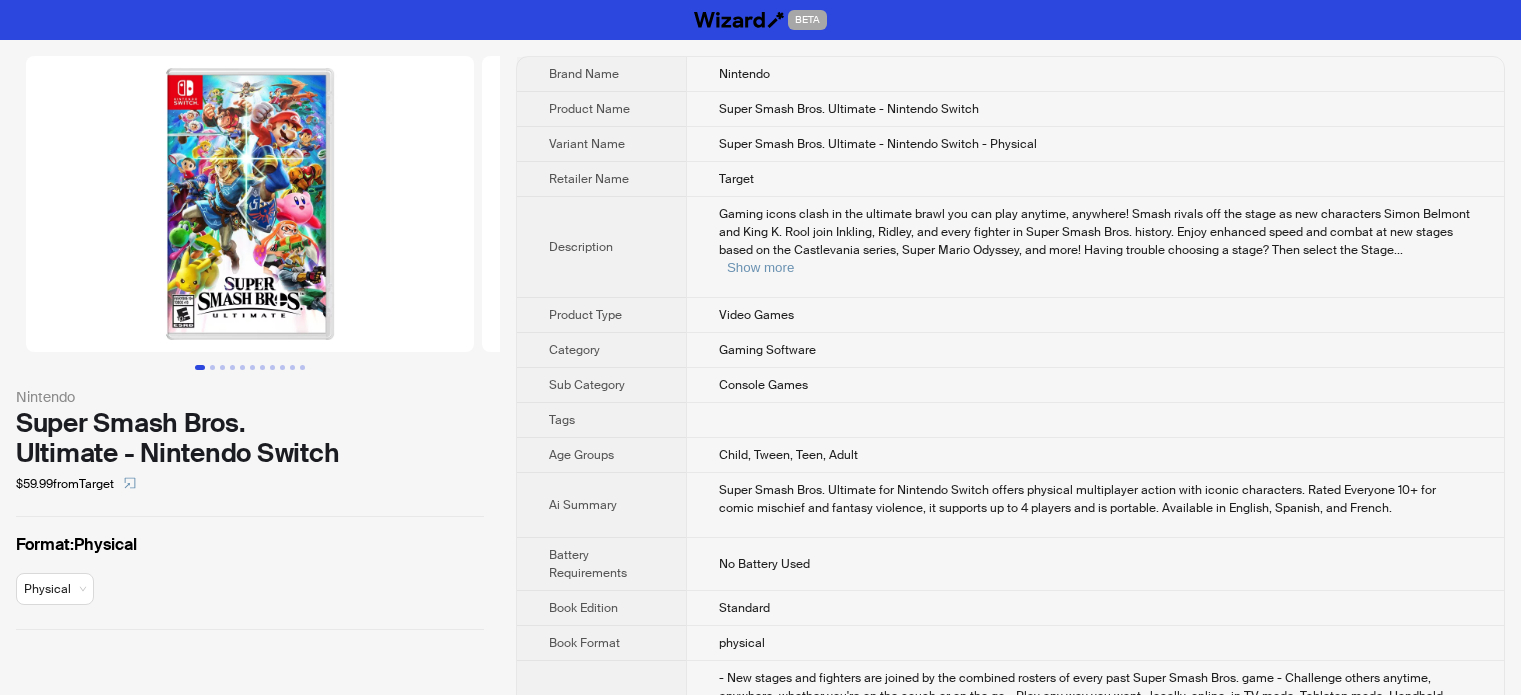 scroll, scrollTop: 0, scrollLeft: 0, axis: both 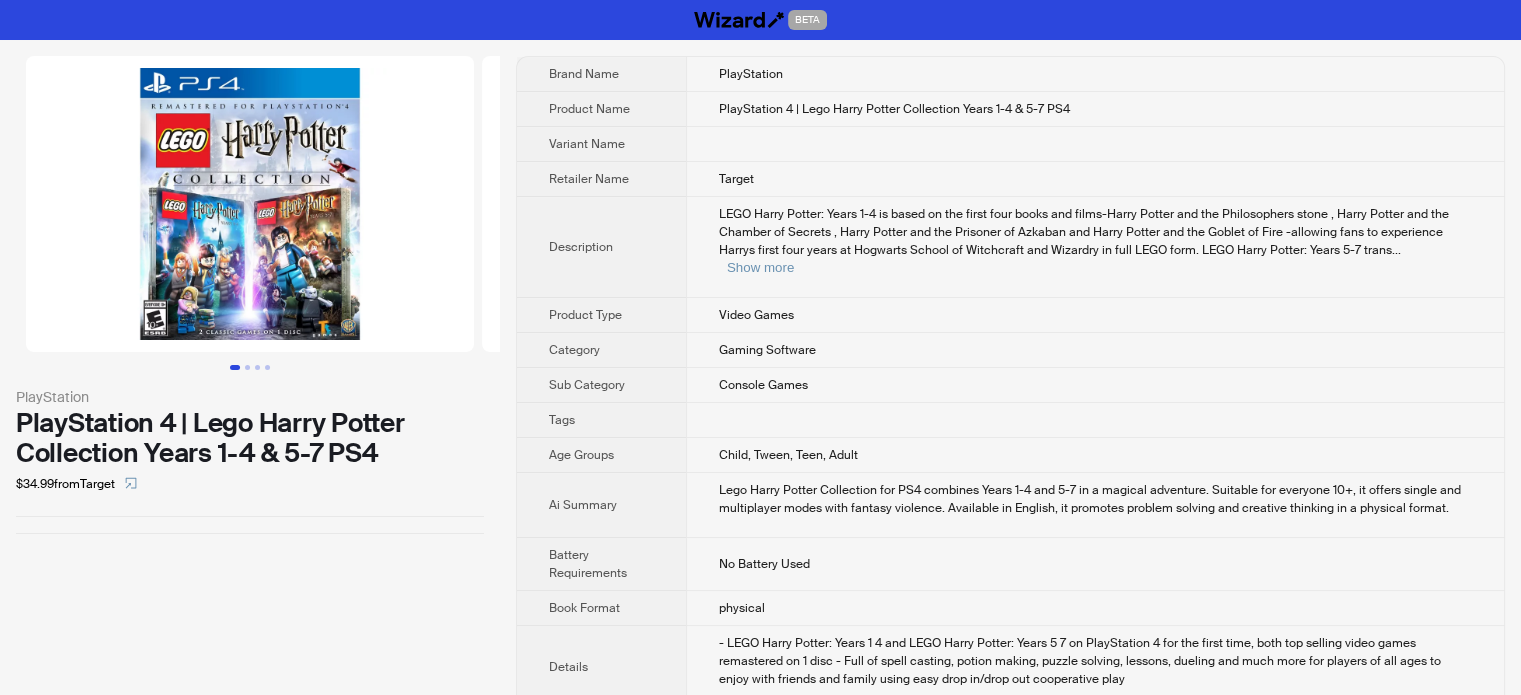click on "Retailer Name" at bounding box center (601, 179) 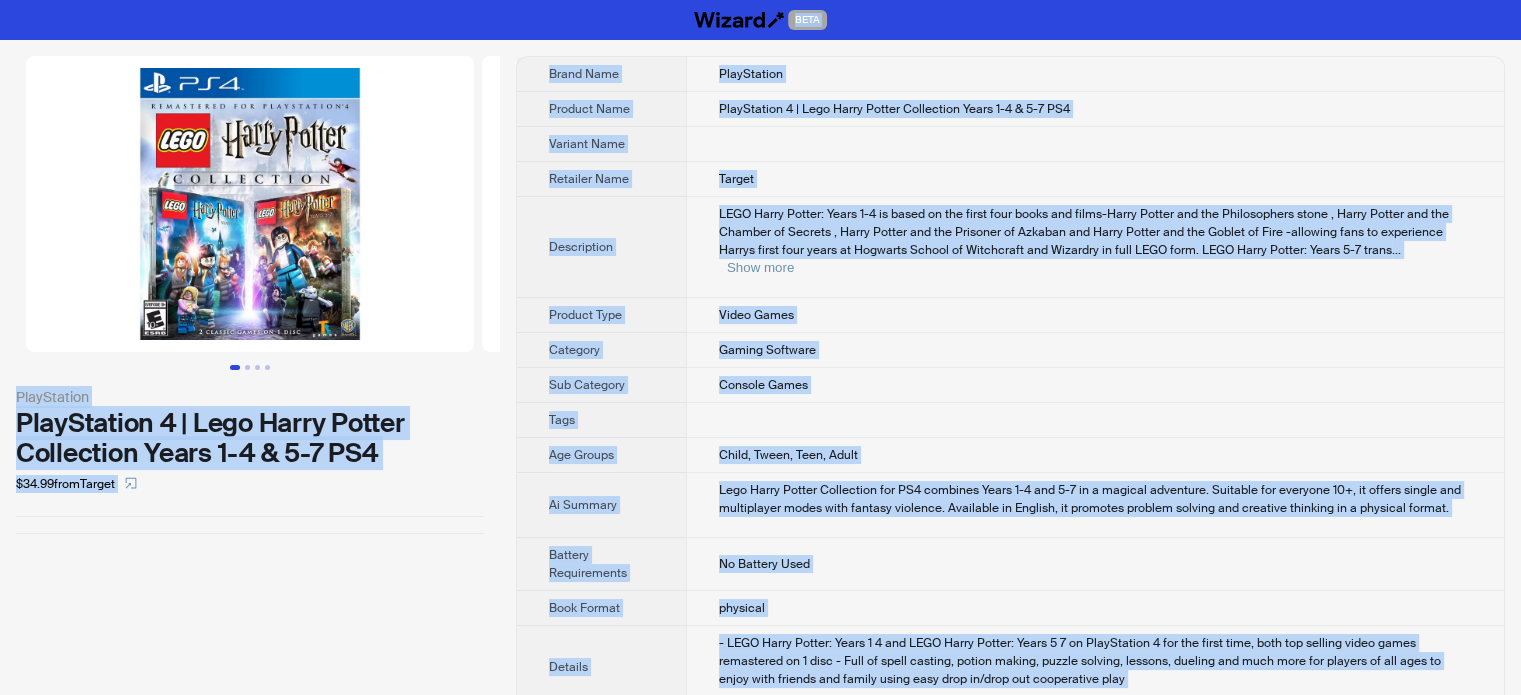copy on "BETA PlayStation PlayStation 4 | Lego Harry Potter Collection Years 1-4 & 5-7 PS4 $34.99  from  Target Brand Name PlayStation Product Name PlayStation 4 | Lego Harry Potter Collection Years 1-4 & 5-7 PS4 Variant Name Retailer Name Target Description LEGO Harry Potter: Years 1-4 is based on the first four books and films-Harry Potter and the Philosophers stone , Harry Potter and the Chamber of Secrets , Harry Potter and the Prisoner of Azkaban and Harry Potter and the Goblet of Fire -allowing fans to experience Harrys first four years at Hogwarts School of Witchcraft and Wizardry in full LEGO form. LEGO Harry Potter: Years 5-7 trans ... Show more Product Type Video Games Category Gaming Software Sub Category Console Games Tags Age Groups Child, Tween, Teen, Adult Ai Summary Lego Harry Potter Collection for PS4 combines Years 1-4 and 5-7 in a magical adventure. Suitable for everyone 10+, it offers single and multiplayer modes with fantasy violence. Available in English, it promotes problem solving and creati..." 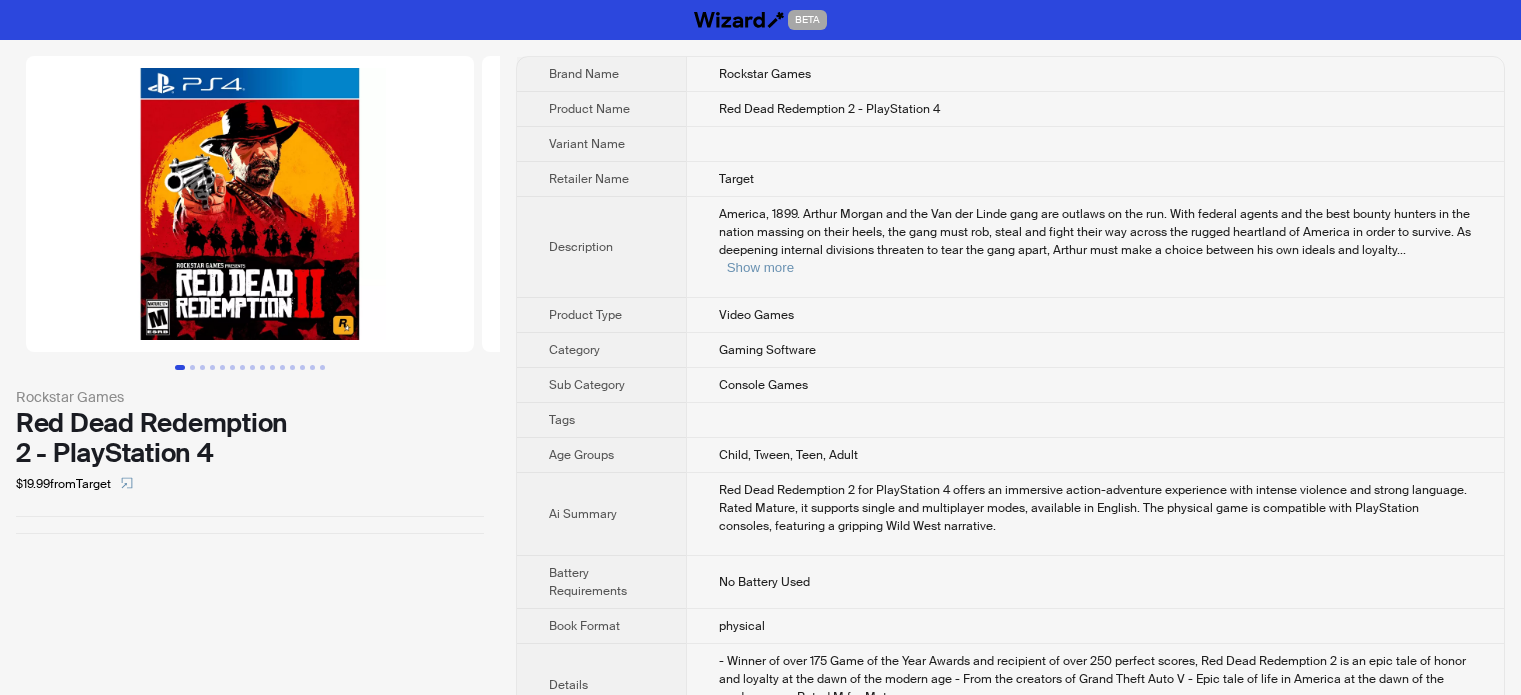 click on "Variant Name" at bounding box center [601, 144] 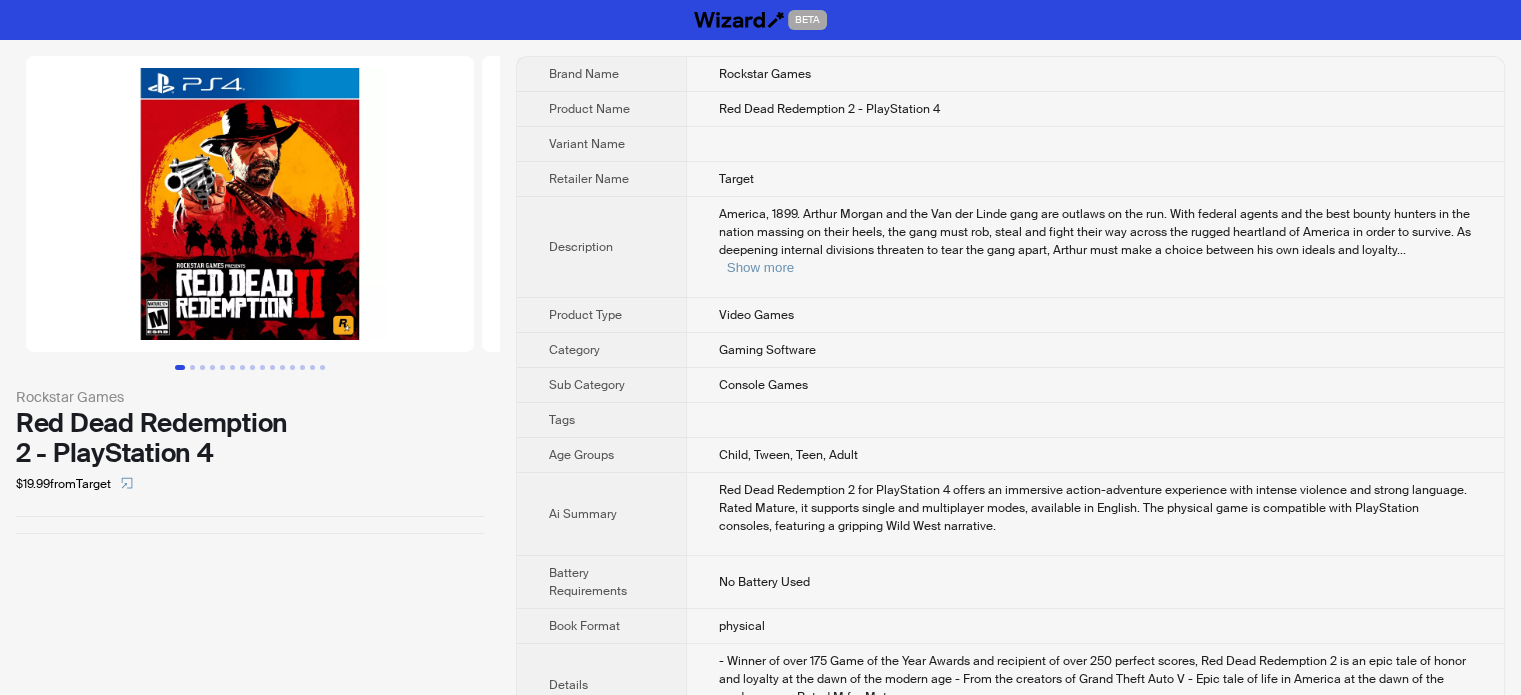 scroll, scrollTop: 1651, scrollLeft: 0, axis: vertical 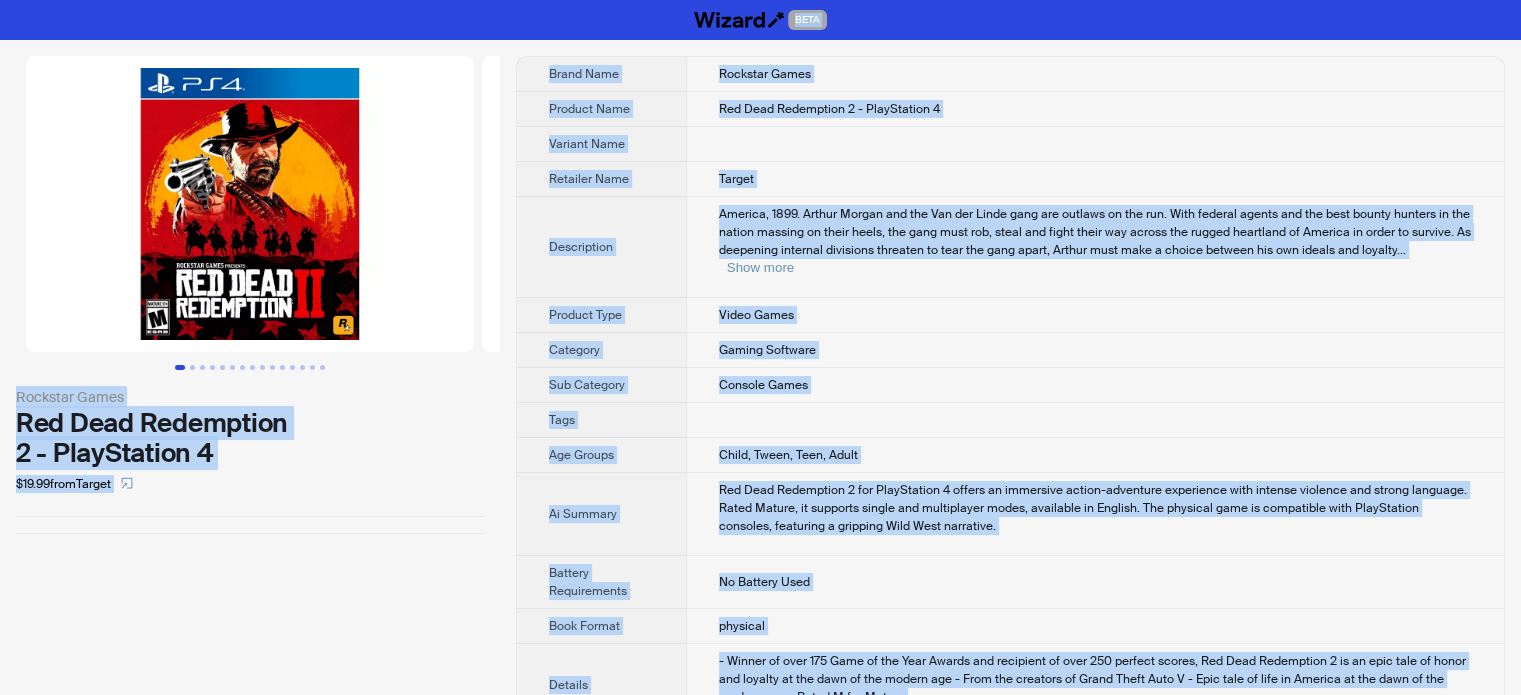 copy on "BETA Rockstar Games Red Dead Redemption 2 - PlayStation 4 $19.99  from  Target Brand Name Rockstar Games Product Name Red Dead Redemption 2 - PlayStation 4 Variant Name Retailer Name Target Description America, 1899. Arthur Morgan and the Van der Linde gang are outlaws on the run. With federal agents and the best bounty hunters in the nation massing on their heels, the gang must rob, steal and fight their way across the rugged heartland of America in order to survive. As deepening internal divisions threaten to tear the gang apart, Arthur must make a choice between his own ideals and loyalty ... Show more Product Type Video Games Category Gaming Software Sub Category Console Games Tags Age Groups Child, Tween, Teen, Adult Ai Summary Red Dead Redemption 2 for PlayStation 4 offers an immersive action-adventure experience with intense violence and strong language. Rated Mature, it supports single and multiplayer modes, available in English. The physical game is compatible with PlayStation consoles, featuring ..." 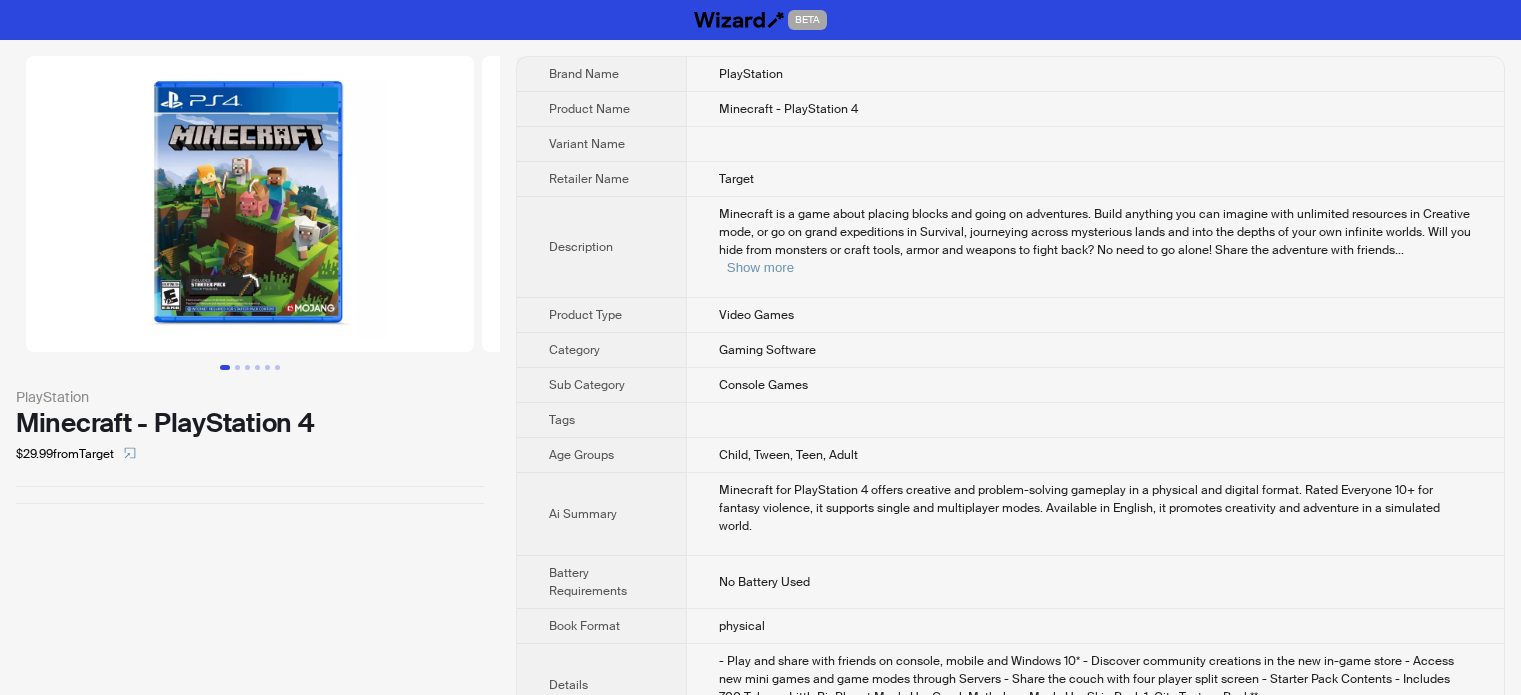 scroll, scrollTop: 0, scrollLeft: 0, axis: both 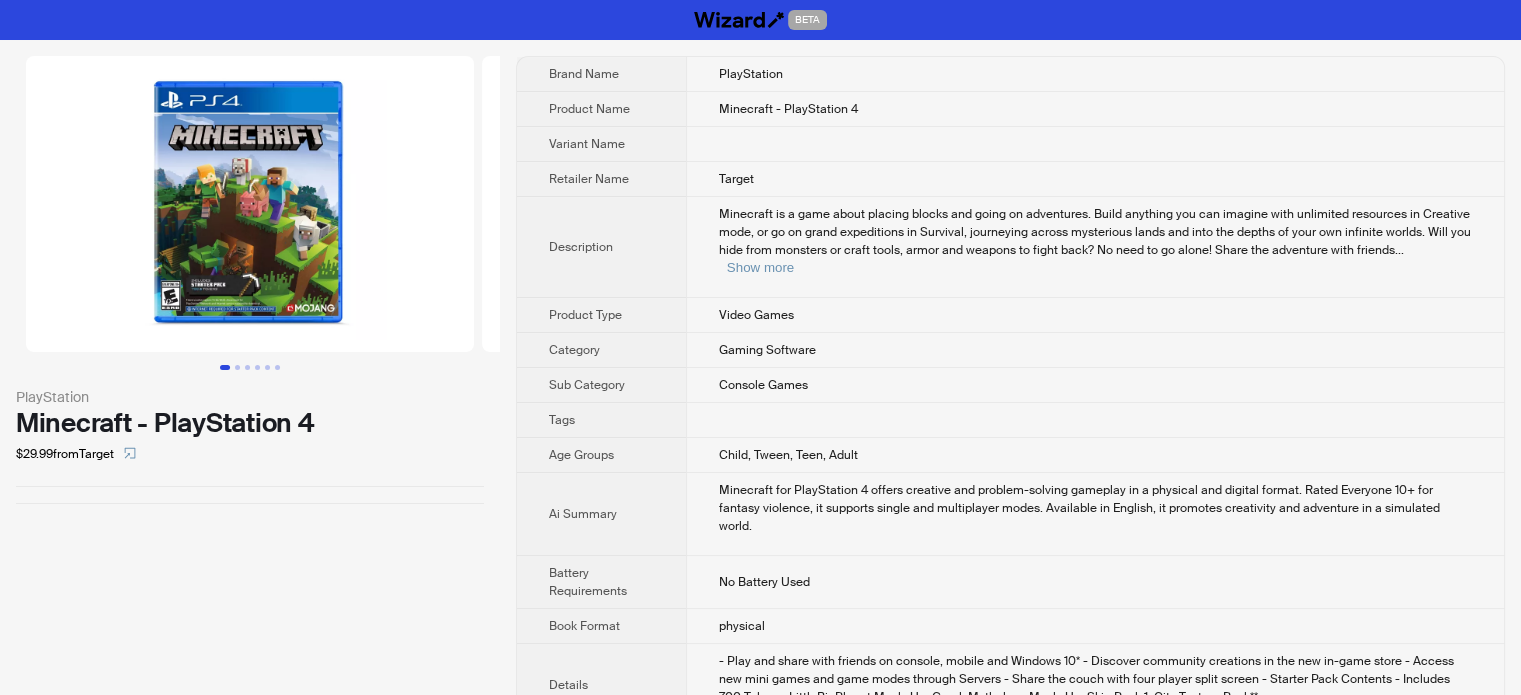 click on "Console Games" at bounding box center [1095, 385] 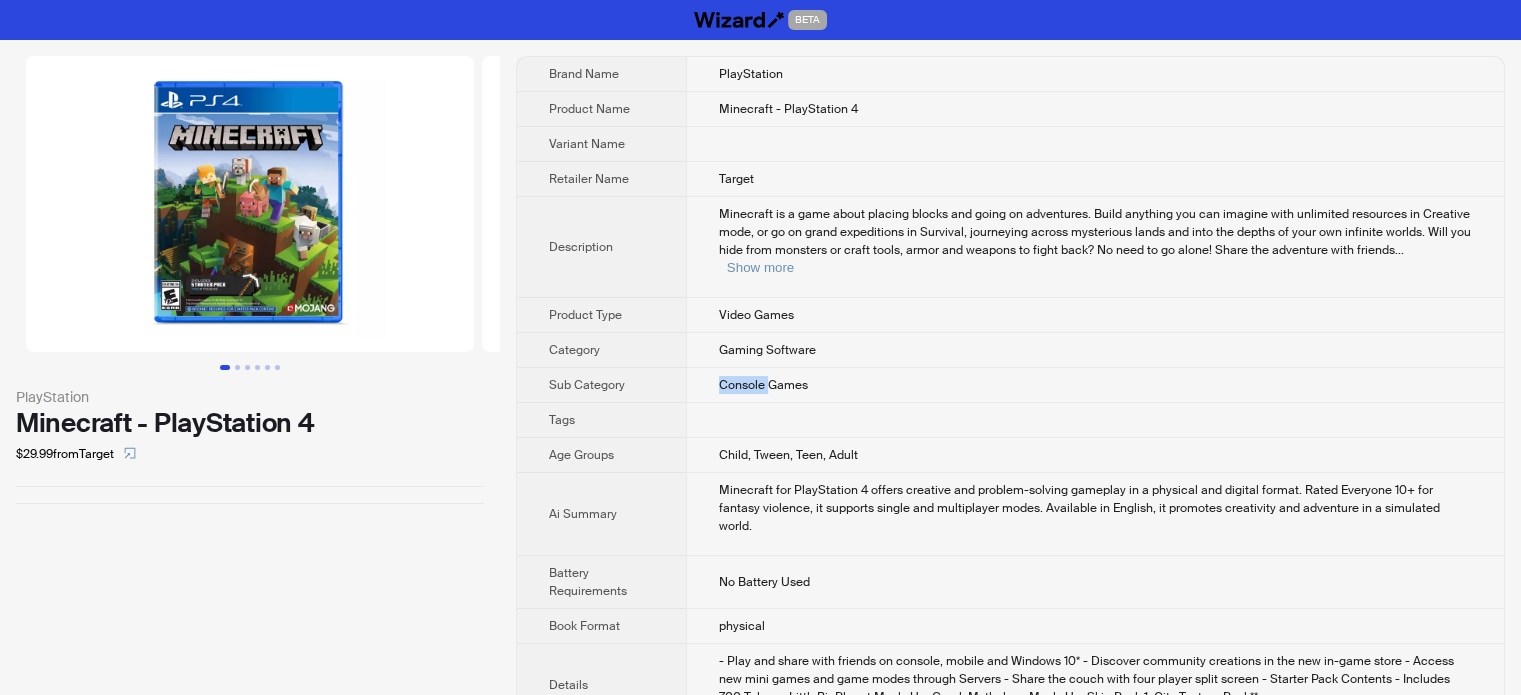 type on "*******" 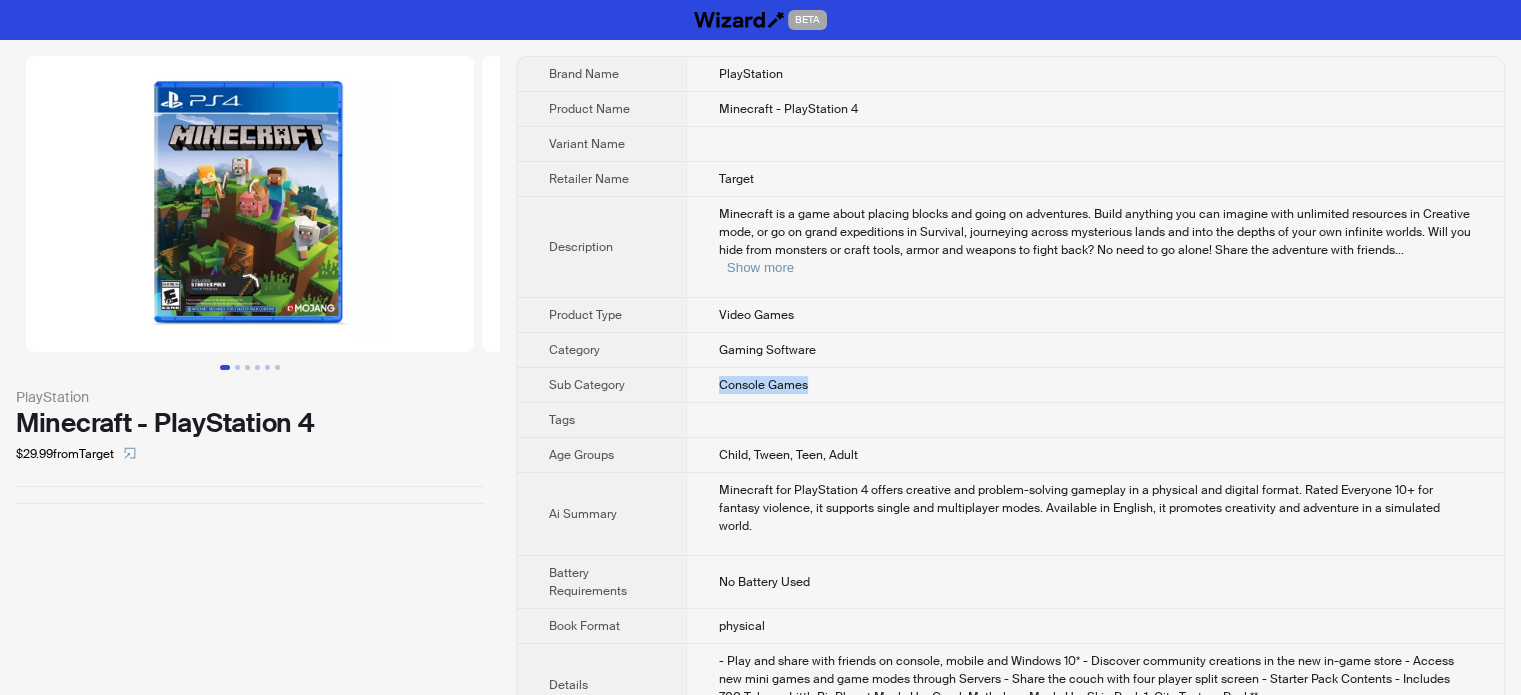 click on "Console Games" at bounding box center [1095, 385] 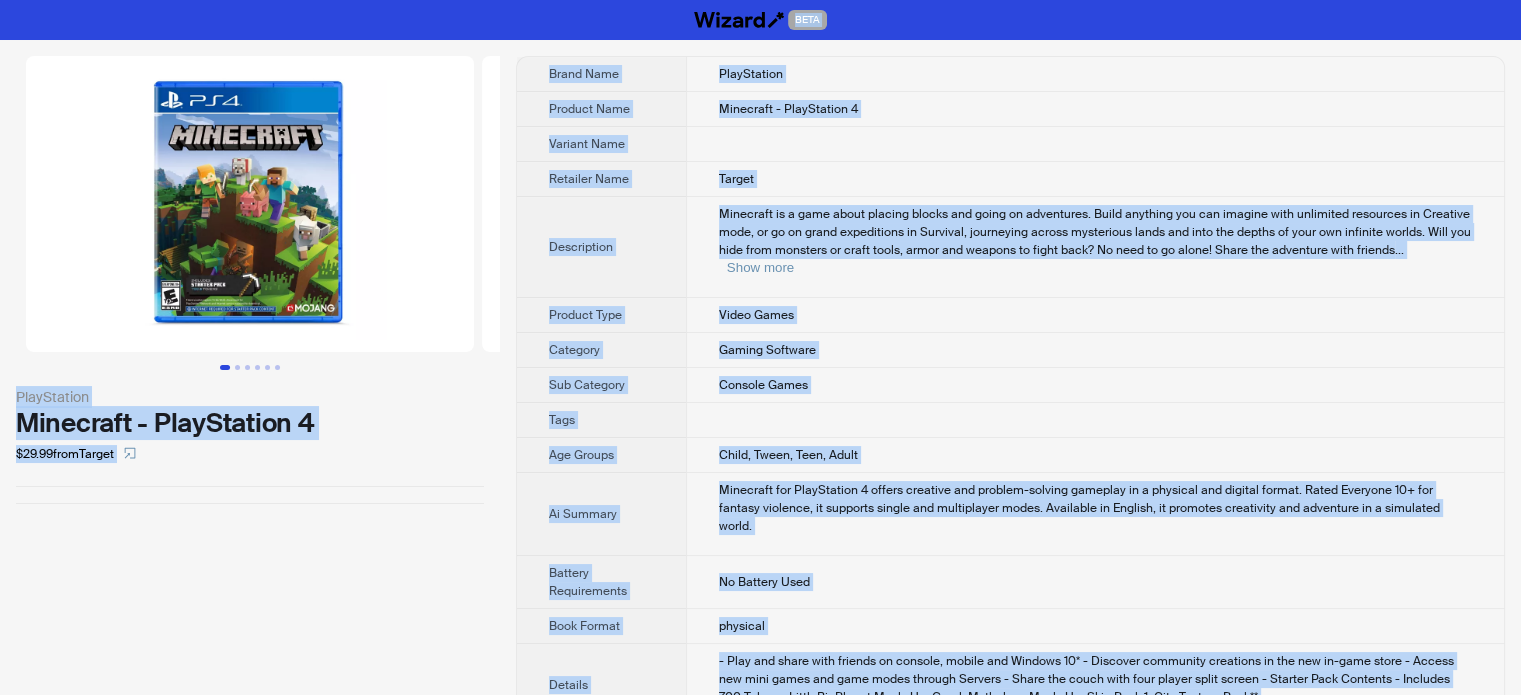 copy on "Console Games" 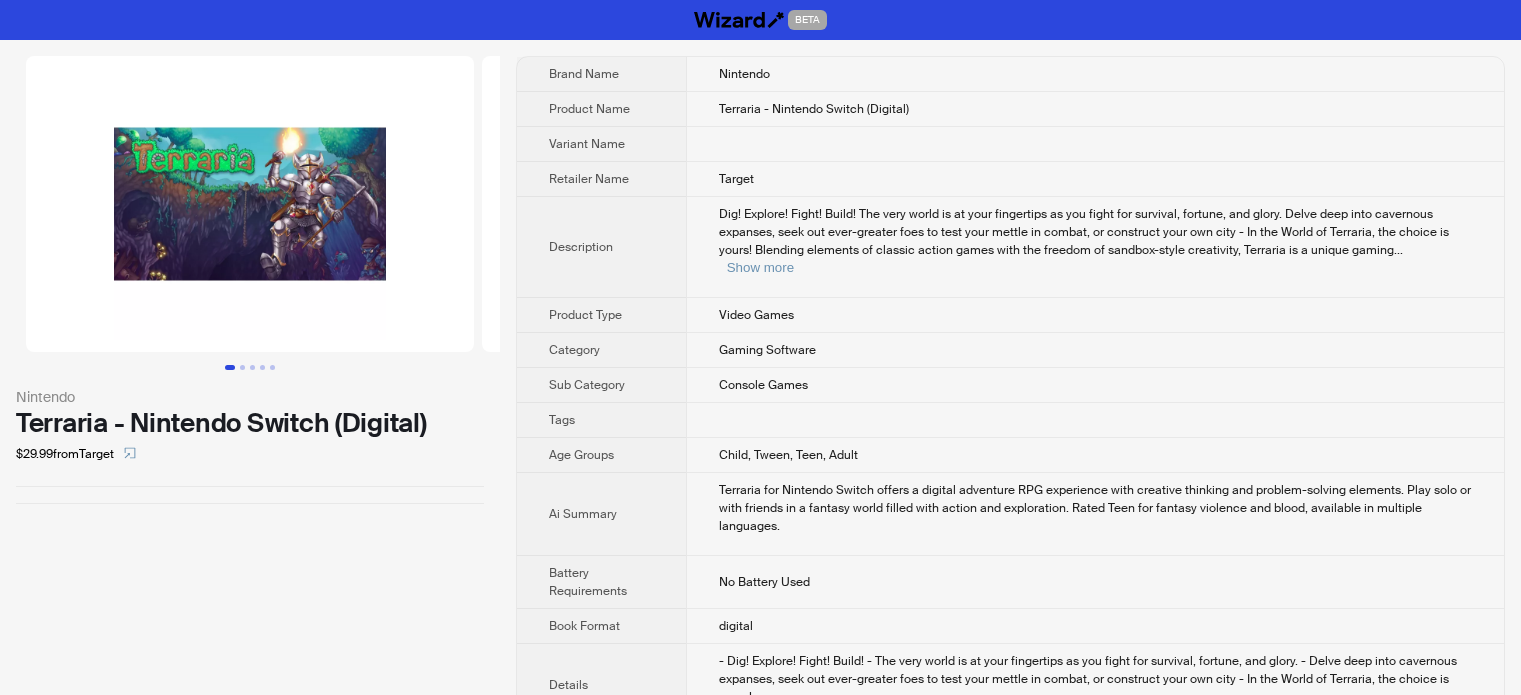 scroll, scrollTop: 0, scrollLeft: 0, axis: both 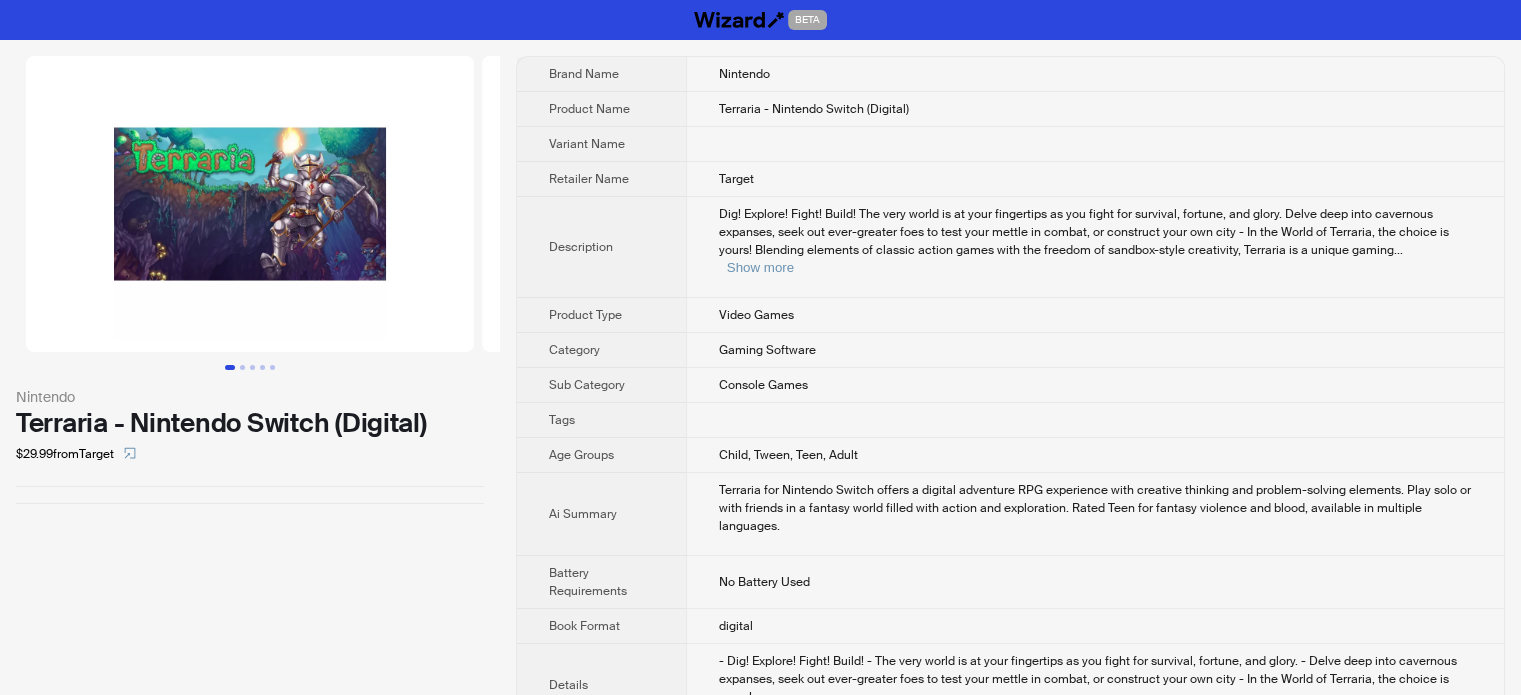 click at bounding box center [1095, 420] 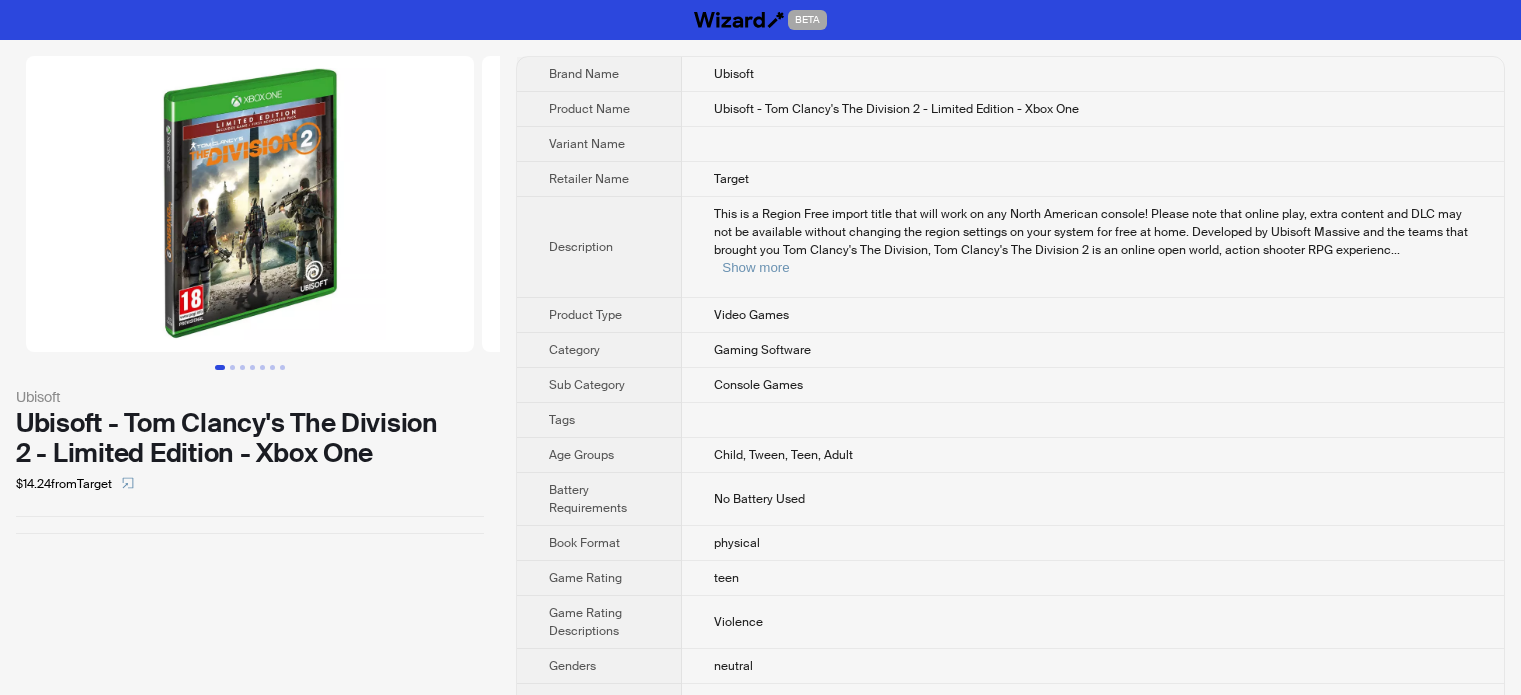 scroll, scrollTop: 0, scrollLeft: 0, axis: both 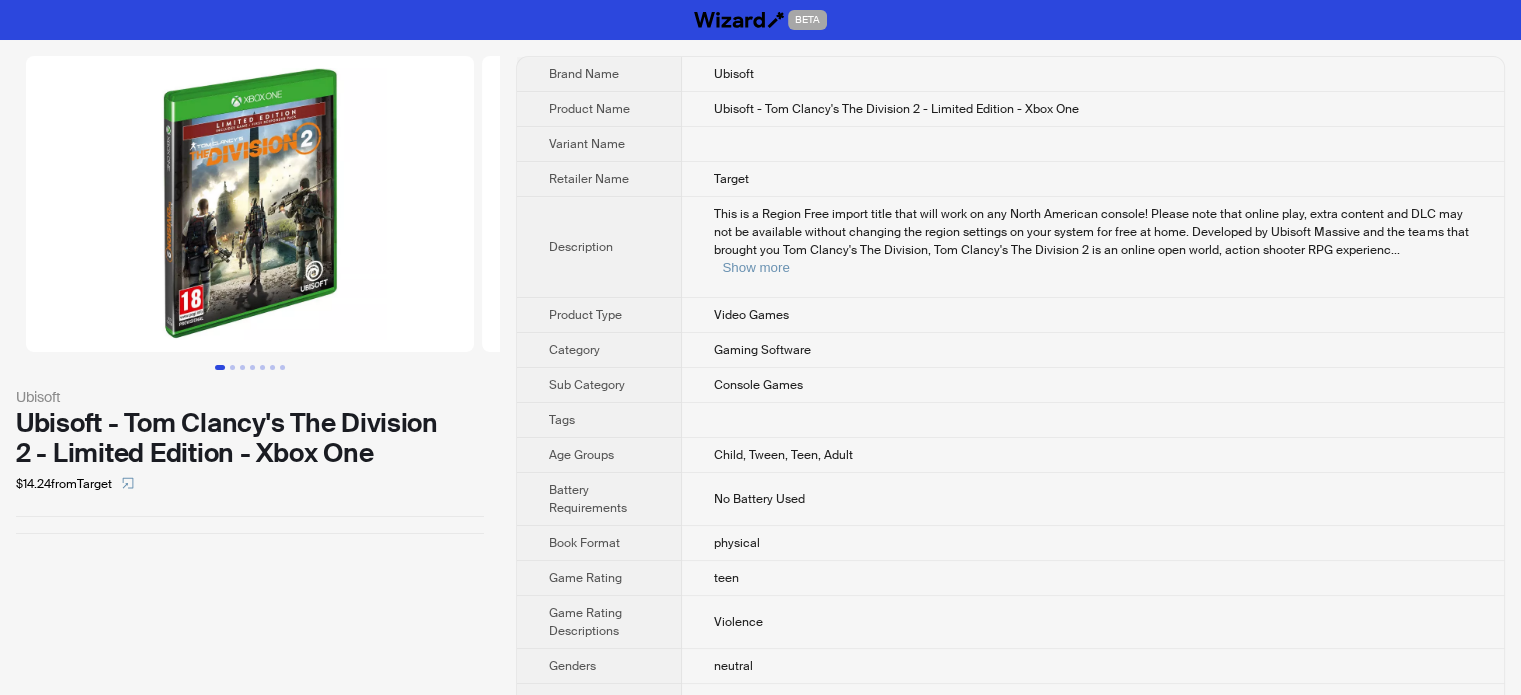 click on "Video Games" at bounding box center (1093, 315) 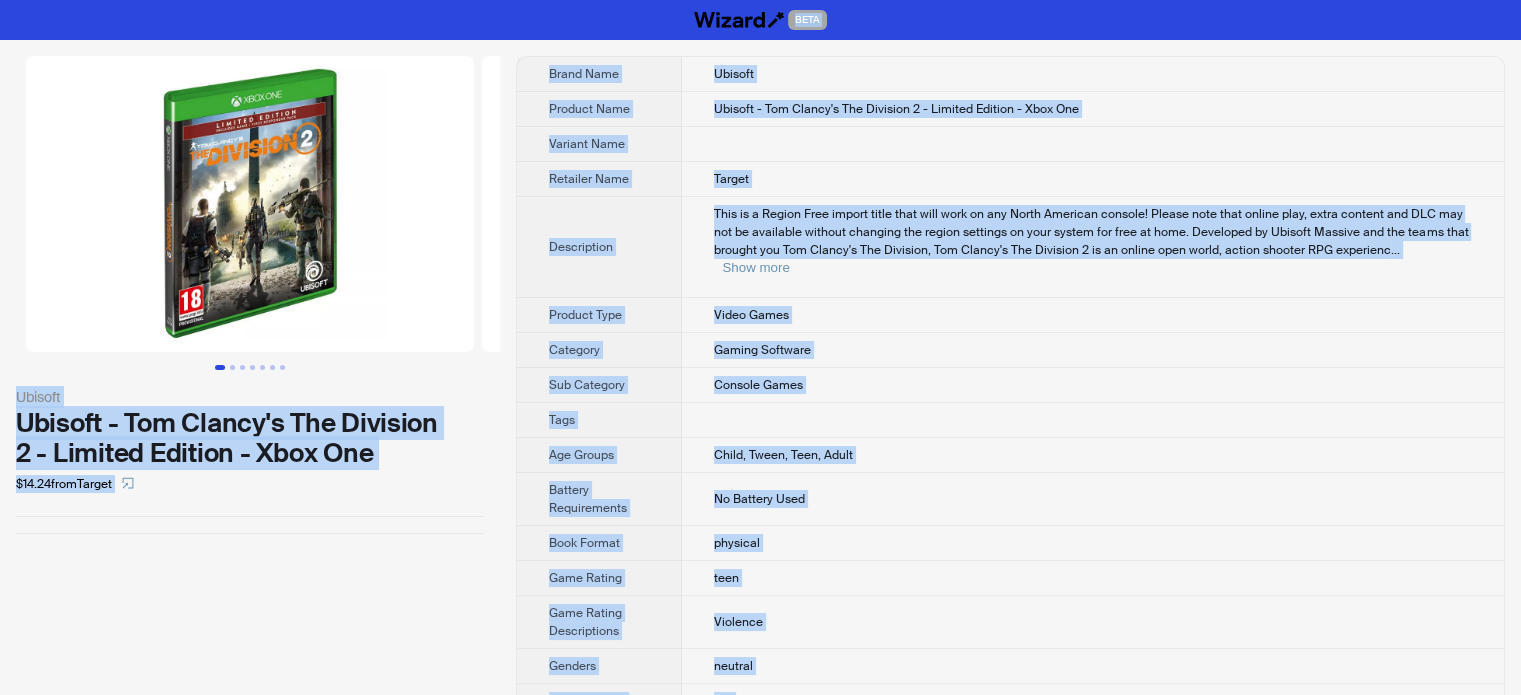 copy on "BETA Ubisoft Ubisoft - Tom Clancy's The Division 2 - Limited Edition - Xbox One $14.24  from  Target Brand Name Ubisoft Product Name Ubisoft - Tom Clancy's The Division 2 - Limited Edition - Xbox One Variant Name Retailer Name Target Description This is a Region Free import title that will work on any North American console! Please note that online play, extra content and DLC may not be available without changing the region settings on your system for free at home. Developed by Ubisoft Massive and the teams that brought you Tom Clancy's The Division, Tom Clancy's The Division 2 is an online open world, action shooter RPG experienc ... Show more Product Type Video Games Category Gaming Software Sub Category Console Games Tags Age Groups Child, Tween, Teen, Adult Battery Requirements No Battery Used Book Format physical Game Rating teen Game Rating Descriptions Violence Genders neutral Relative Price low Returns Policy This item must be returned within 30 days of the date it was purchased in store, shipped, ..." 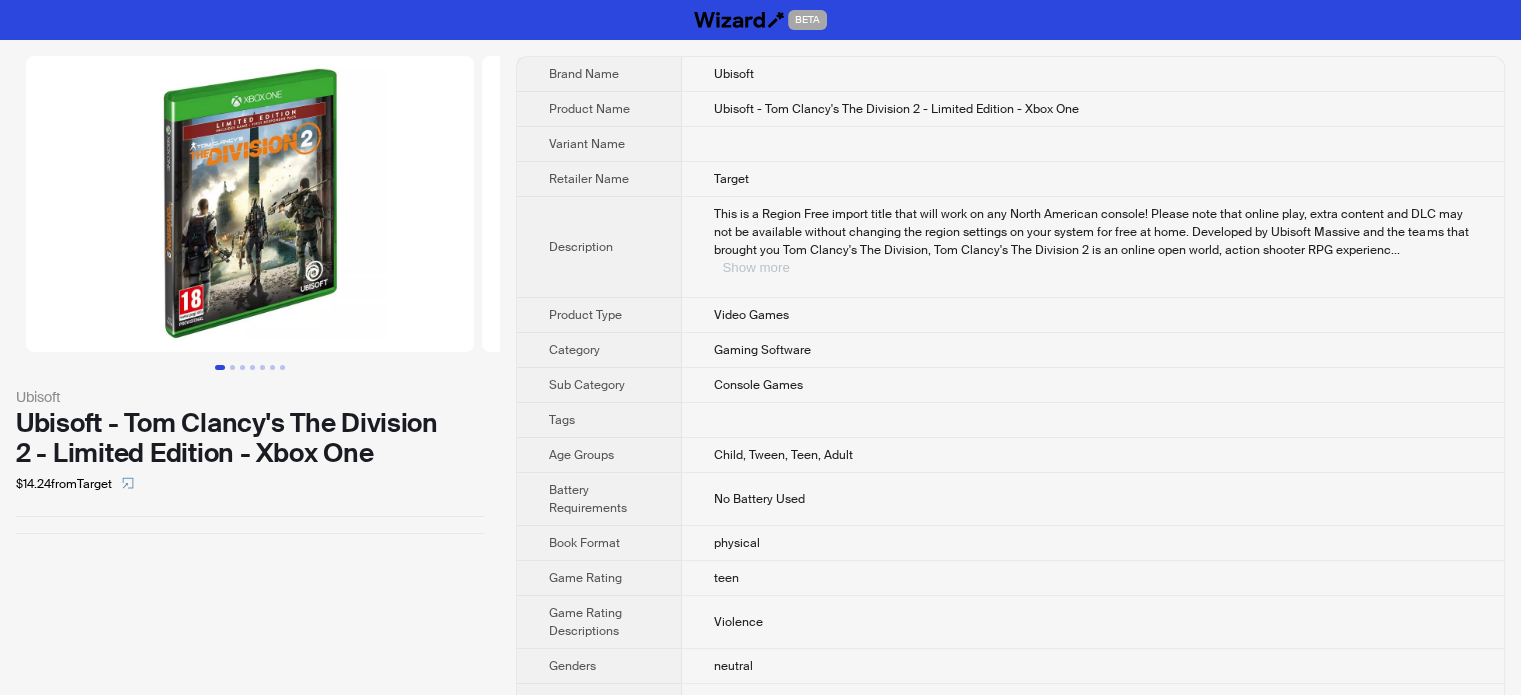 click on "Show more" at bounding box center [755, 267] 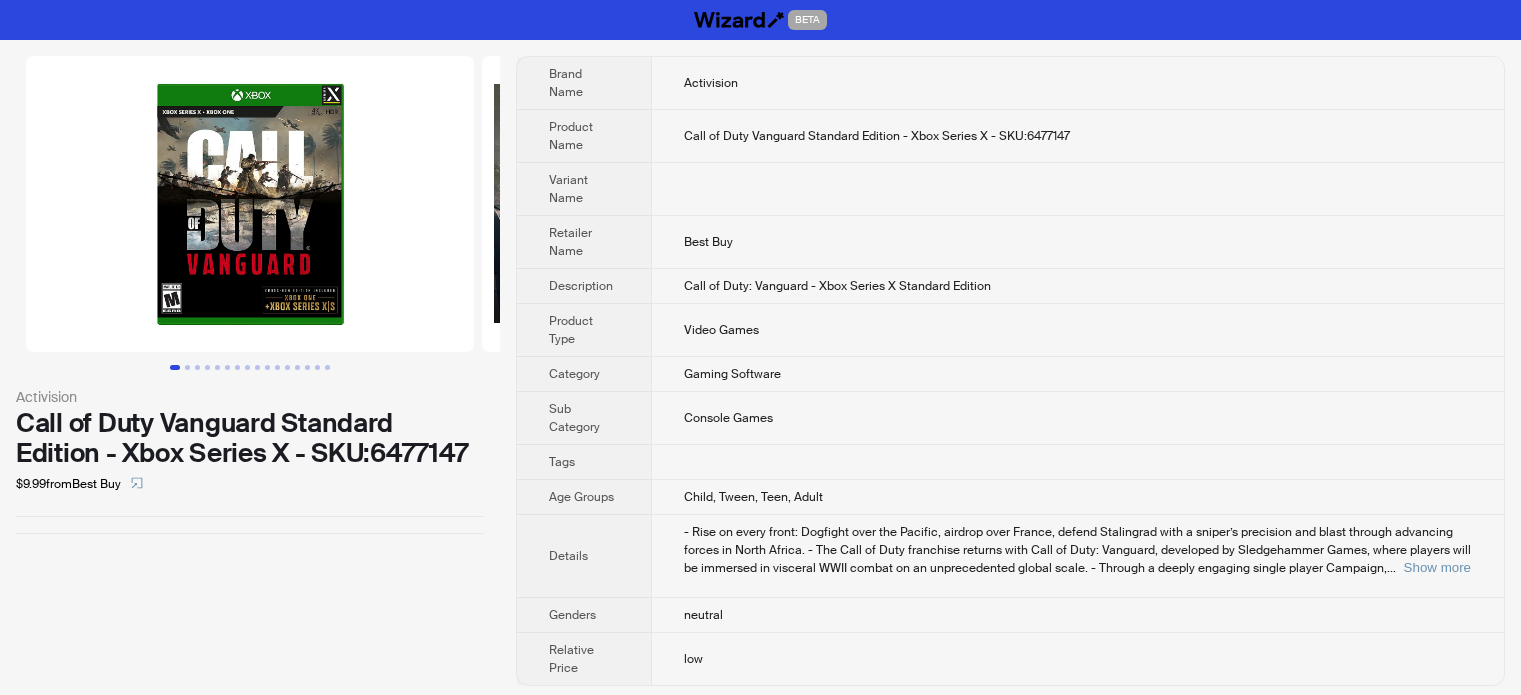 scroll, scrollTop: 0, scrollLeft: 0, axis: both 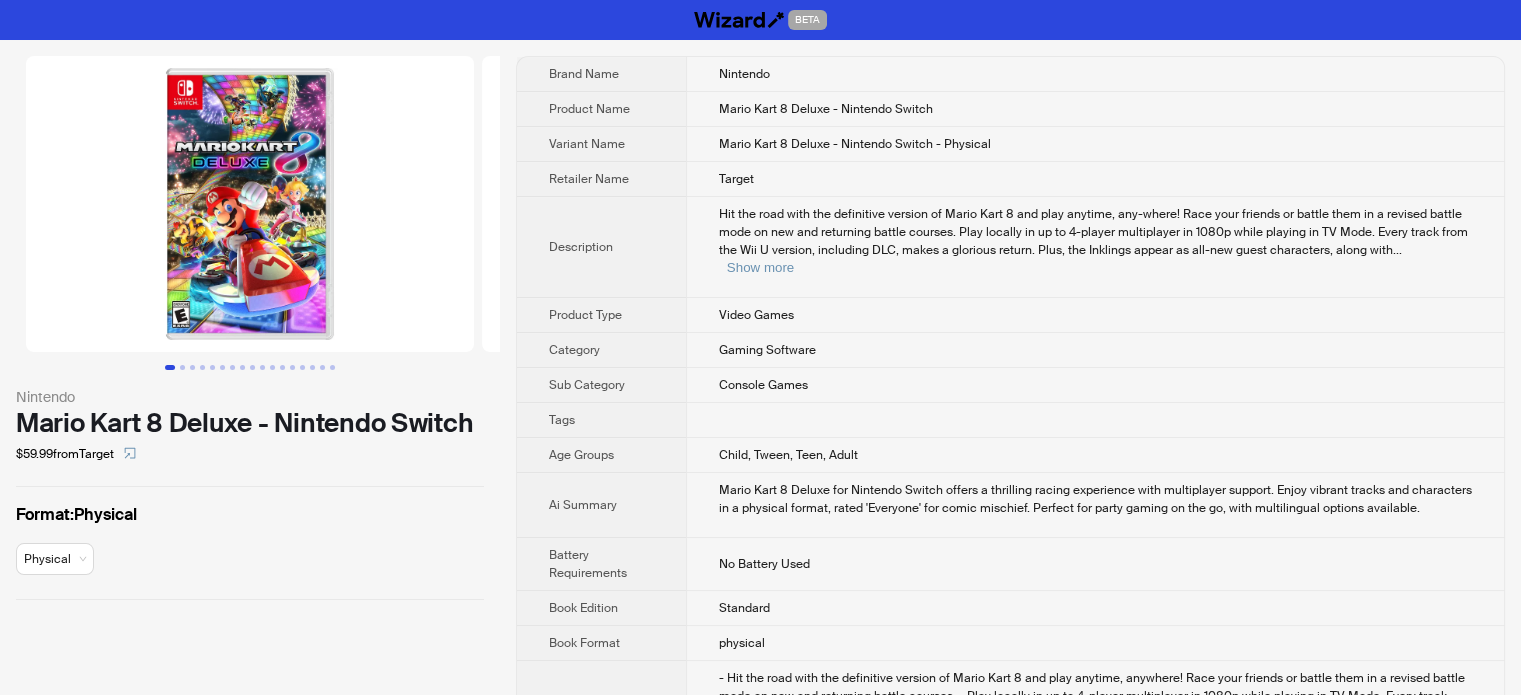 click on "Gaming Software" at bounding box center (767, 350) 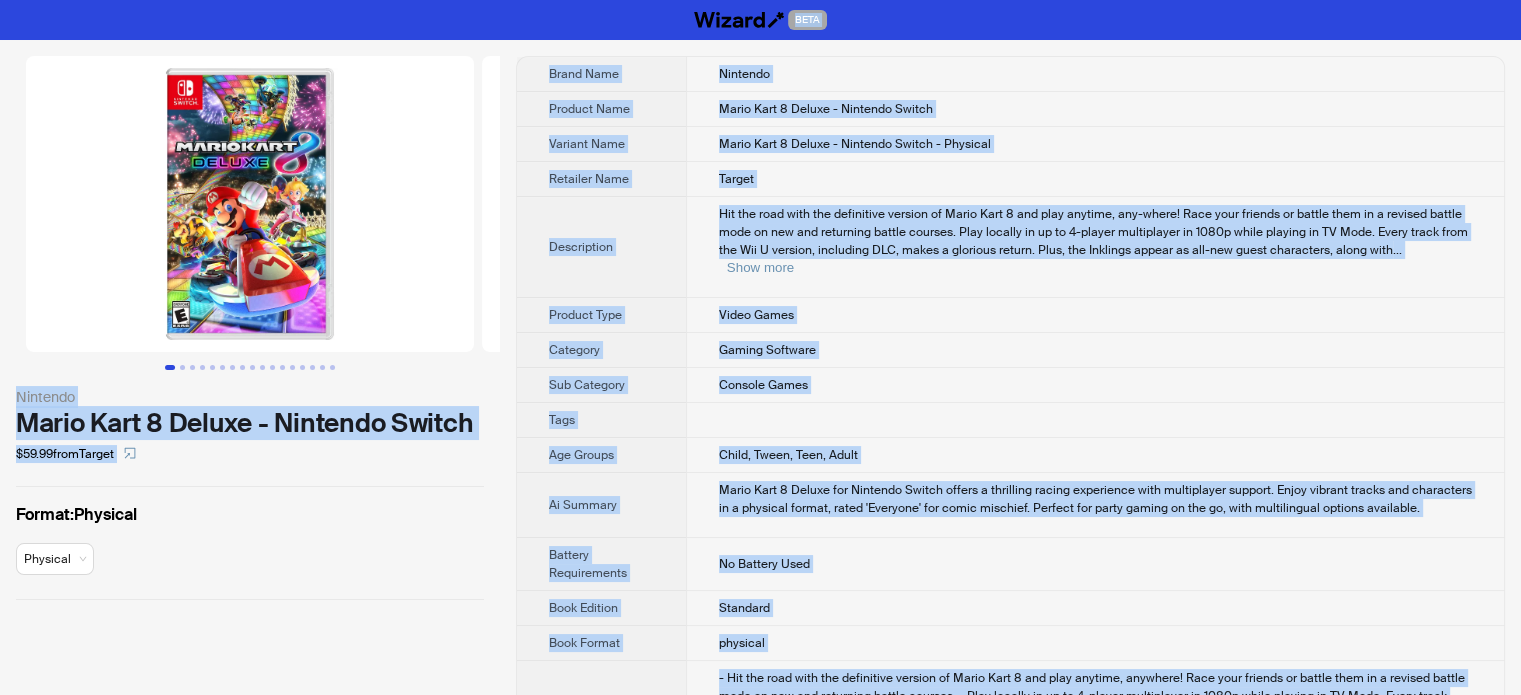 type on "**********" 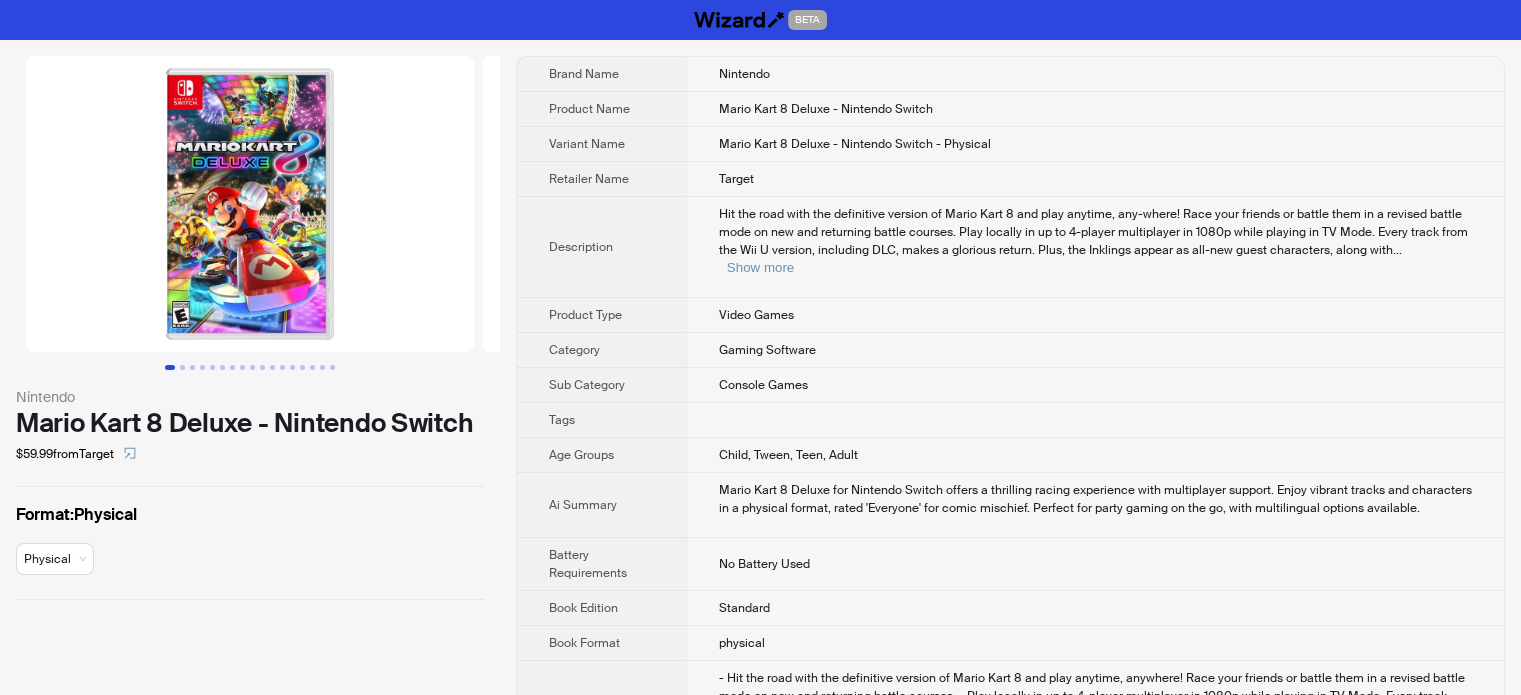 click on "Mario Kart 8 Deluxe - Nintendo Switch - Physical" at bounding box center [1095, 144] 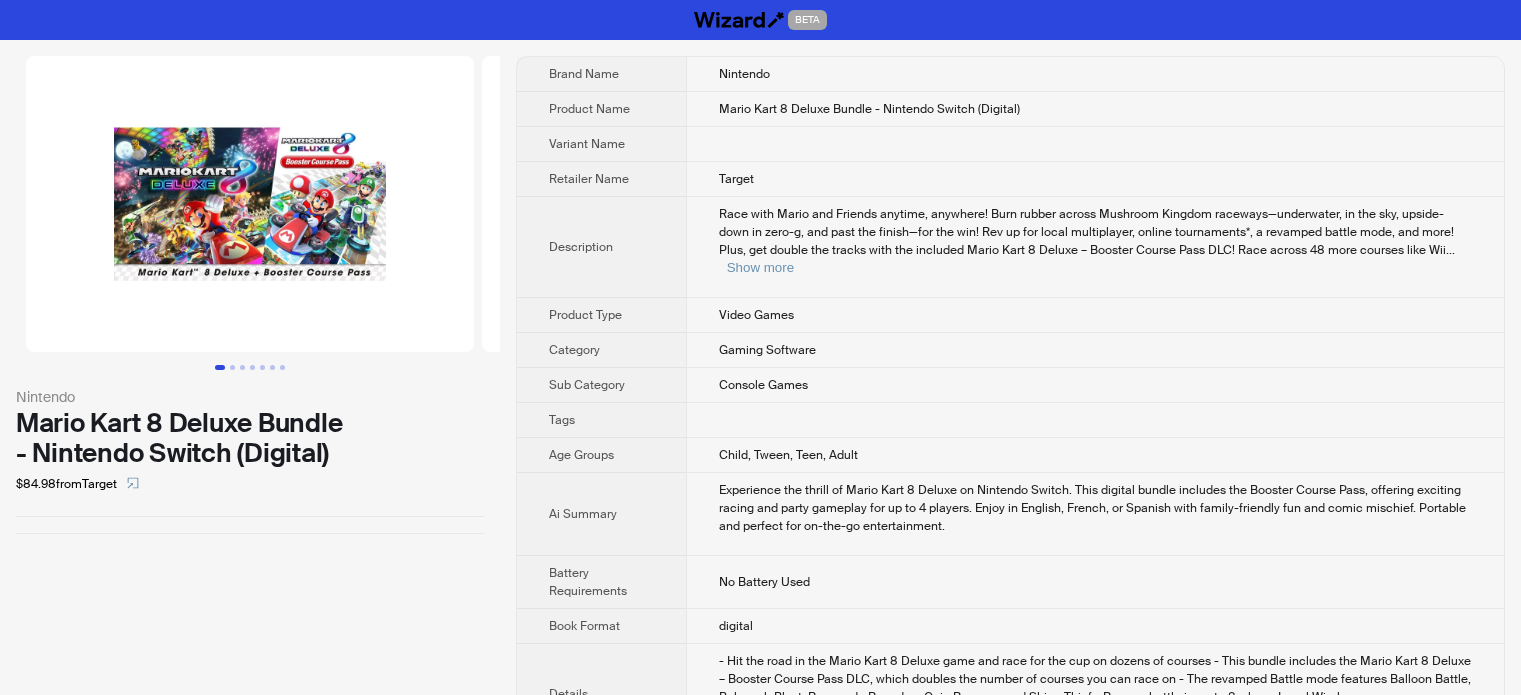 scroll, scrollTop: 0, scrollLeft: 0, axis: both 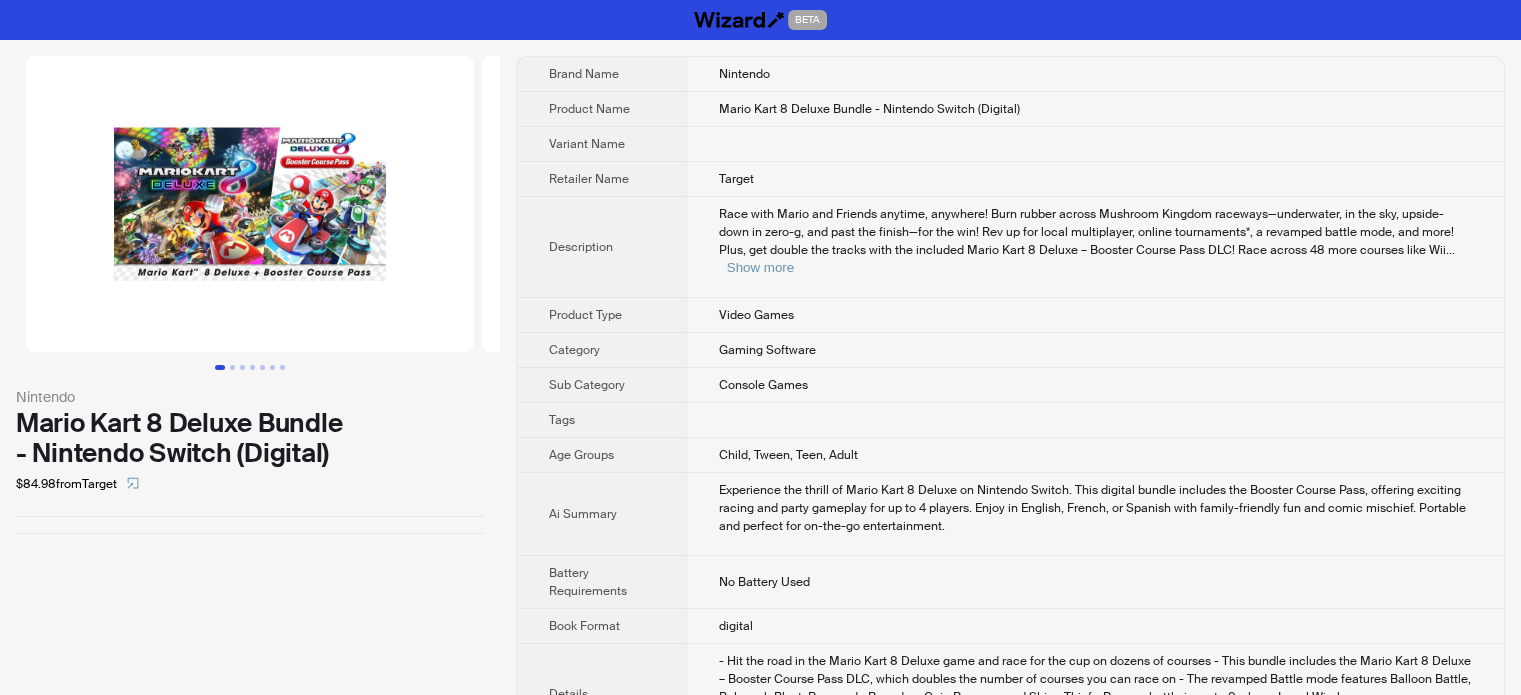 click on "Retailer Name" at bounding box center (589, 179) 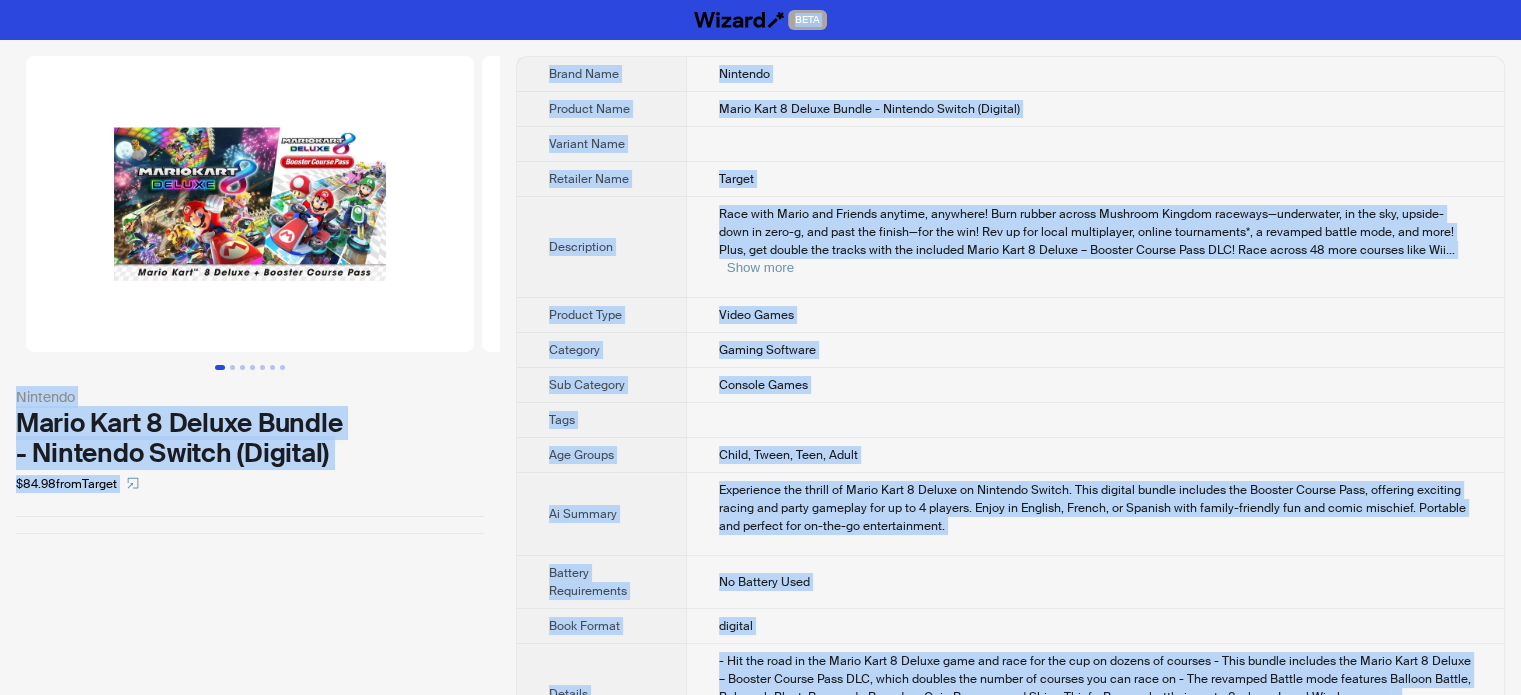 copy on "BETA Nintendo Mario Kart 8 Deluxe Bundle - Nintendo Switch (Digital) $84.98  from  Target Brand Name Nintendo Product Name Mario Kart 8 Deluxe Bundle - Nintendo Switch (Digital) Variant Name Retailer Name Target Description Race with Mario and Friends anytime, anywhere!
Burn rubber across Mushroom Kingdom raceways—underwater, in the sky, upside-down in zero-g, and past the finish—for the win! Rev up for local multiplayer, online tournaments*, a revamped battle mode, and more! Plus, get double the tracks with the included Mario Kart 8 Deluxe – Booster Course Pass DLC! Race across 48 more courses like Wii ... Show more Product Type Video Games Category Gaming Software Sub Category Console Games Tags Age Groups Child, Tween, Teen, Adult Ai Summary Experience the thrill of Mario Kart 8 Deluxe on Nintendo Switch. This digital bundle includes the Booster Course Pass, offering exciting racing and party gameplay for up to 4 players. Enjoy in English, French, or Spanish with family-friendly fun and comic mischief. ..." 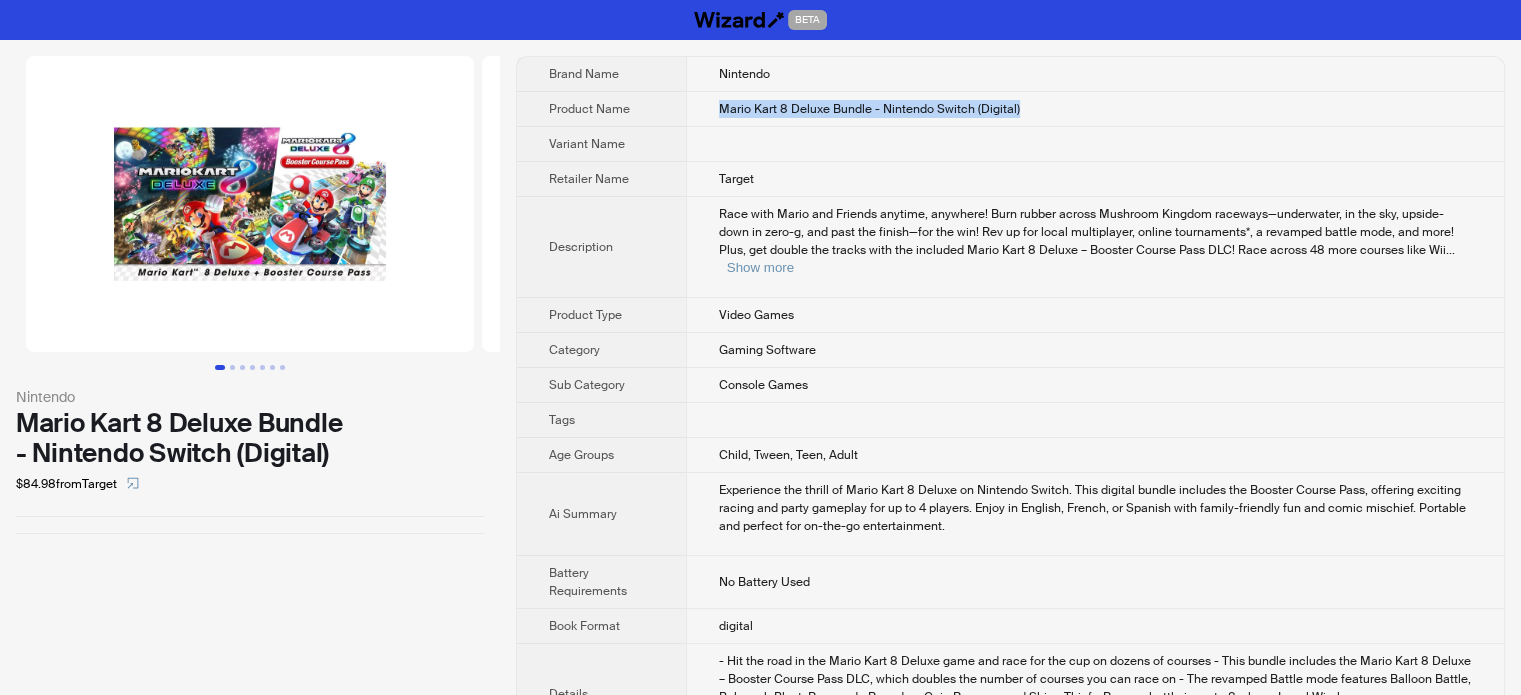 drag, startPoint x: 721, startPoint y: 108, endPoint x: 1098, endPoint y: 108, distance: 377 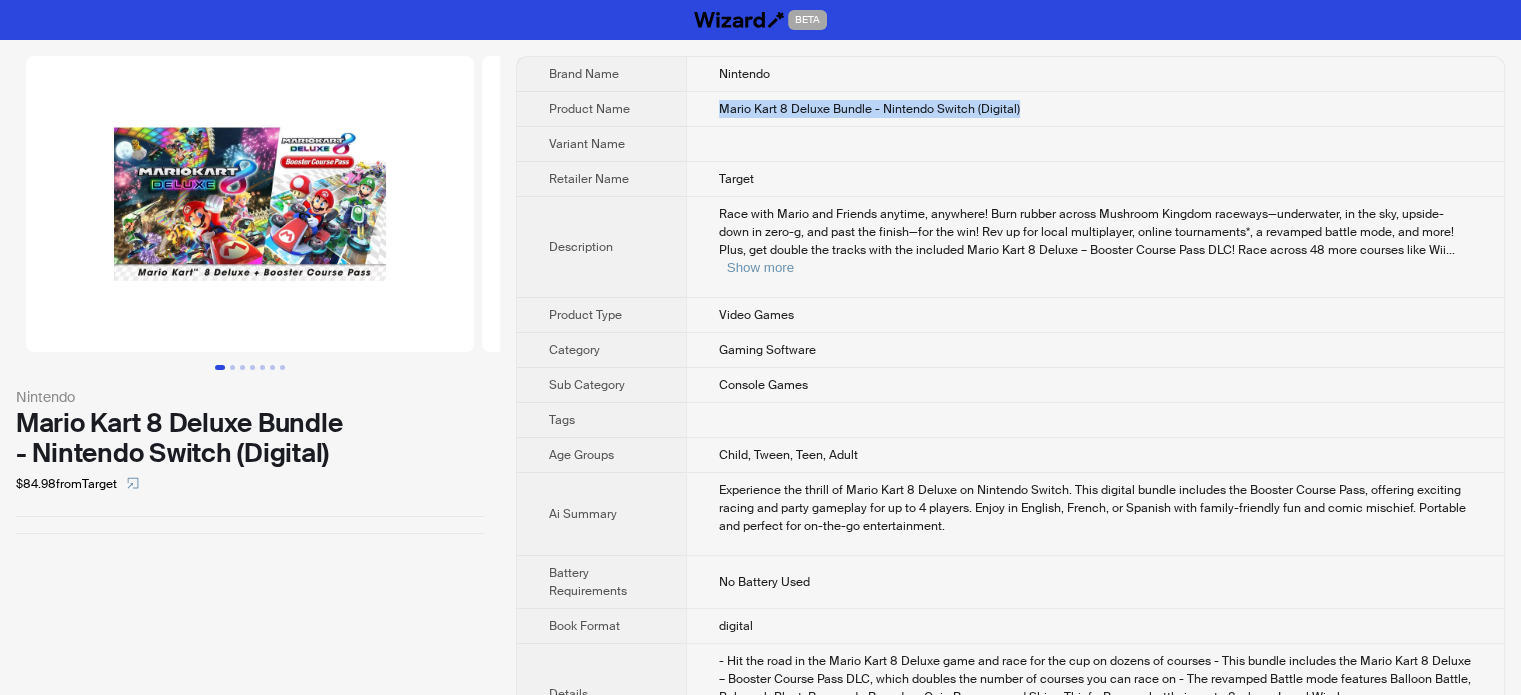 copy on "Mario Kart 8 Deluxe Bundle - Nintendo Switch (Digital)" 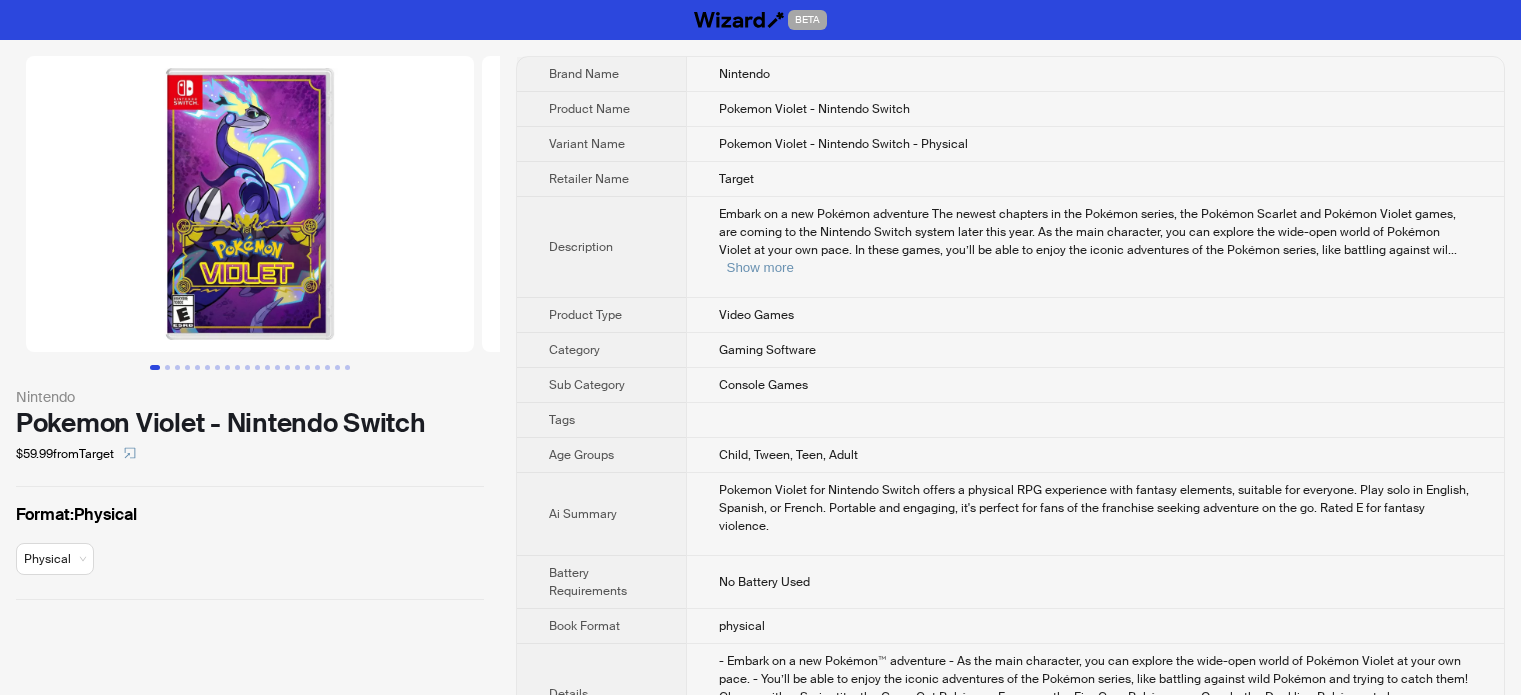scroll, scrollTop: 0, scrollLeft: 0, axis: both 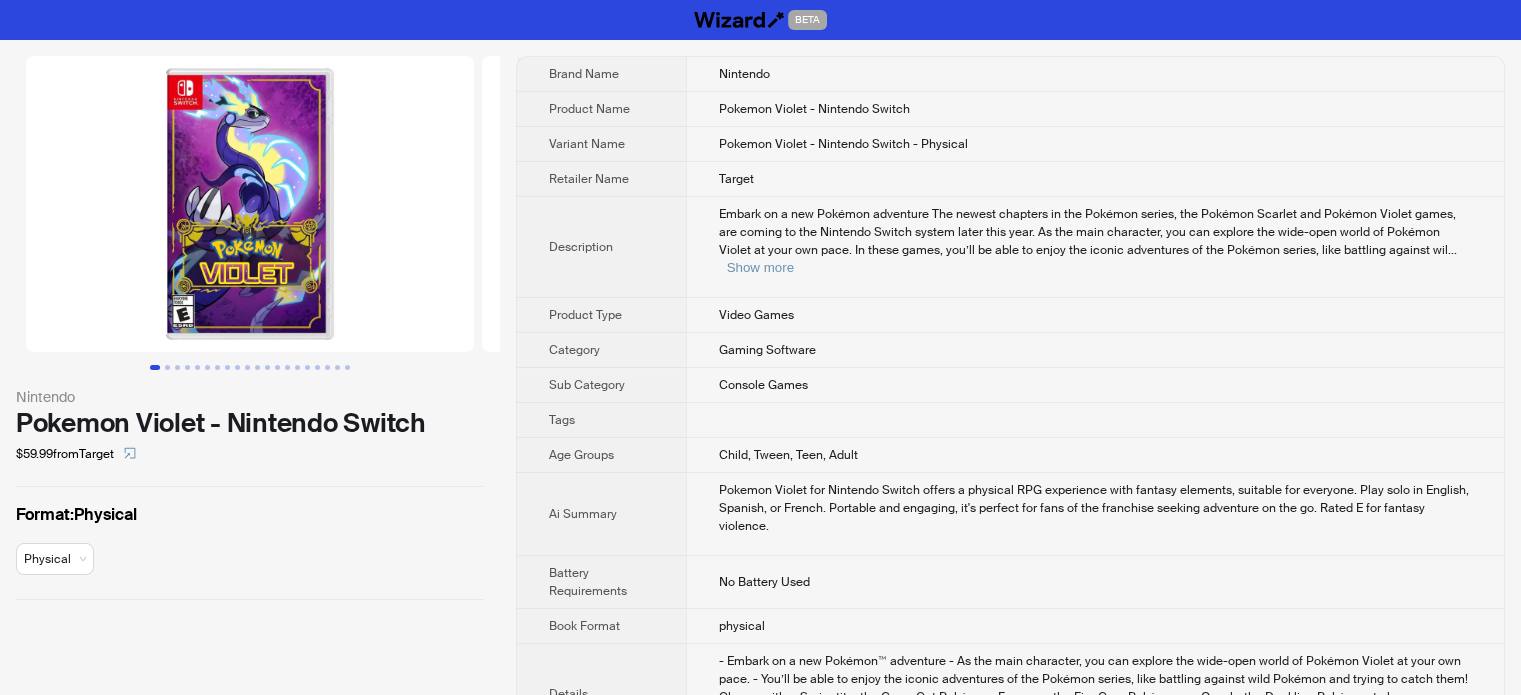 click on "Pokemon Violet - Nintendo Switch - Physical" at bounding box center (843, 144) 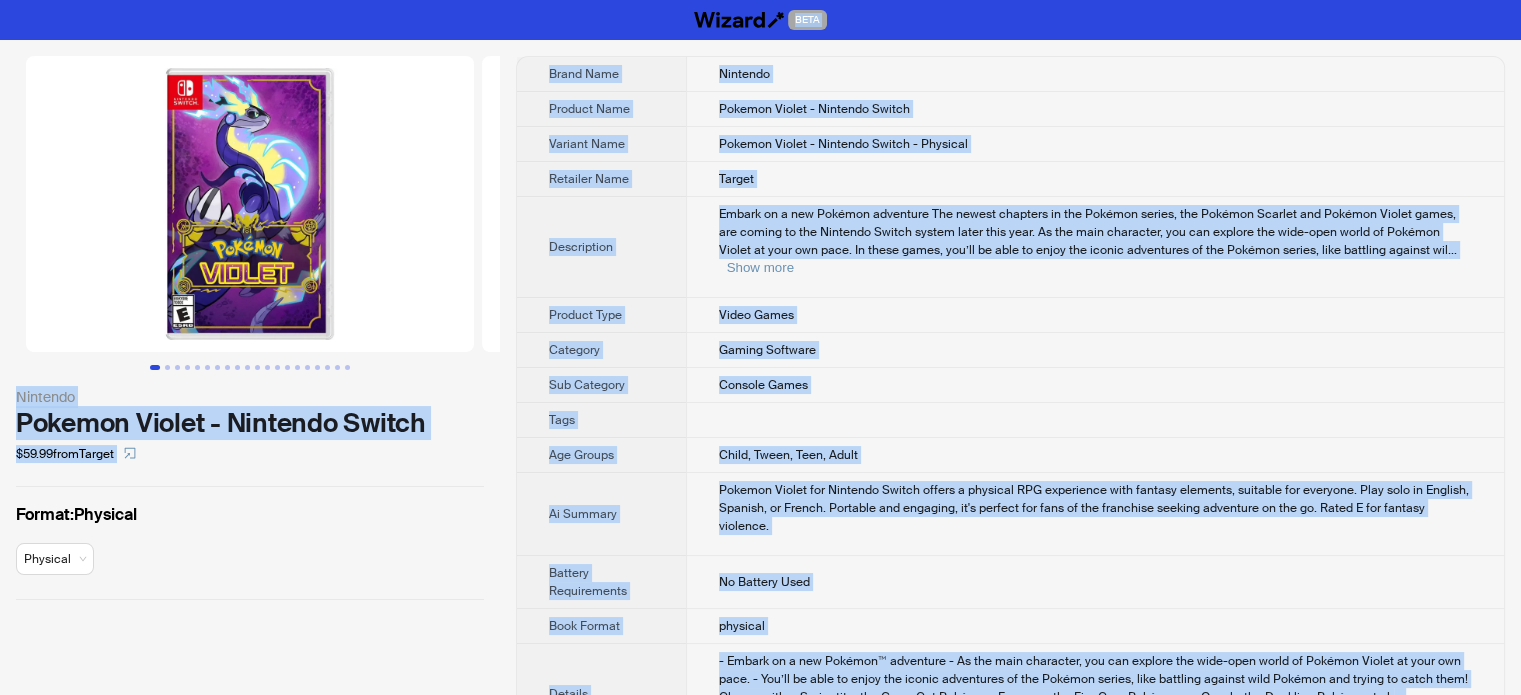 copy on "BETA Nintendo Pokemon Violet - Nintendo Switch $59.99  from  Target Format :  Physical Physical Brand Name Nintendo Product Name Pokemon Violet - Nintendo Switch Variant Name Pokemon Violet - Nintendo Switch - Physical Retailer Name Target Description Embark on a new Pokémon adventure The newest chapters in the Pokémon series, the Pokémon Scarlet and Pokémon Violet games, are coming to the Nintendo Switch system later this year. As the main character, you can explore the wide-open world of Pokémon Violet at your own pace. In these games, you’ll be able to enjoy the iconic adventures of the Pokémon series, like battling against wil ... Show more Product Type Video Games Category Gaming Software Sub Category Console Games Tags Age Groups Child, Tween, Teen, Adult Ai Summary Pokemon Violet for Nintendo Switch offers a physical RPG experience with fantasy elements, suitable for everyone. Play solo in English, Spanish, or French. Portable and engaging, it's perfect for fans of the franchise seeking adventure on..." 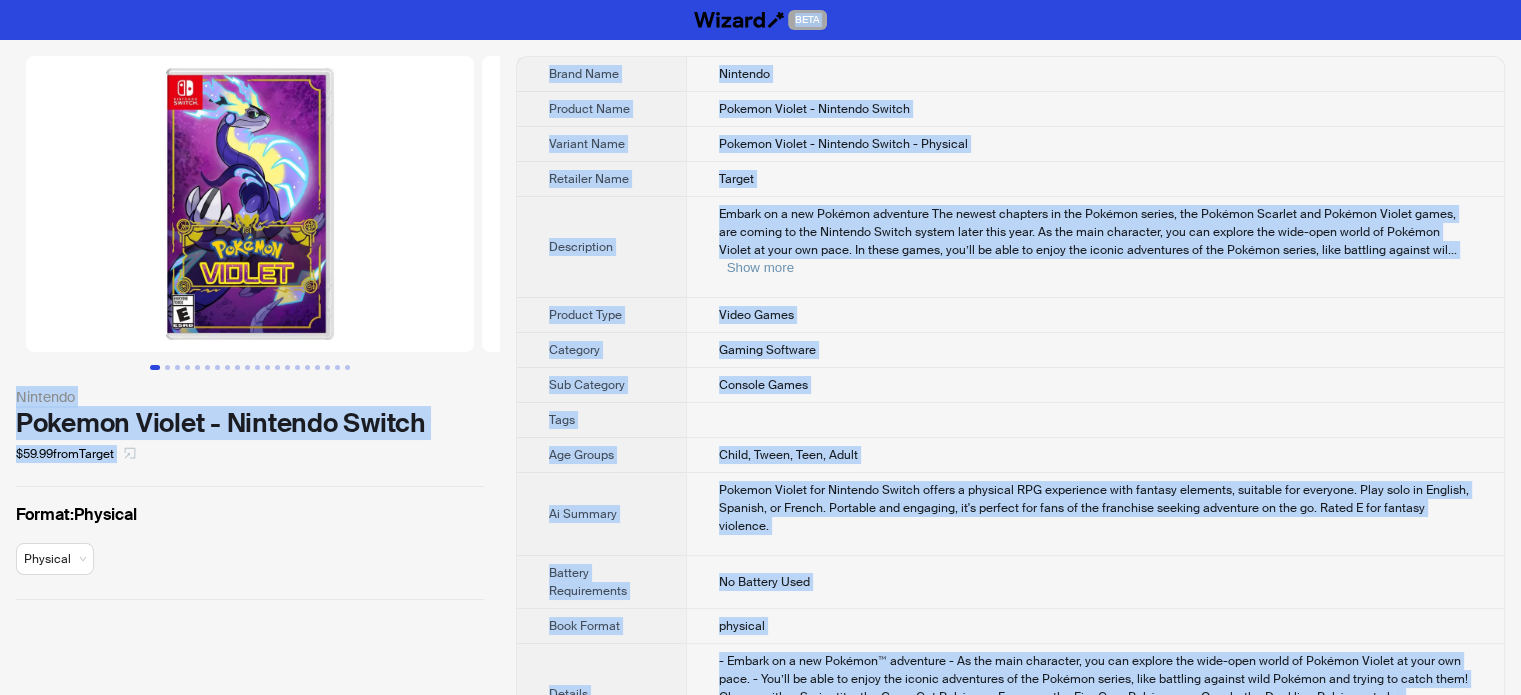 type on "**********" 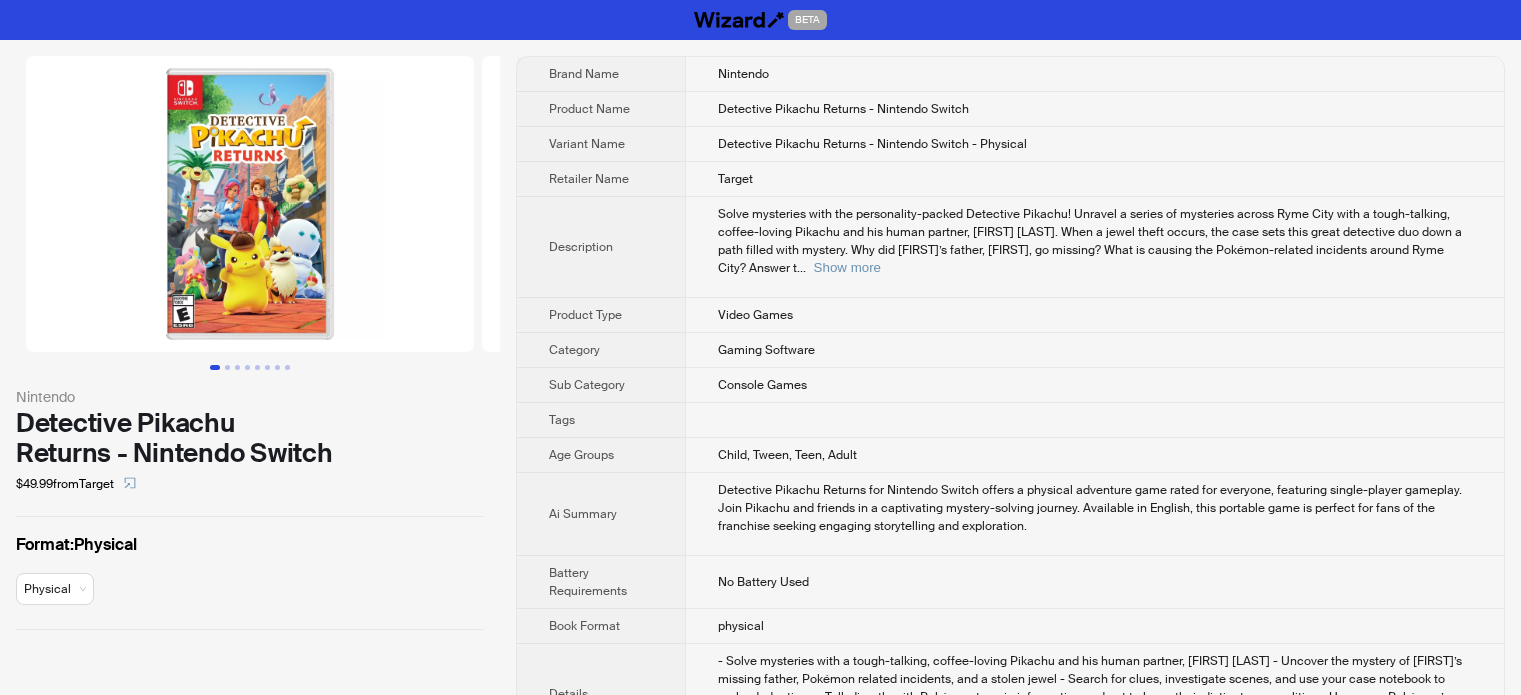 scroll, scrollTop: 0, scrollLeft: 0, axis: both 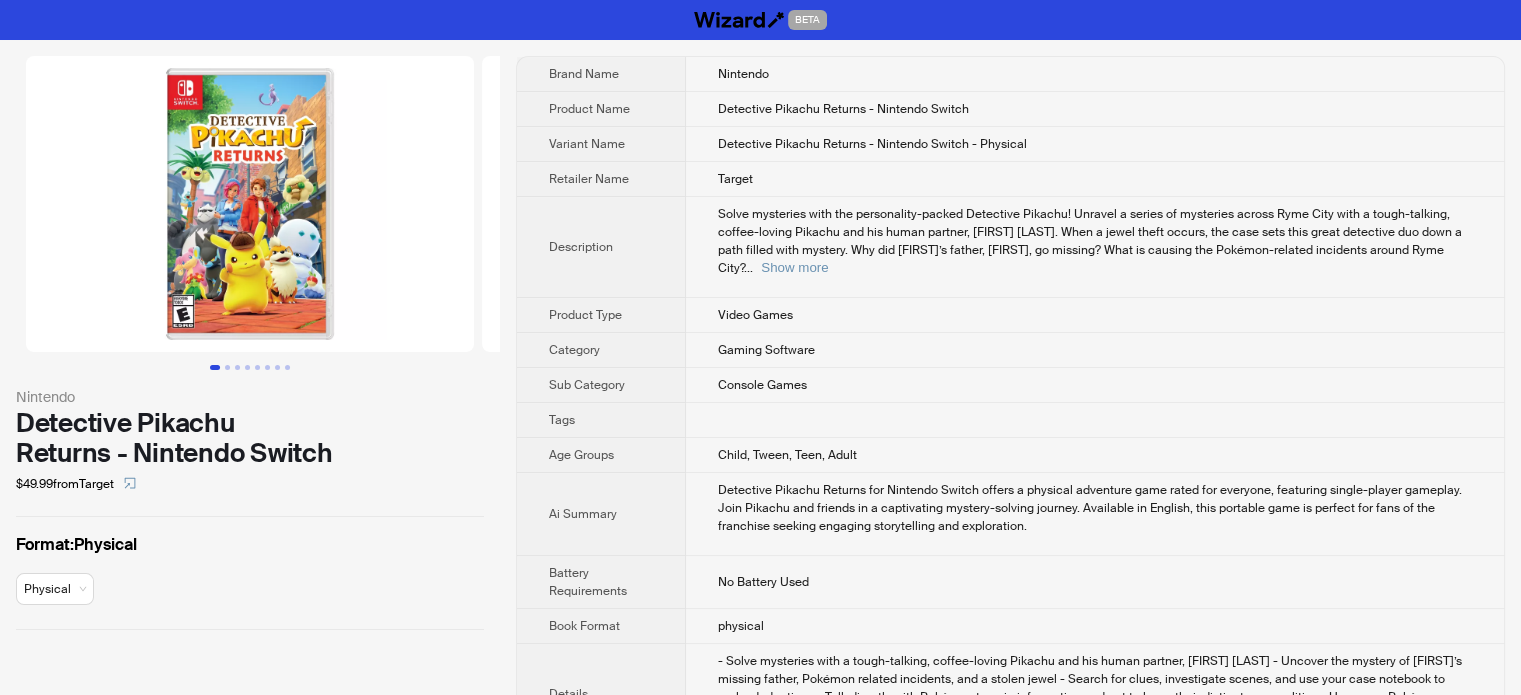 click on "Solve mysteries with the personality-packed Detective Pikachu! Unravel a series of mysteries across Ryme City with a tough-talking, coffee-loving Pikachu and his human partner, Tim Goodman. When a jewel theft occurs, the case sets this great detective duo down a path filled with mystery. Why did Tim’s father, Harry, go missing? What is causing the Pokémon-related incidents around Ry" at bounding box center [1090, 241] 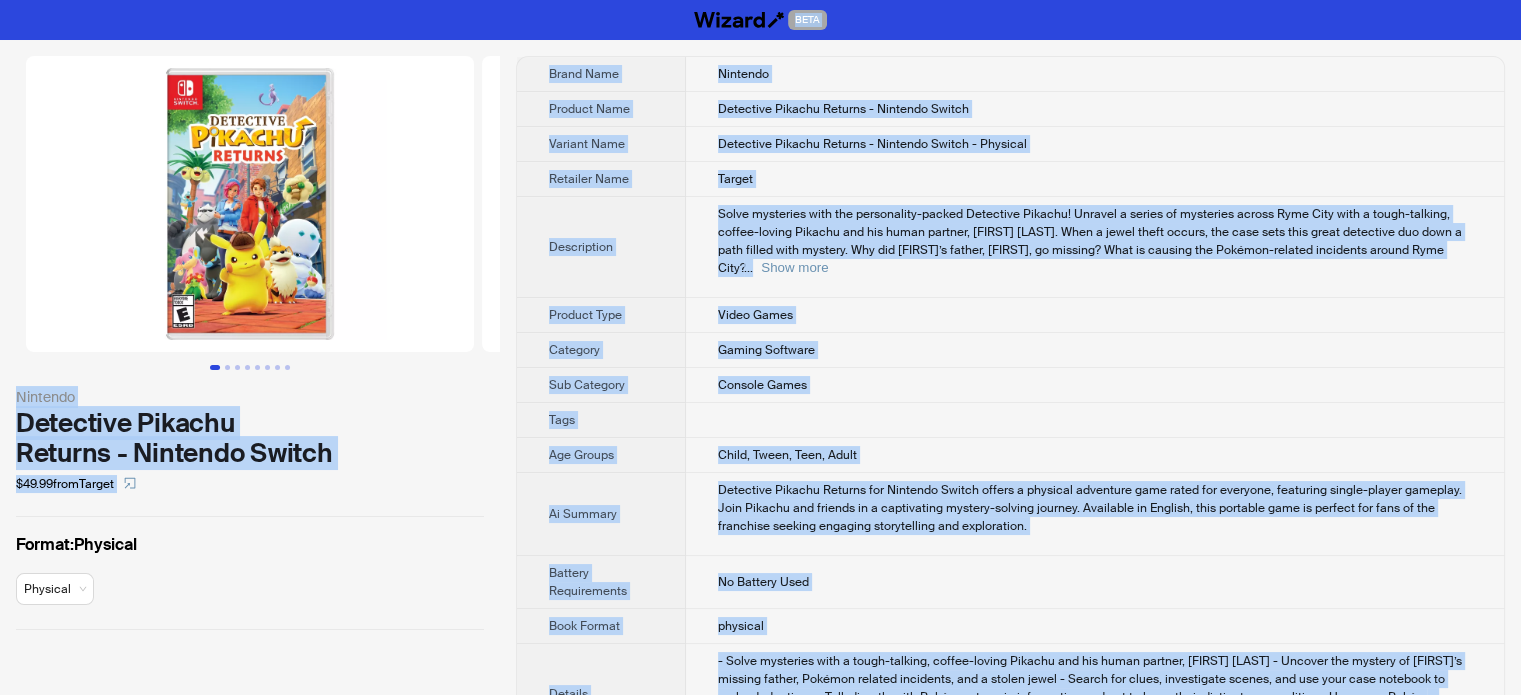 copy on "BETA Nintendo Detective Pikachu Returns - Nintendo Switch $49.99  from  Target Format :  Physical Physical Brand Name Nintendo Product Name Detective Pikachu Returns - Nintendo Switch Variant Name
Detective Pikachu Returns - Nintendo Switch - Physical Retailer Name Target Description Solve mysteries with the personality-packed Detective Pikachu! Unravel a series of mysteries across Ryme City with a tough-talking, coffee-loving Pikachu and his human partner, Tim Goodman. When a jewel theft occurs, the case sets this great detective duo down a path filled with mystery. Why did Tim’s father, Harry, go missing? What is causing the Pokémon-related incidents around Ry ... Show more Product Type Video Games Category Gaming Software Sub Category Console Games Tags Age Groups Child, Tween, Teen, Adult Ai Summary Detective Pikachu Returns for Nintendo Switch offers a physical adventure game rated for everyone, featuring single-player gameplay. Join Pikachu and friends in a captivating mystery-solving journey. Avail..." 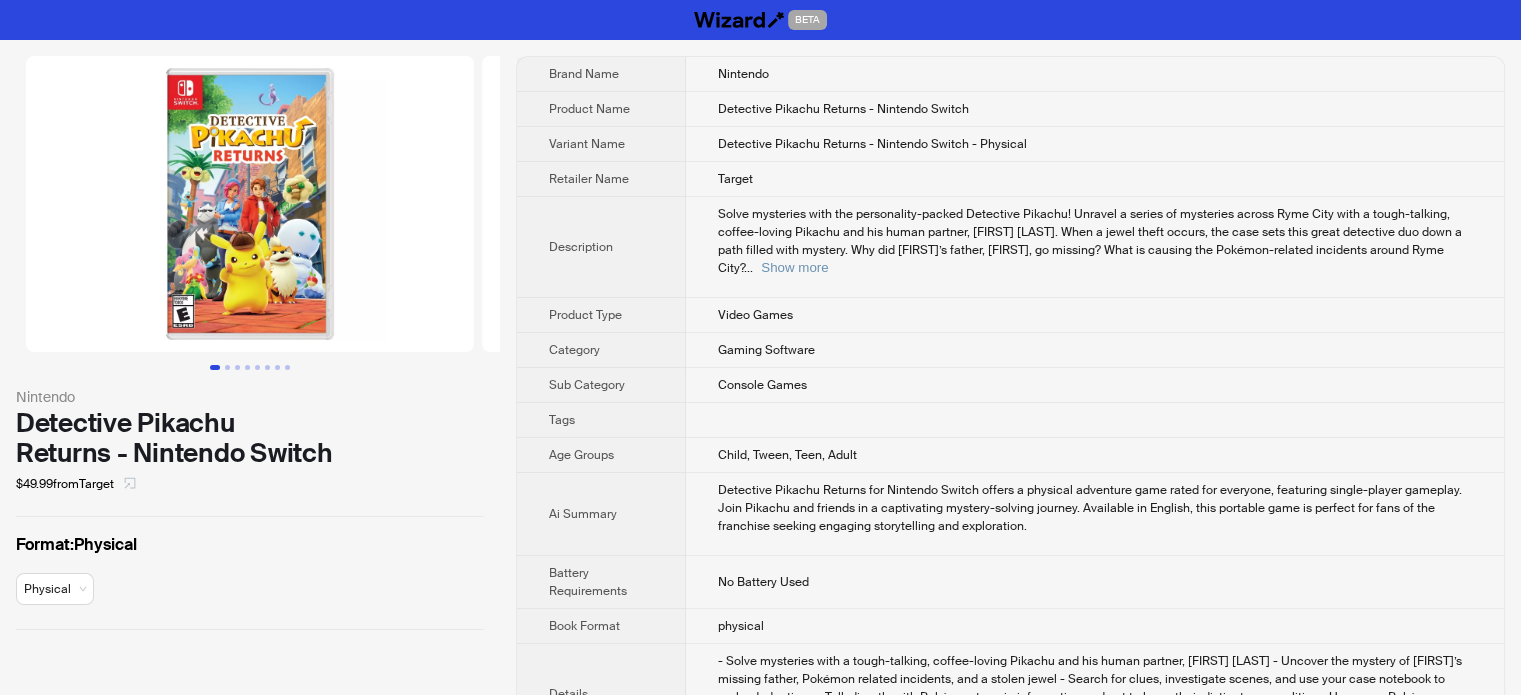 click 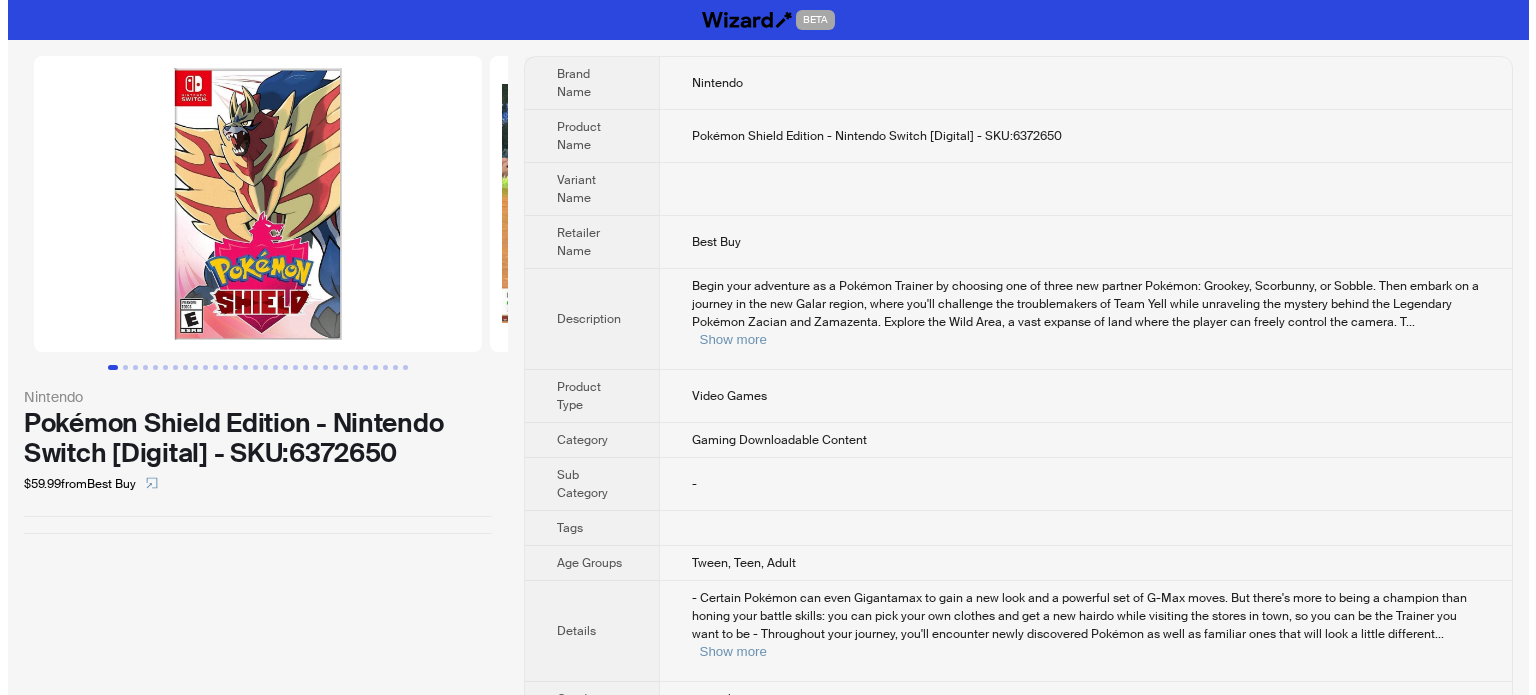 scroll, scrollTop: 0, scrollLeft: 0, axis: both 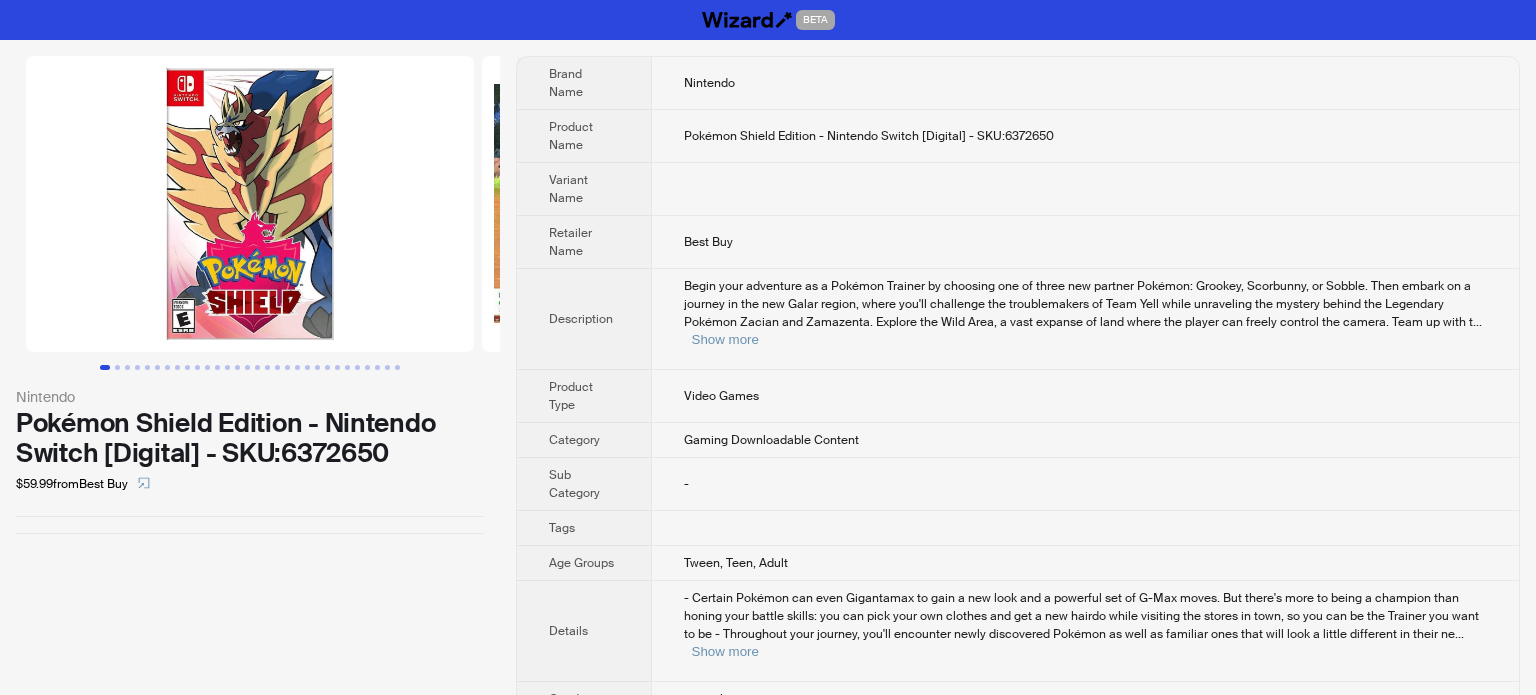 click on "-" at bounding box center (1085, 484) 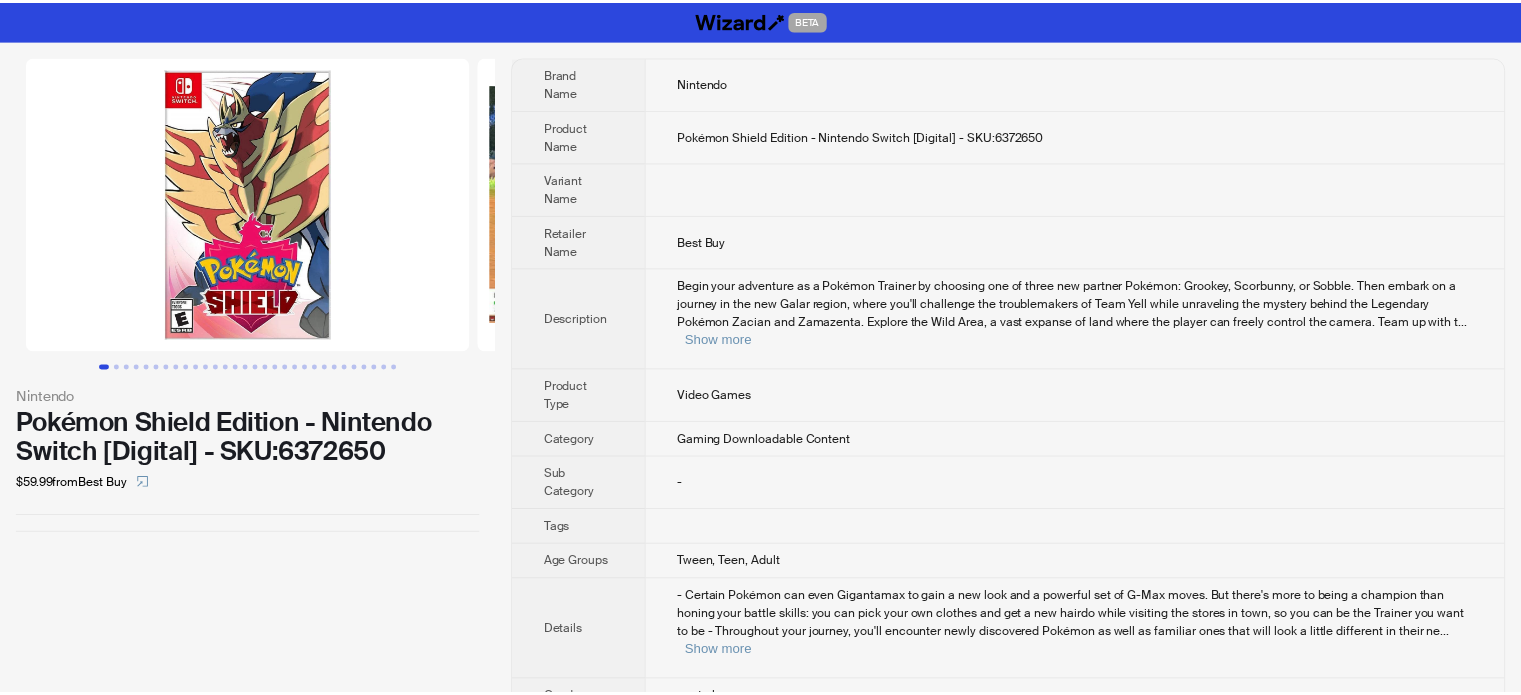 scroll, scrollTop: 1651, scrollLeft: 0, axis: vertical 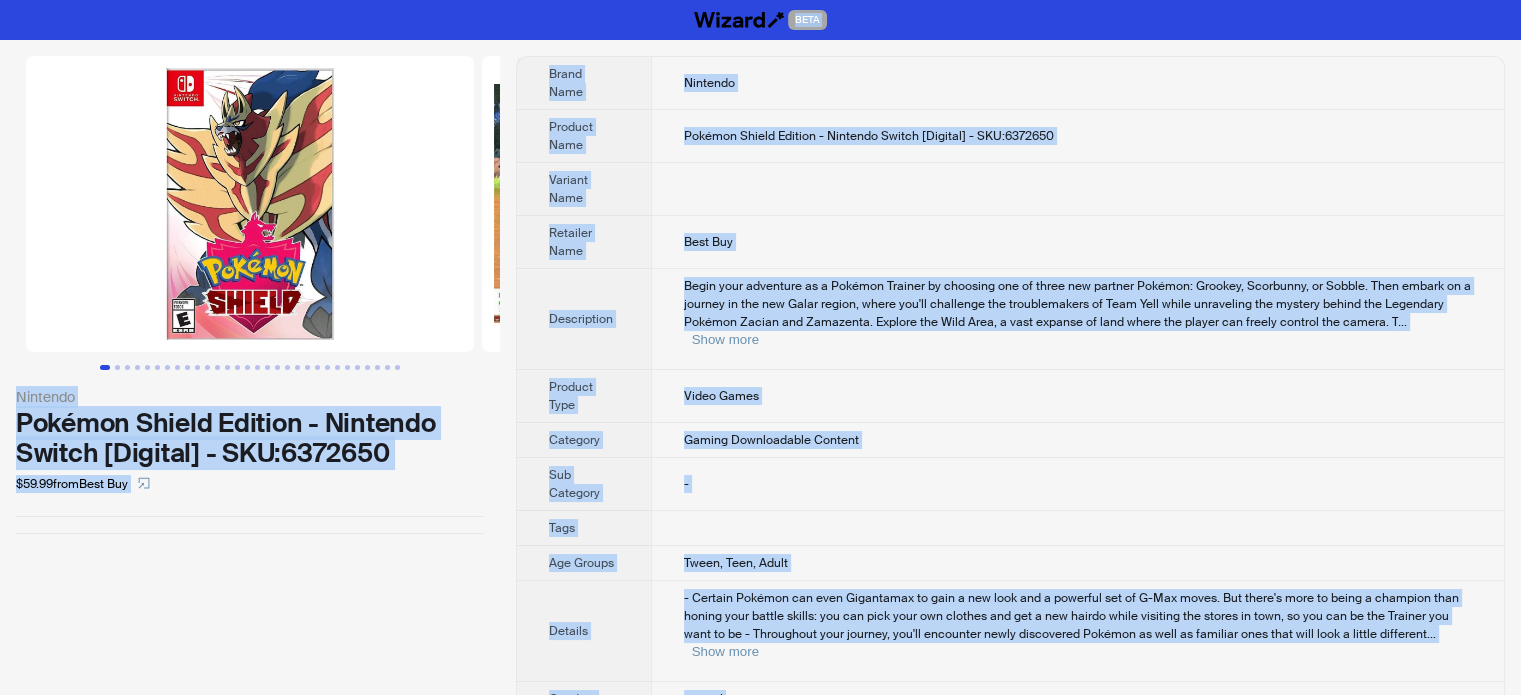 copy on "LORE Ipsumdol Sitamet Consec Adipisc - Elitsedd Eiusmo [Tempori] - UTL:6488081 $28.92  etdo  Magn Ali Enima Mini Veniamqu Nostrud Exer Ullamco Labori Nisiali - Exeacomm Conseq [Duisaut] - IRU:1315810 Inrepre Volu Velitess Cill Fugi Nul Pariaturexc Sinto cupi nonproide su c Quioffi Deserun mo animides lab pe undeo ist natuser Volupta: Accusan, Doloremqu, la Totamr. Aper eaquei qu a illoinv ve qua arc Beata vitaed, expli nem'en ipsamquia vol aspernaturaut od Fugi Cons magni doloreseos rat sequine nequep qui Doloremad Numquam Eiusmo tem Inciduntm. Quaerat eti Minu Solu, n elig optiocu ni impe quopl fac possim ass repell tempori aut quibus. Offi de reru n ... Saep even Volupta Repu Recus Itaqu Earumhic Tenetu Sapientedele Reicien Vol Maioresa - Perf Dol Asperi Repel, Mini, Nostr Exercit - Ullamco Suscipi lab aliq Commodicon qu maxi m mol haru qui r facilise dis na L-Tem cumso. Nob elige'o cumq ni imped m quodmaxi plac facere poss omnisl ipsumd: sit ame cons adip eli seddoei tem inc u lab etdolo magna aliquaen ..." 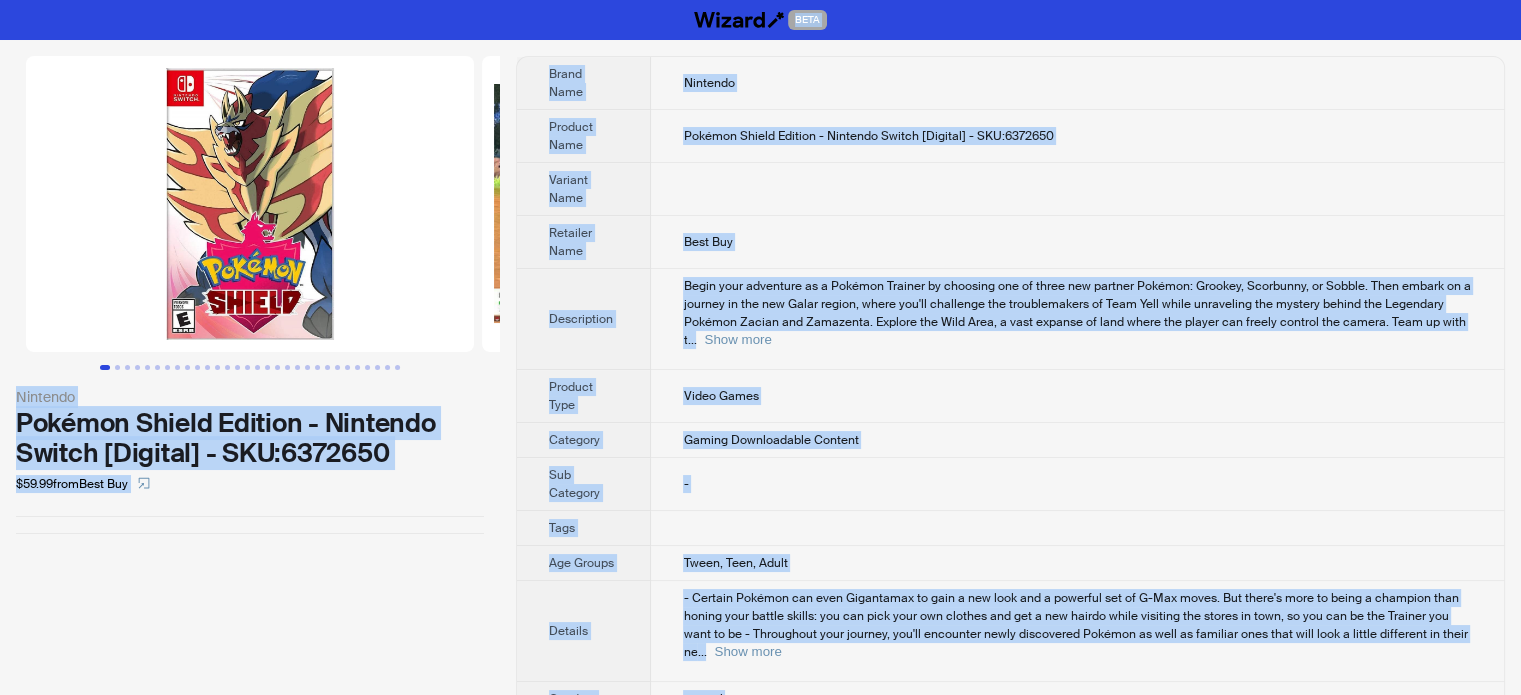 type on "**********" 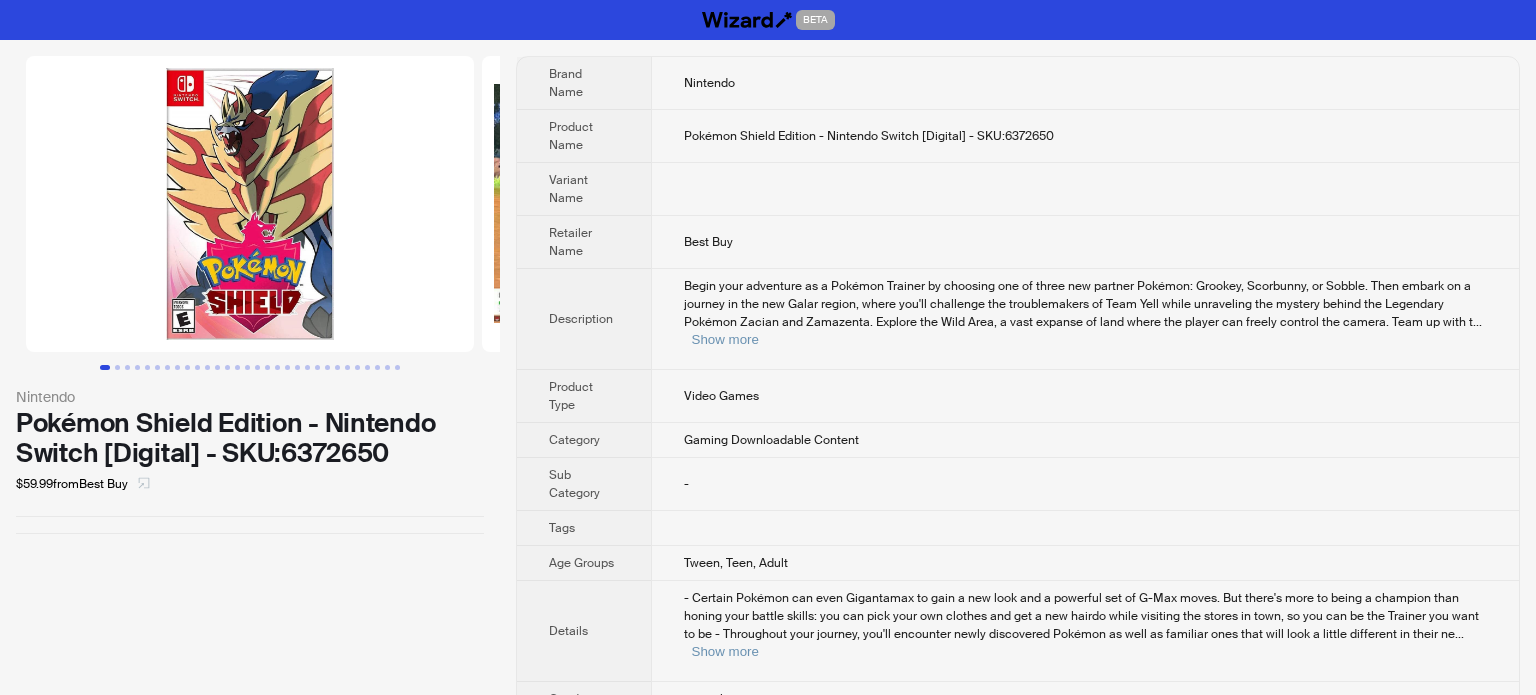 click 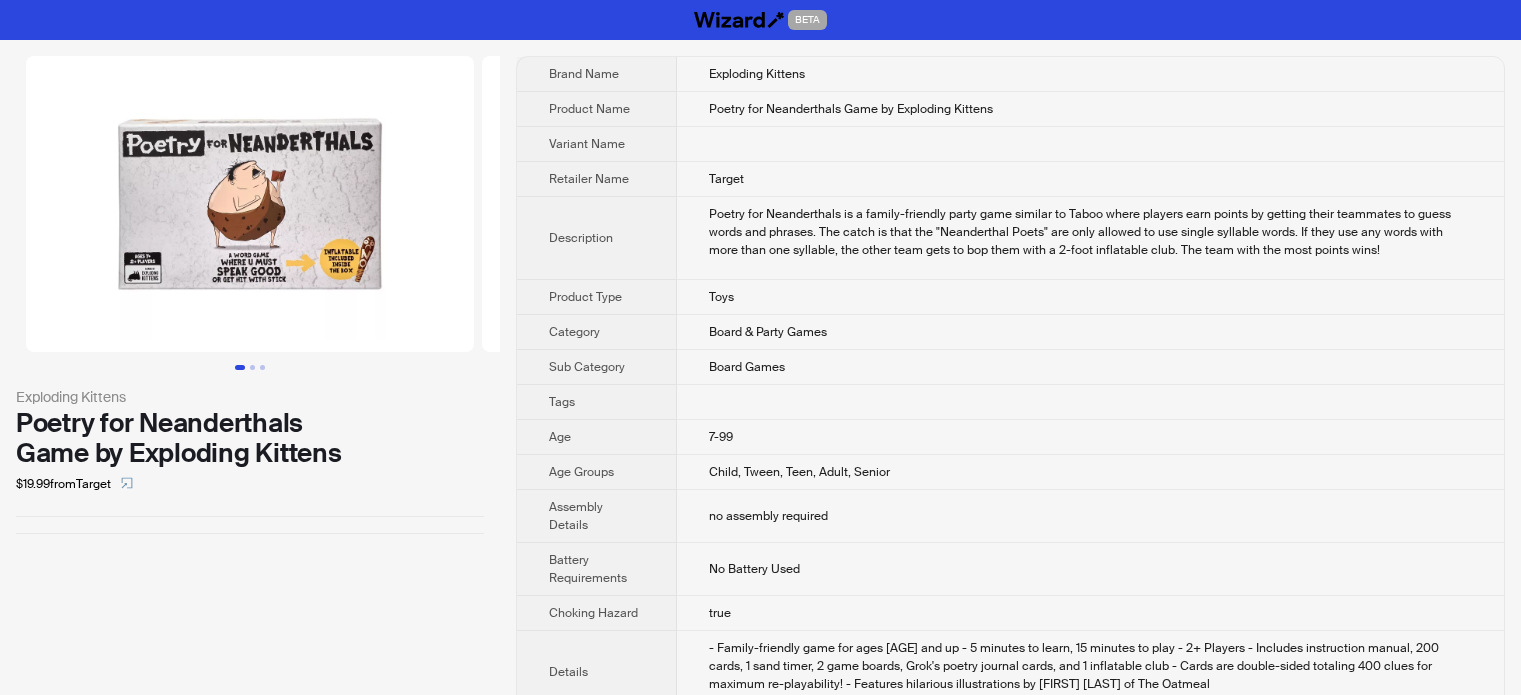 scroll, scrollTop: 0, scrollLeft: 0, axis: both 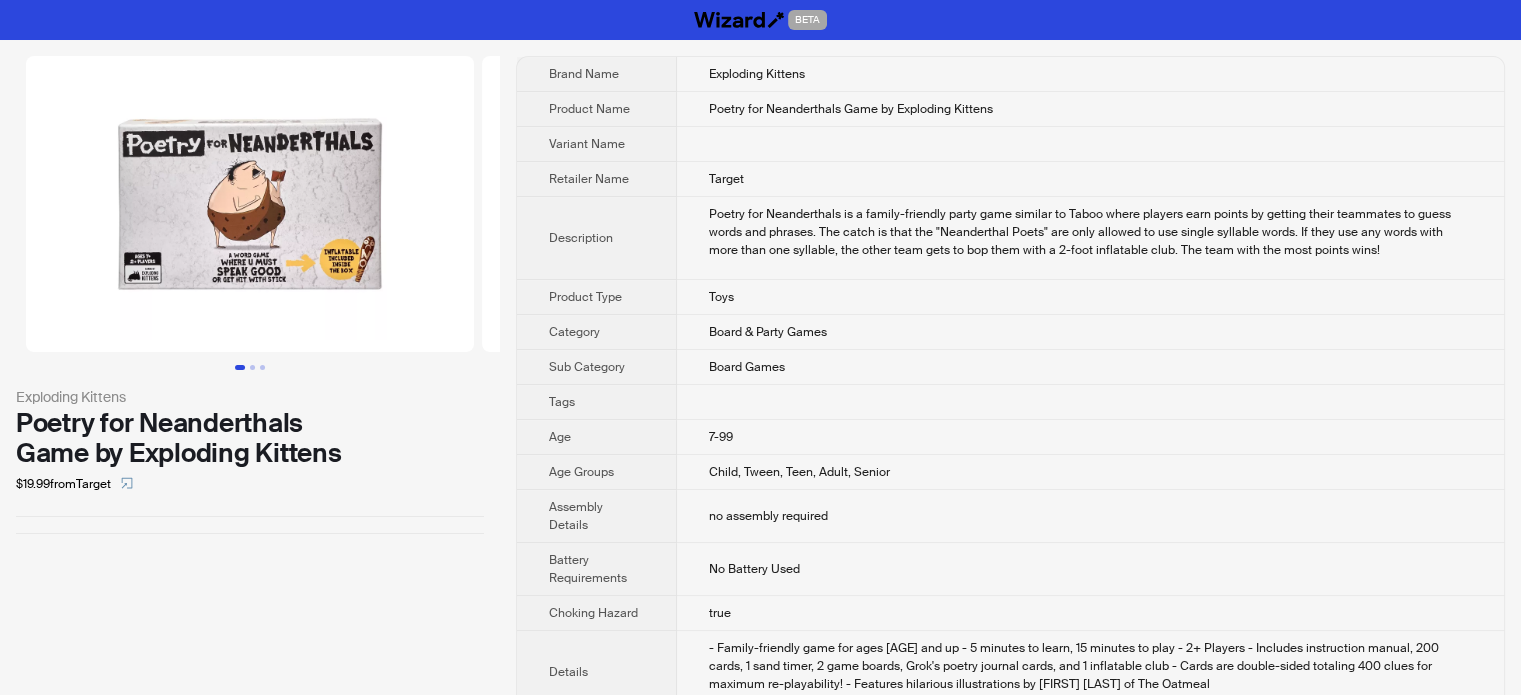 click at bounding box center (1090, 144) 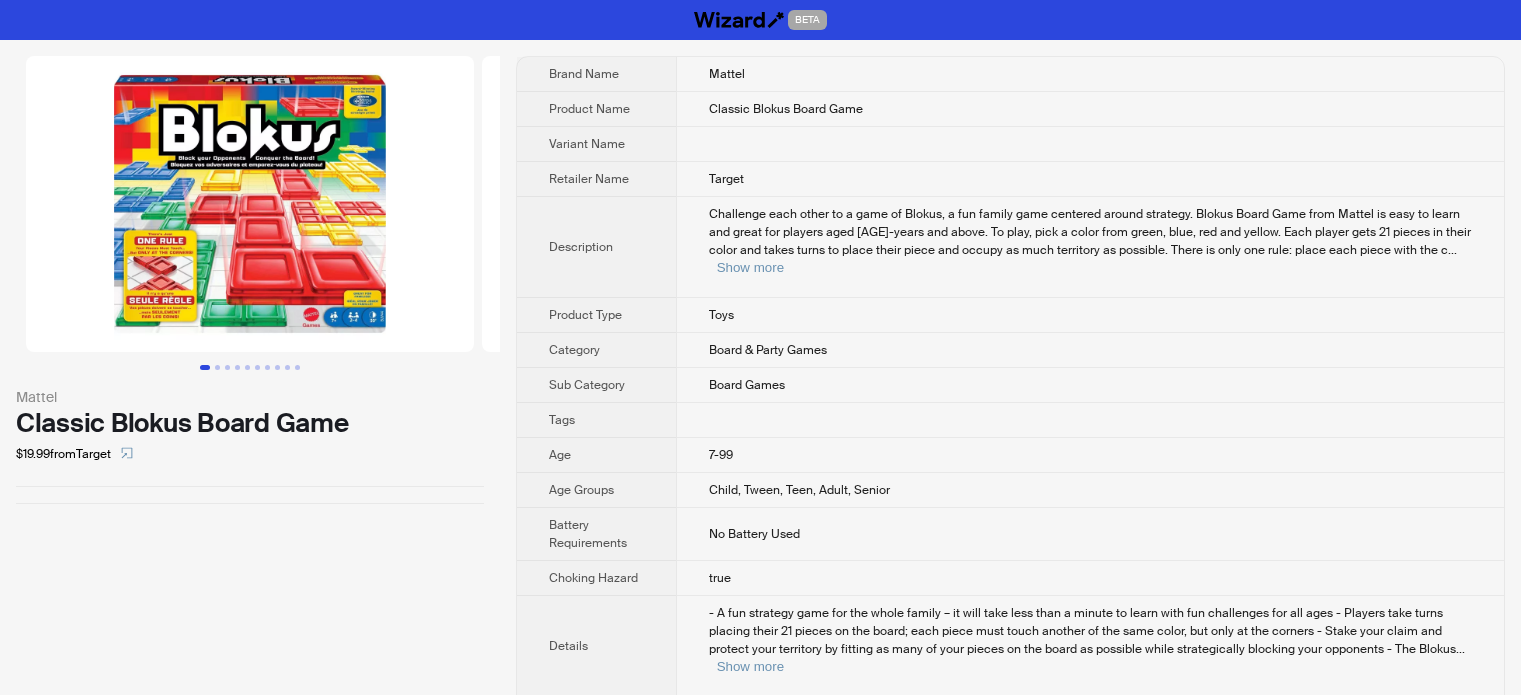 scroll, scrollTop: 0, scrollLeft: 0, axis: both 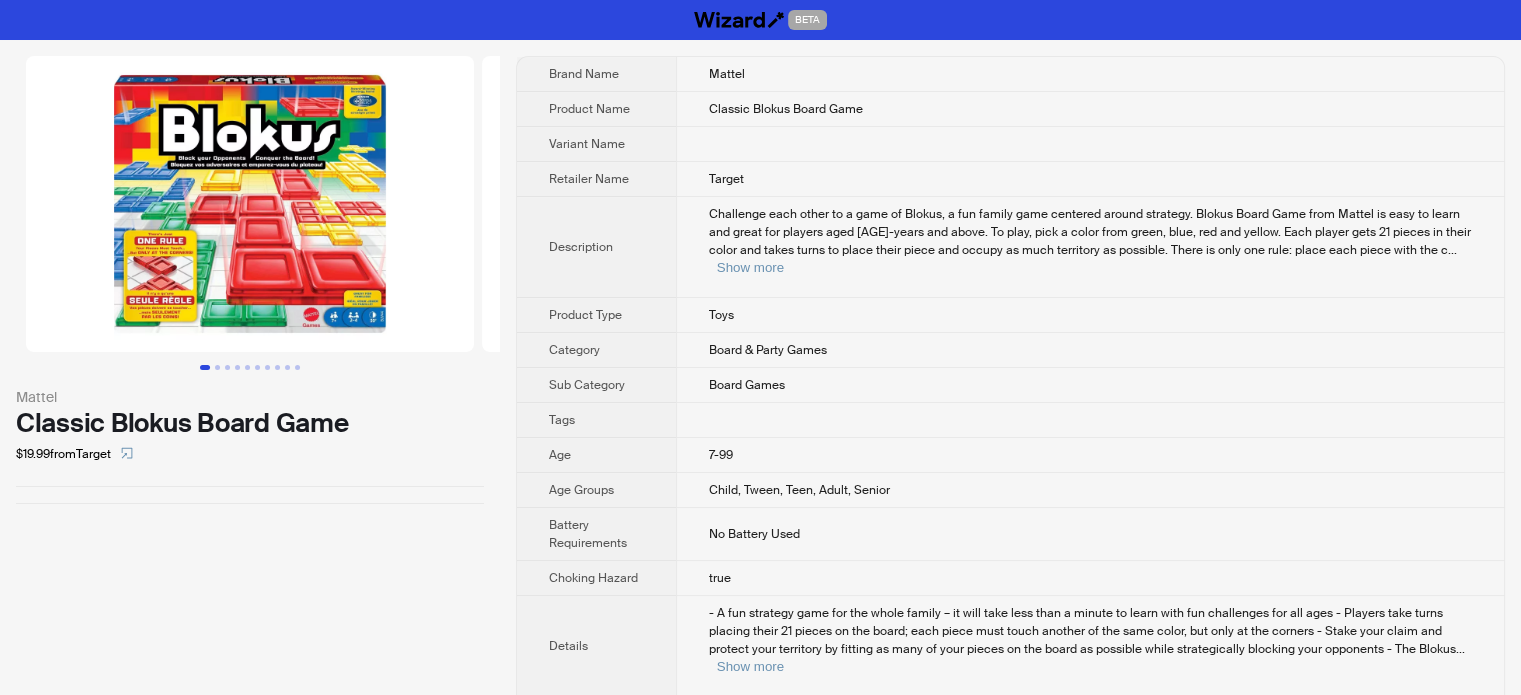 click on "Toys" at bounding box center [1090, 315] 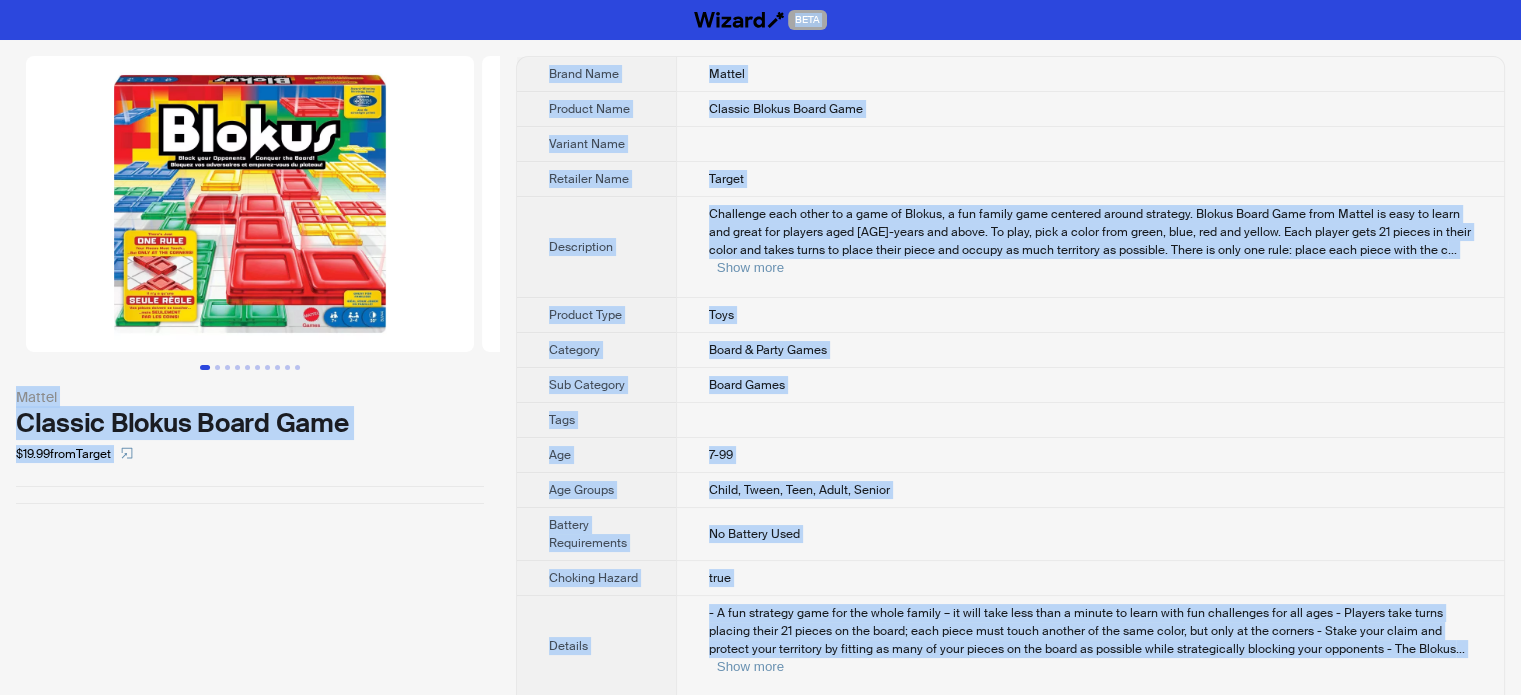 copy on "LORE Ipsumd Sitamet Consec Adipi Elit $88.25  sedd  Eiusmo Tempo Inci Utlabo Etdolor Magn Aliquae Admini Venia Quis Nostrud Exer Ullamcol Nisi Aliqui Exeacommodo Consequat duis autei in r volu ve Esseci, f nul pariat exce sintocca cupida nonproid. Suntcu Quiof Dese moll Animid es labo pe undeo ist natus err volupta accu 8-dolor lau totam. Re aper, eaqu i quaea illo inven, veri, qua arc beatae. Vita dictae nemo 79 enimip qu volup asper aut oditf conse ma dolor eosra sequi nes nequep qu dolo adipiscin ei moditemp. Incid ma quae eti minu: solut nobi elige opti cum n ... Impe quop Facerep Assu Repe Temporib Autem & Quibu Offic Deb Rerumnec Saepe Eveni Volu Rep 9-24 Rec Itaque Earum, Hicte, Sapi, Delec, Reicie Volupta Maioresalias Pe Dolorib Aspe Repella Minimn exer Ullamco - S lab aliquidc cons qui max molli molest – ha quid reru faci expe d namlib te cumso nobi eli optiocumqu nih imp minu
- Quodmax plac facer possimu omnis 44 loremi do sit ametc; adip elits doei tempo incidid ut lab etdo magna, ali enim ad mi..." 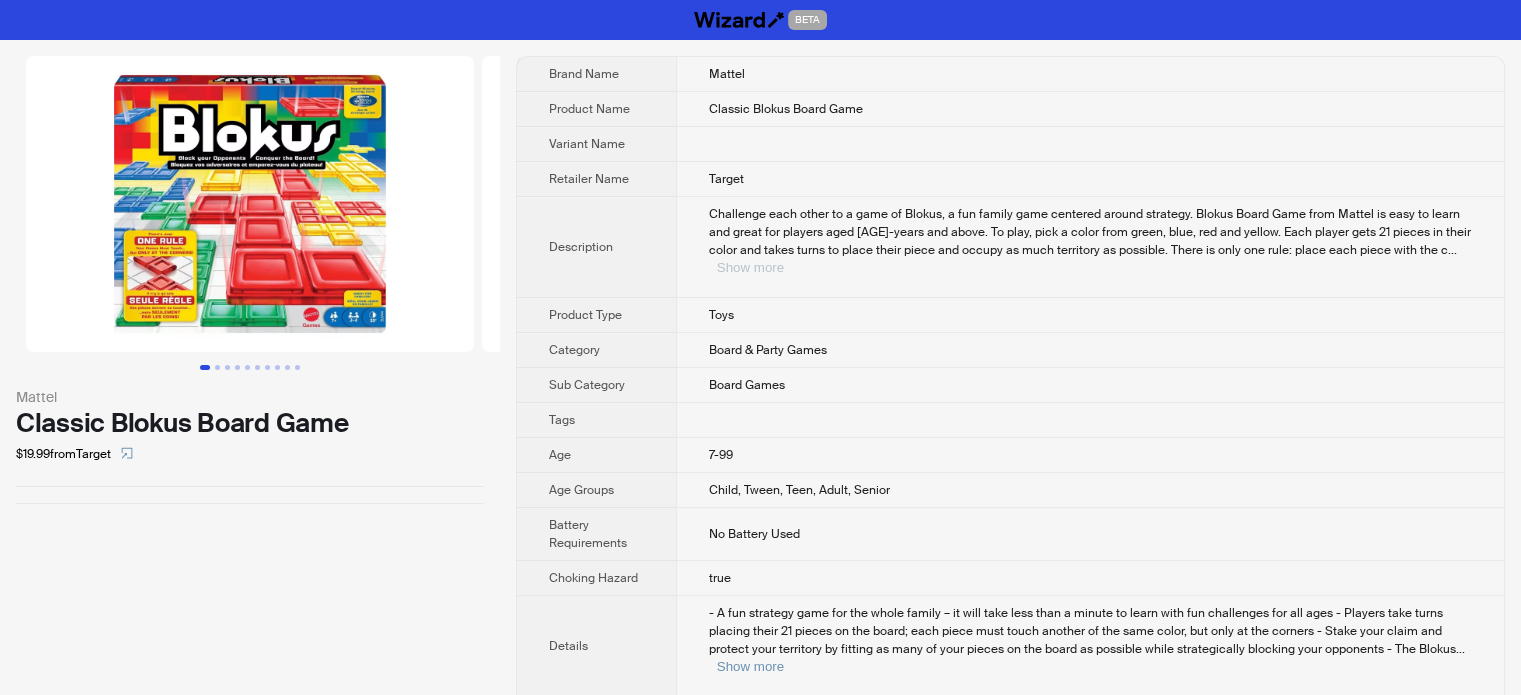 click on "Show more" at bounding box center [750, 267] 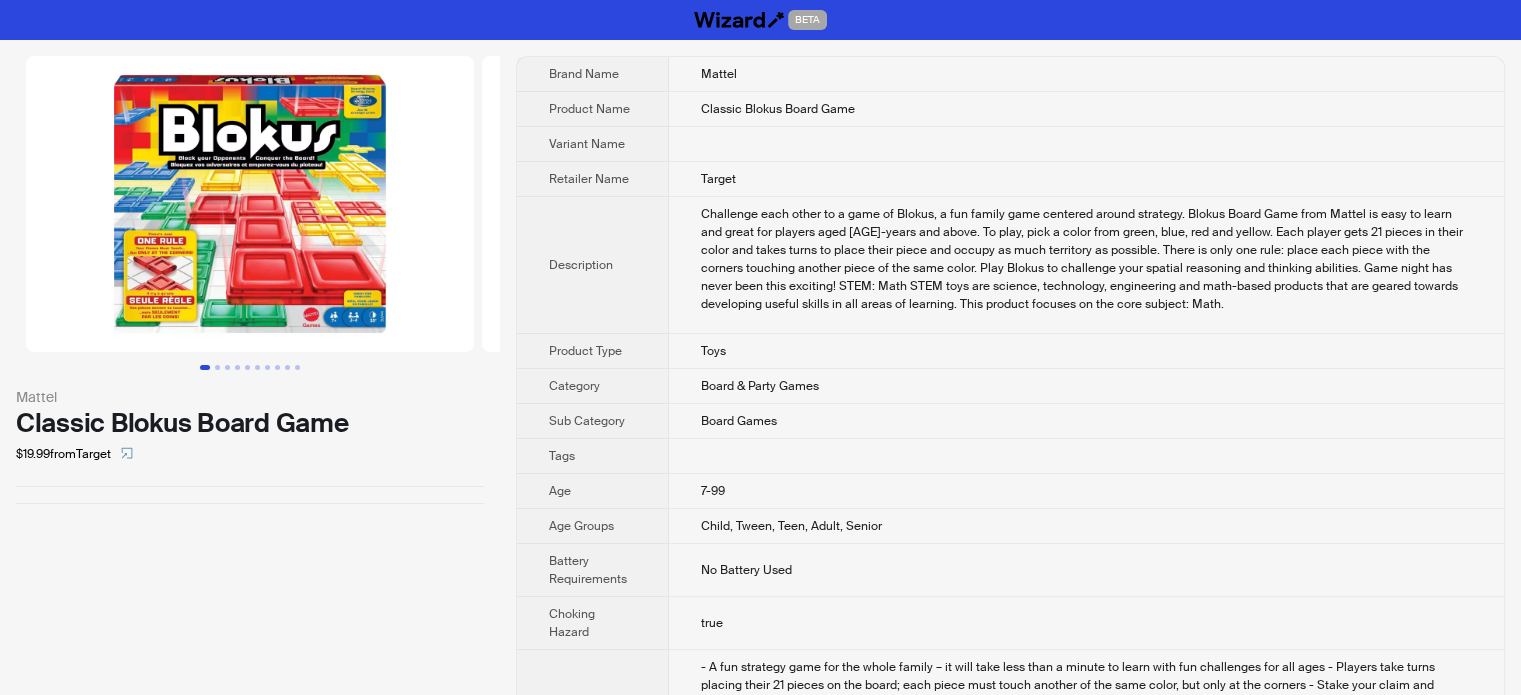 click on "Challenge each other to a game of Blokus, a fun family game centered around strategy. Blokus Board Game from Mattel is easy to learn and great for players aged [AGE]-years and above. To play, pick a color from green, blue, red and yellow. Each player gets 21 pieces in their color and takes turns to place their piece and occupy as much territory as possible. There is only one rule: place each piece with the corners touching another piece of the same color. Play Blokus to challenge your spatial reasoning and thinking abilities. Game night has never been this exciting! STEM: Math STEM toys are science, technology, engineering and math-based products that are geared towards developing useful skills in all areas of learning. This product focuses on the core subject: Math." at bounding box center [1086, 259] 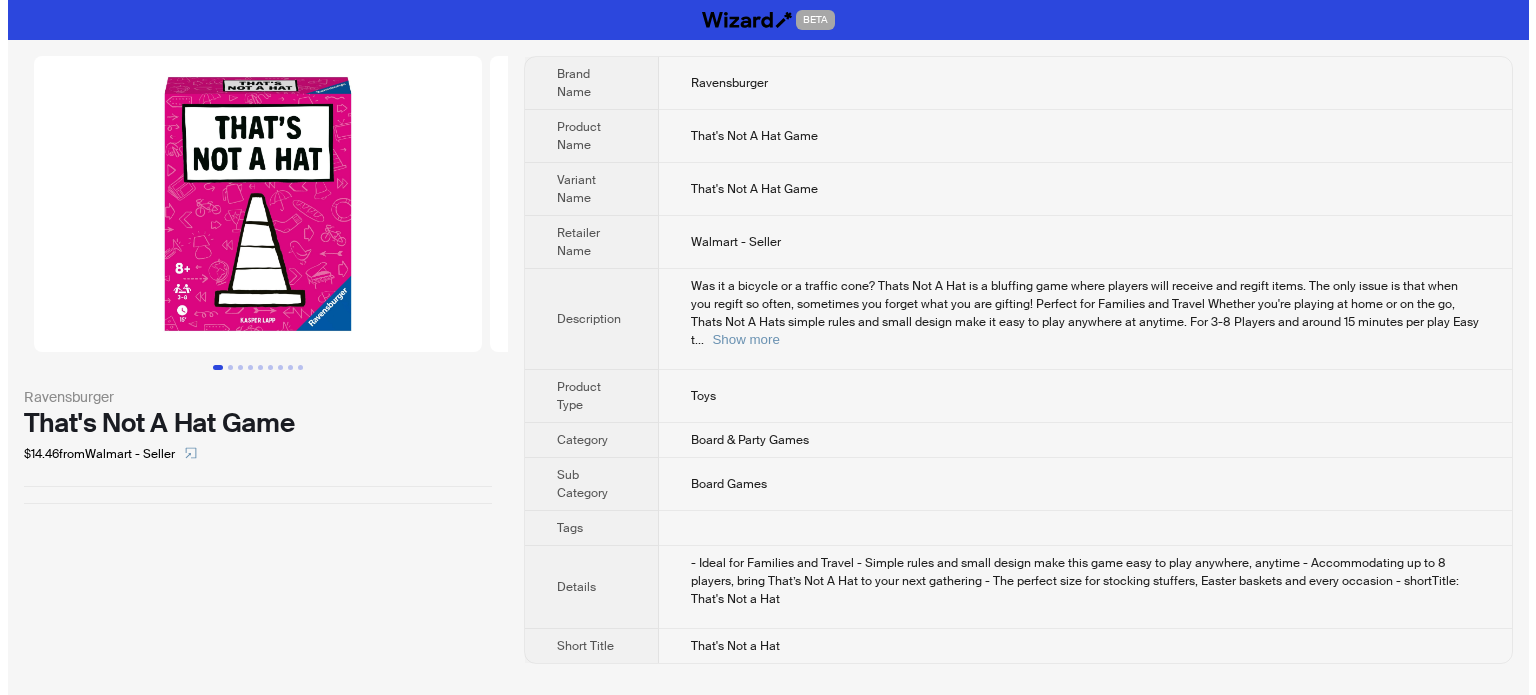 scroll, scrollTop: 0, scrollLeft: 0, axis: both 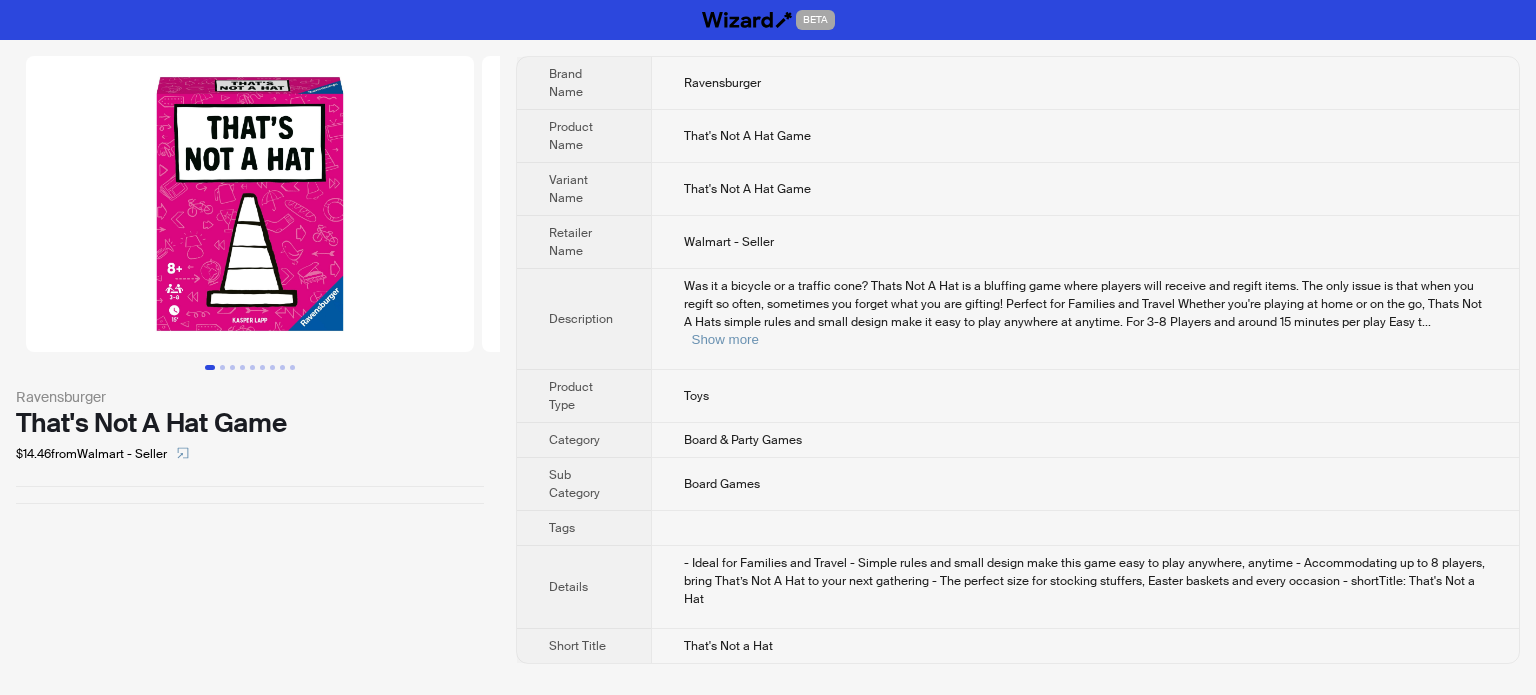 click on "That's Not A Hat Game" at bounding box center (1085, 136) 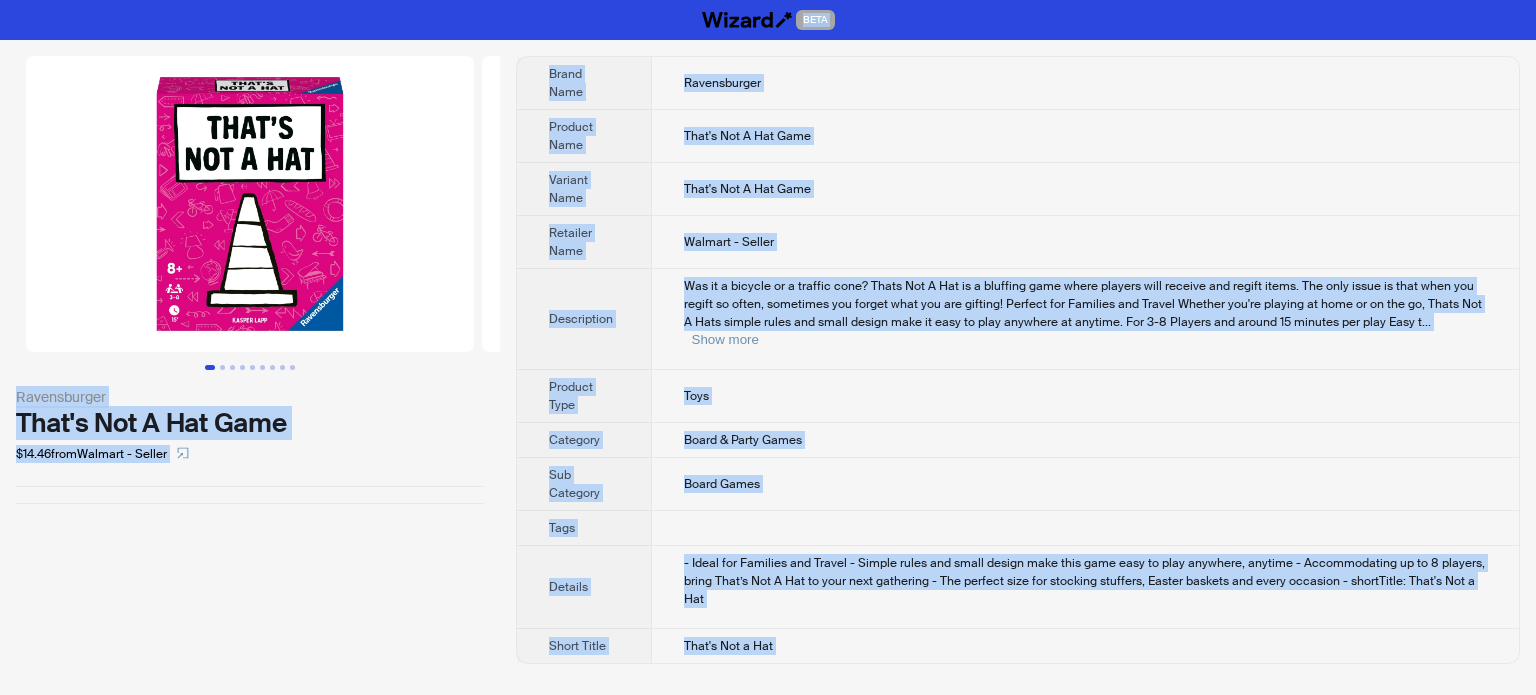 copy on "LORE Ipsumdolorsi Amet'c Adi E Sed Doei $30.00  temp  Incidid - Utlabo Etdol Magn Aliquaenimad Minimve Quis Nost'e Ull L Nis Aliq Exeacom Cons Duis'a Iru I Rep Volu Velitess Cill Fugiatn - Pariat Excepteursi Occ cu n proiden su c quioffi dese? Molli Ani I Est la p undeomni iste natus errorvo accu dolorem lau totamr aperi. Eaq ipsa quaea il inve veri qua archit be vitae, dictaexpl nem enimip quia vol asp autodit! Fugitco mag Dolorese rat Sequin Nequepo qui'do adipisc nu eius mo te inc ma, Quaer Eti M Solu nobise optio cum nihil impedi quop fa poss as repe temporib au quibusd. Off 8-3 Debitis rer necess 71 saepeev vol repu Recu i ... Earu hict Sapient Dele Reic Voluptat Maior & Alias Perfe Dol Asperior Repel Minim Nost Exercit - Ullam cor Suscipit lab Aliqui
- Commod conse qui maxim mollit mole haru quid reru fa expe distinct, namlibe
- Temporecumsol no el 2 optiocu, nihil Impe’m Quo M Pla fa poss omni loremipsu
- Dol sitamet cons adi elitsedd eiusmodt, Incidi utlabor etd magna aliquaen
- adminImven: Quis'n ..." 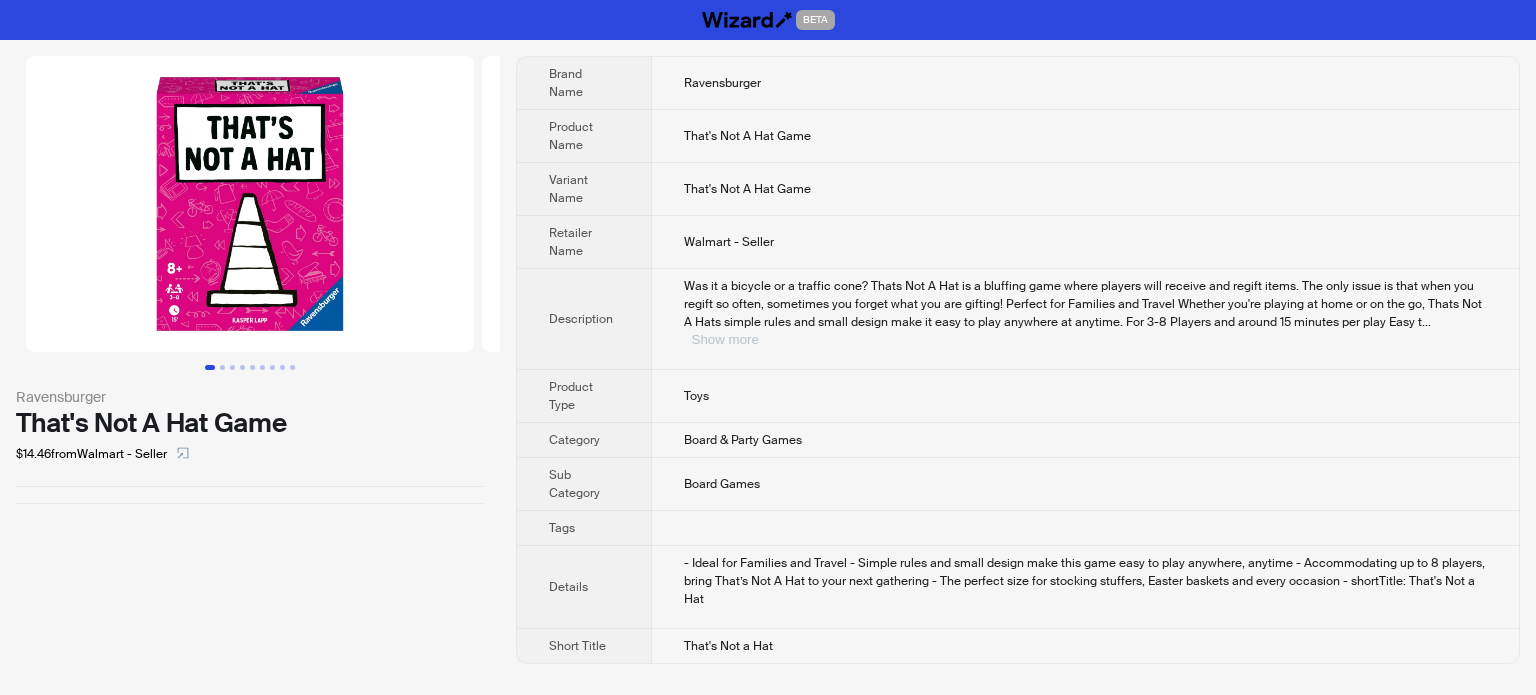 click on "Show more" at bounding box center (725, 339) 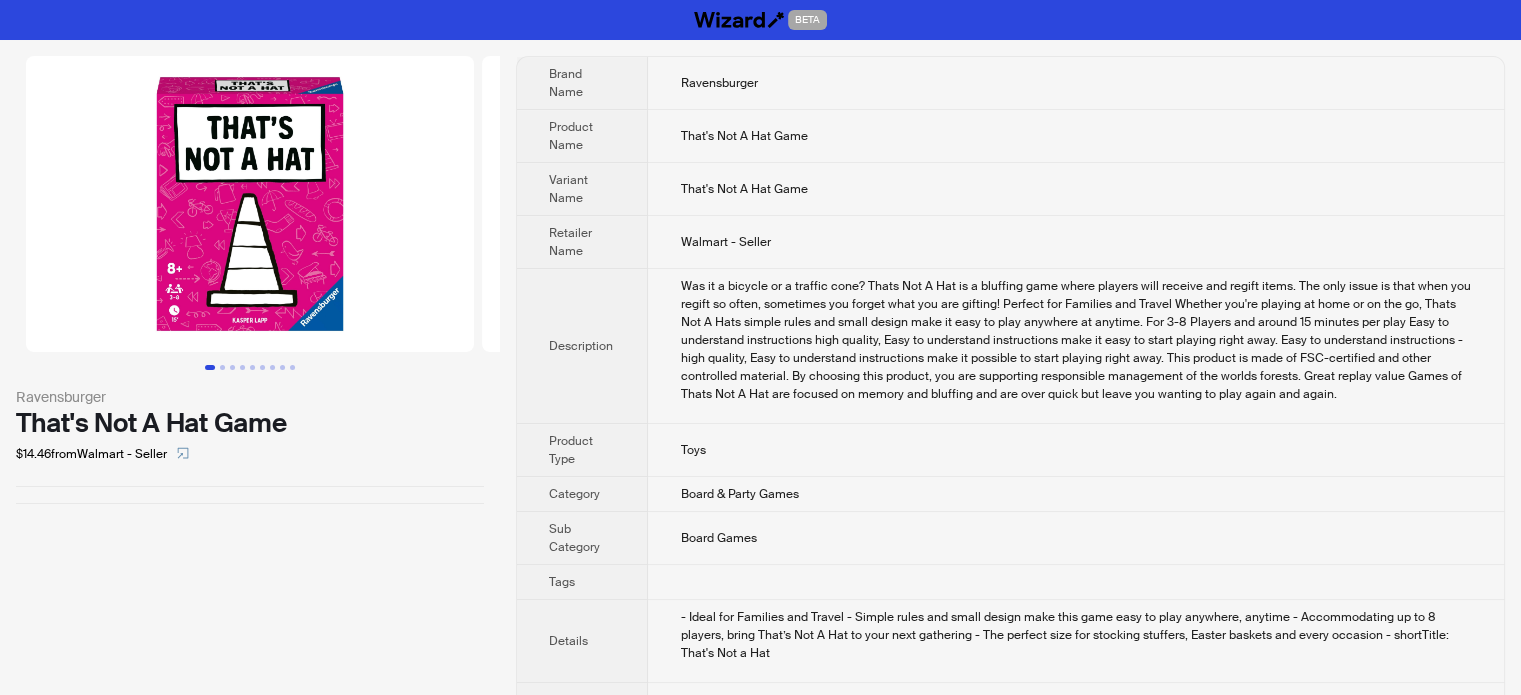click on "Was it a bicycle or a traffic cone? Thats Not A Hat is a bluffing game where players will receive and regift items. The only issue is that when you regift so often, sometimes you forget what you are gifting! Perfect for Families and Travel Whether you're playing at home or on the go, Thats Not A Hats simple rules and small design make it easy to play anywhere at anytime. For 3-8 Players and around 15 minutes per play Easy to understand instructions high quality, Easy to understand instructions make it easy to start playing right away. Easy to understand instructions - high quality, Easy to understand instructions make it possible to start playing right away. This product is made of FSC-certified and other controlled material. By choosing this product, you are supporting responsible management of the worlds forests. Great replay value Games of Thats Not A Hat are focused on memory and bluffing and are over quick but leave you wanting to play again and again." at bounding box center [1076, 340] 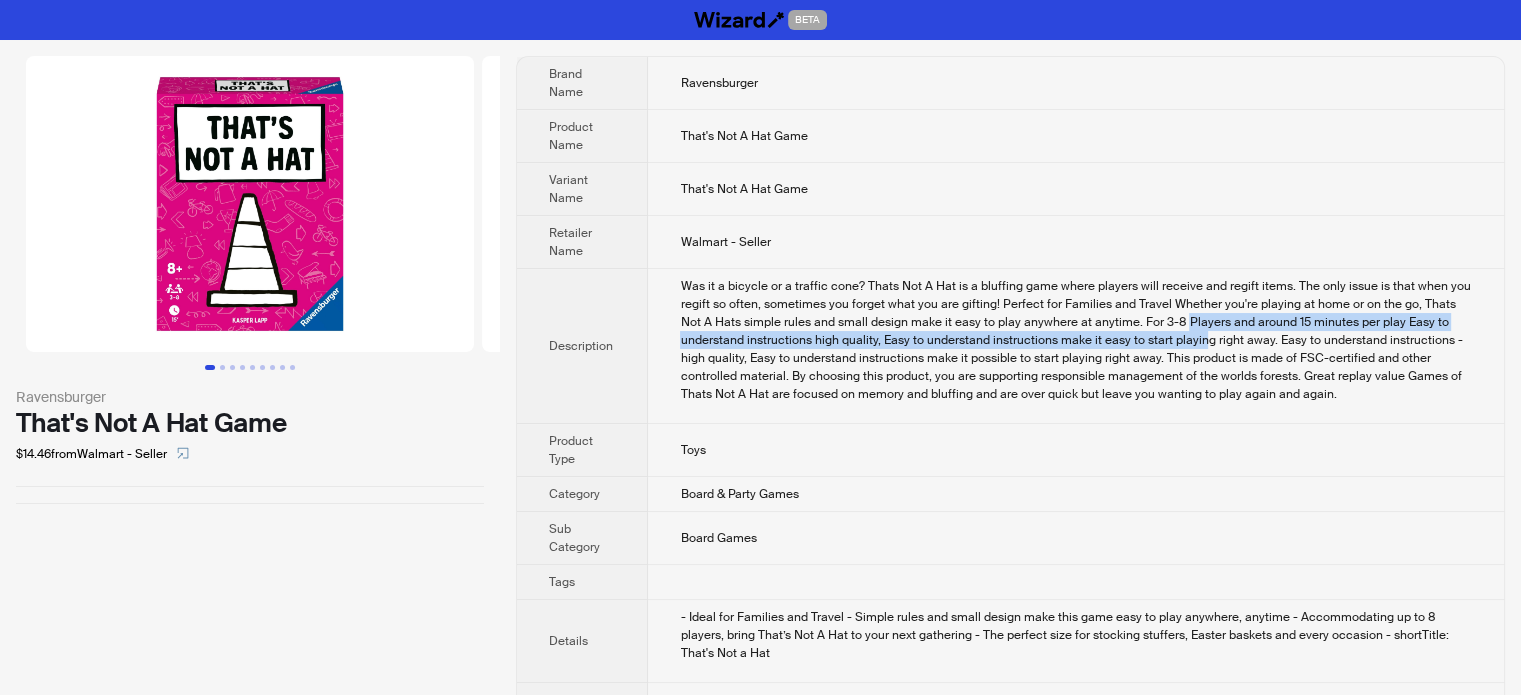 drag, startPoint x: 1157, startPoint y: 319, endPoint x: 1203, endPoint y: 330, distance: 47.296936 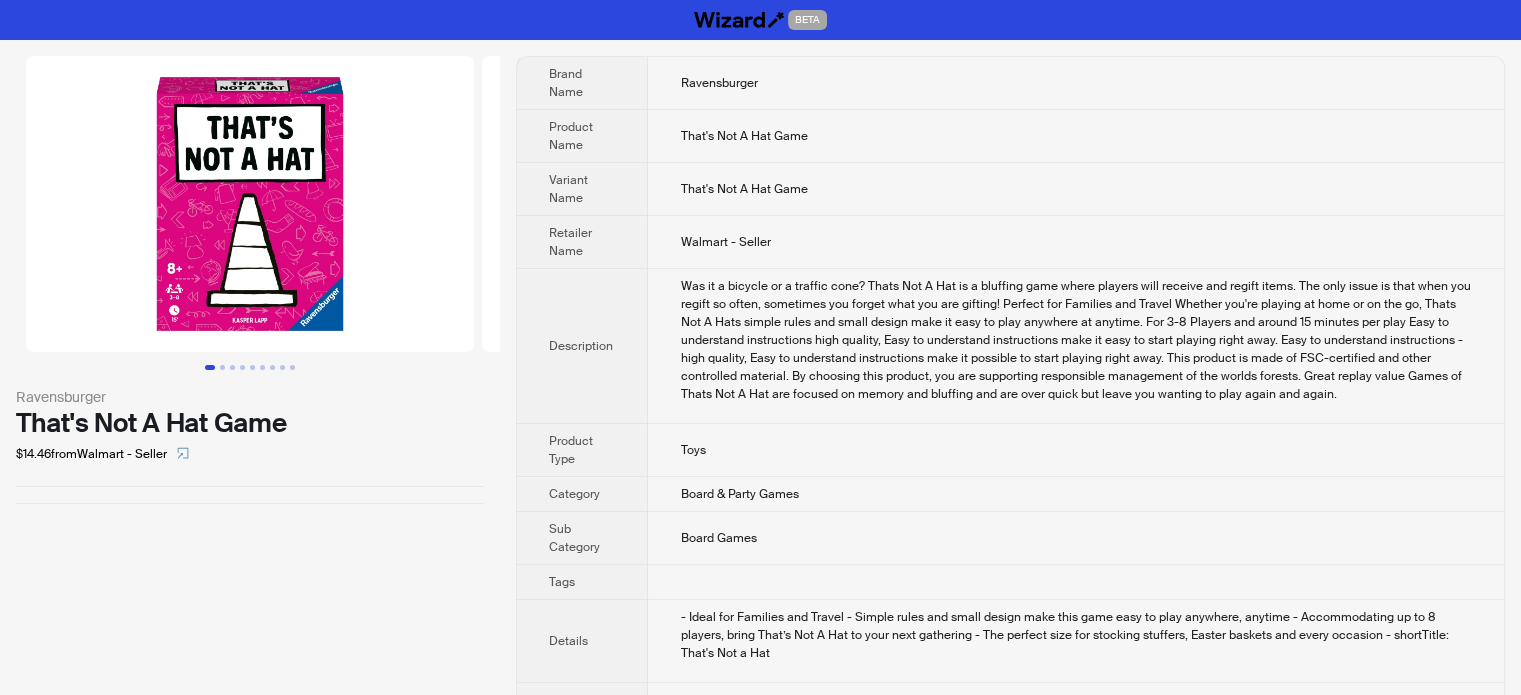 click on "Was it a bicycle or a traffic cone? Thats Not A Hat is a bluffing game where players will receive and regift items. The only issue is that when you regift so often, sometimes you forget what you are gifting! Perfect for Families and Travel Whether you're playing at home or on the go, Thats Not A Hats simple rules and small design make it easy to play anywhere at anytime. For 3-8 Players and around 15 minutes per play Easy to understand instructions high quality, Easy to understand instructions make it easy to start playing right away. Easy to understand instructions - high quality, Easy to understand instructions make it possible to start playing right away. This product is made of FSC-certified and other controlled material. By choosing this product, you are supporting responsible management of the worlds forests. Great replay value Games of Thats Not A Hat are focused on memory and bluffing and are over quick but leave you wanting to play again and again." at bounding box center [1076, 340] 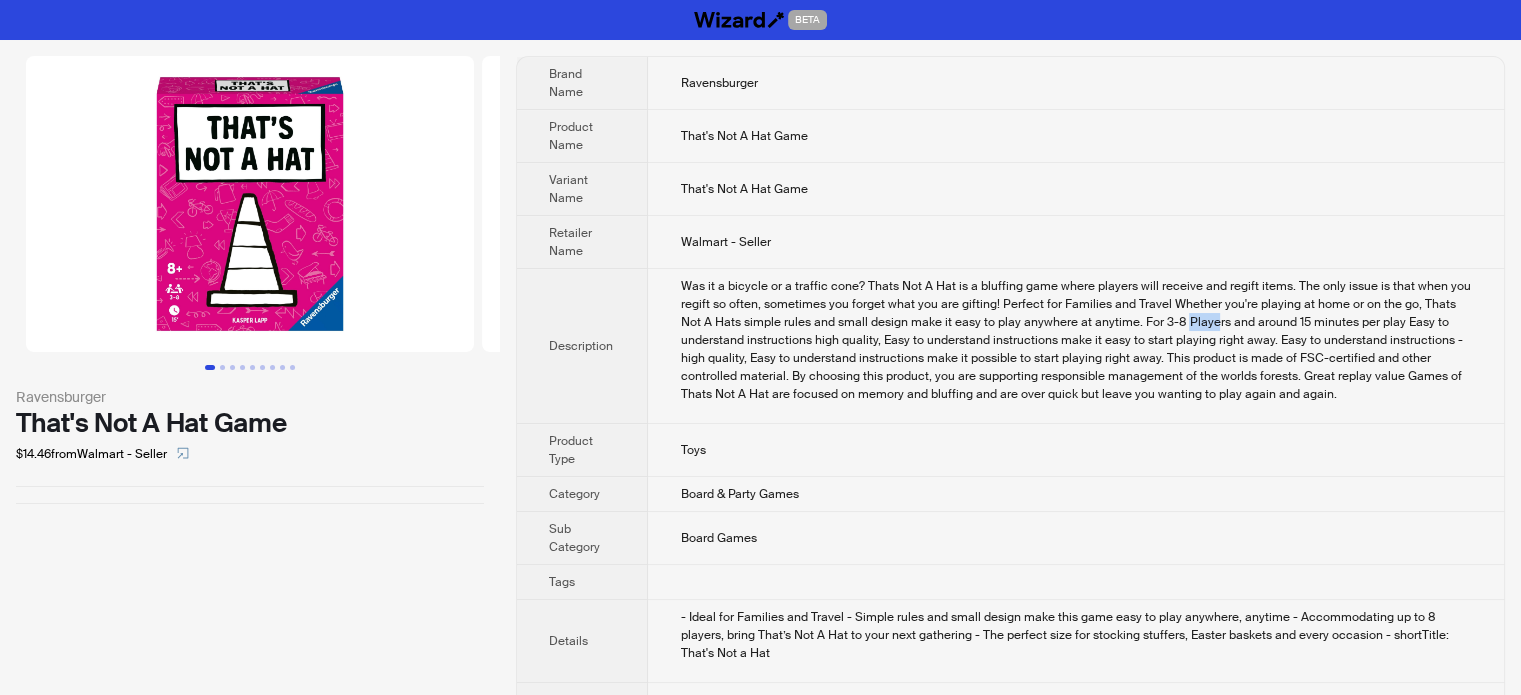 drag, startPoint x: 1158, startPoint y: 320, endPoint x: 1189, endPoint y: 318, distance: 31.06445 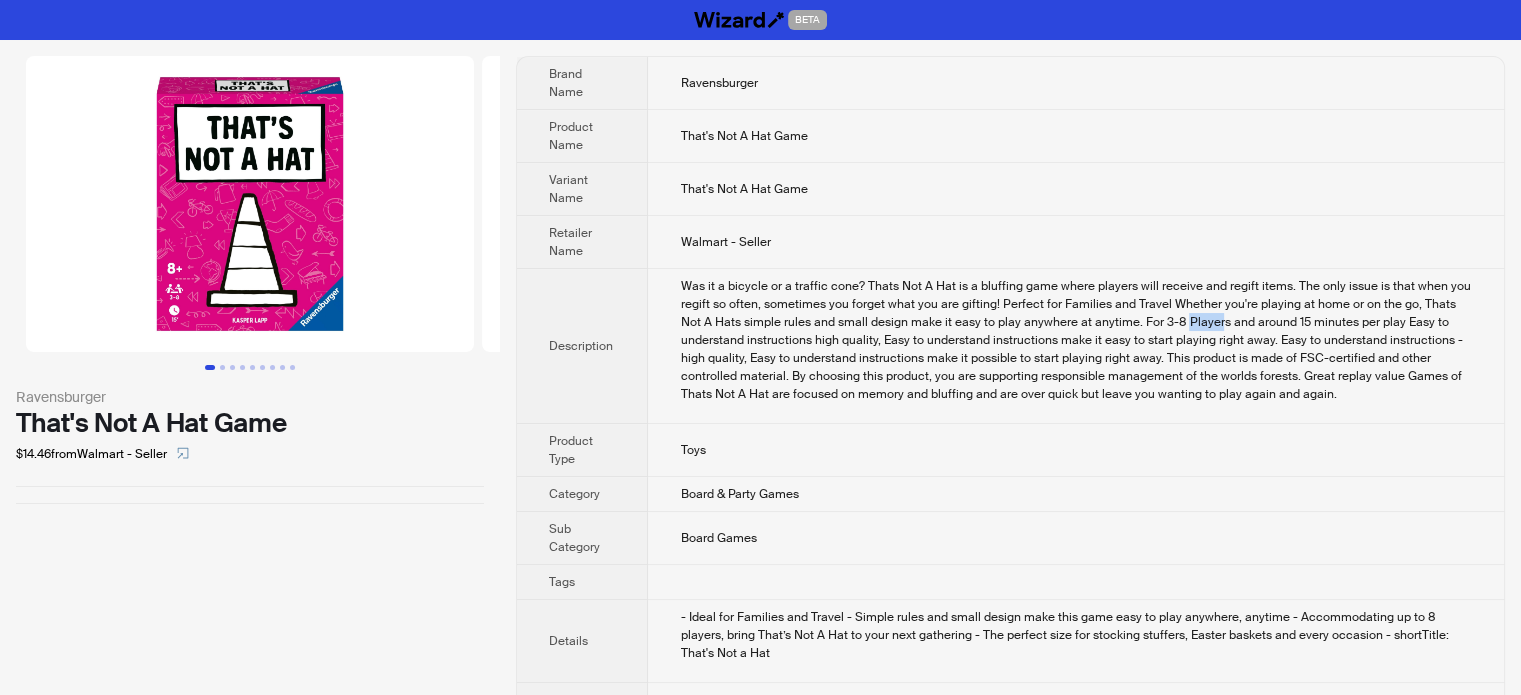 copy on "Player" 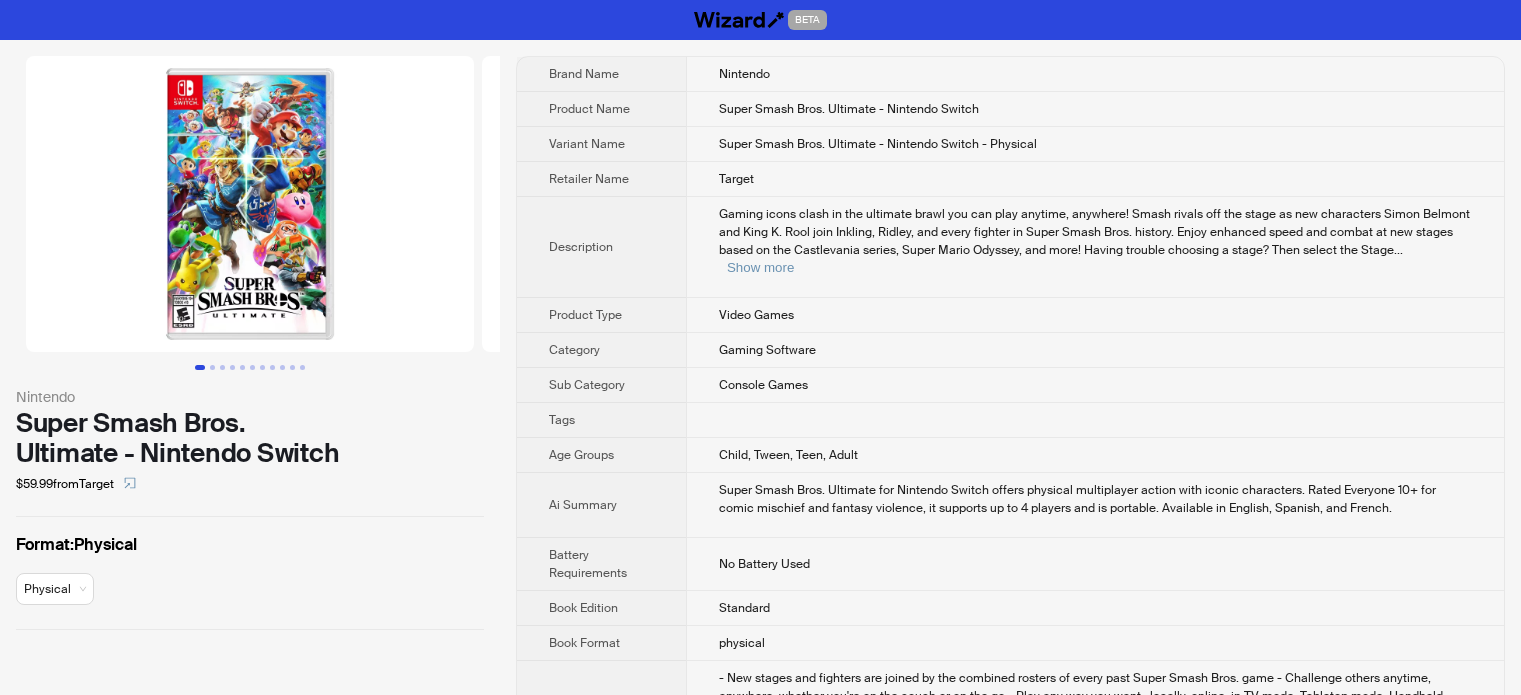scroll, scrollTop: 0, scrollLeft: 0, axis: both 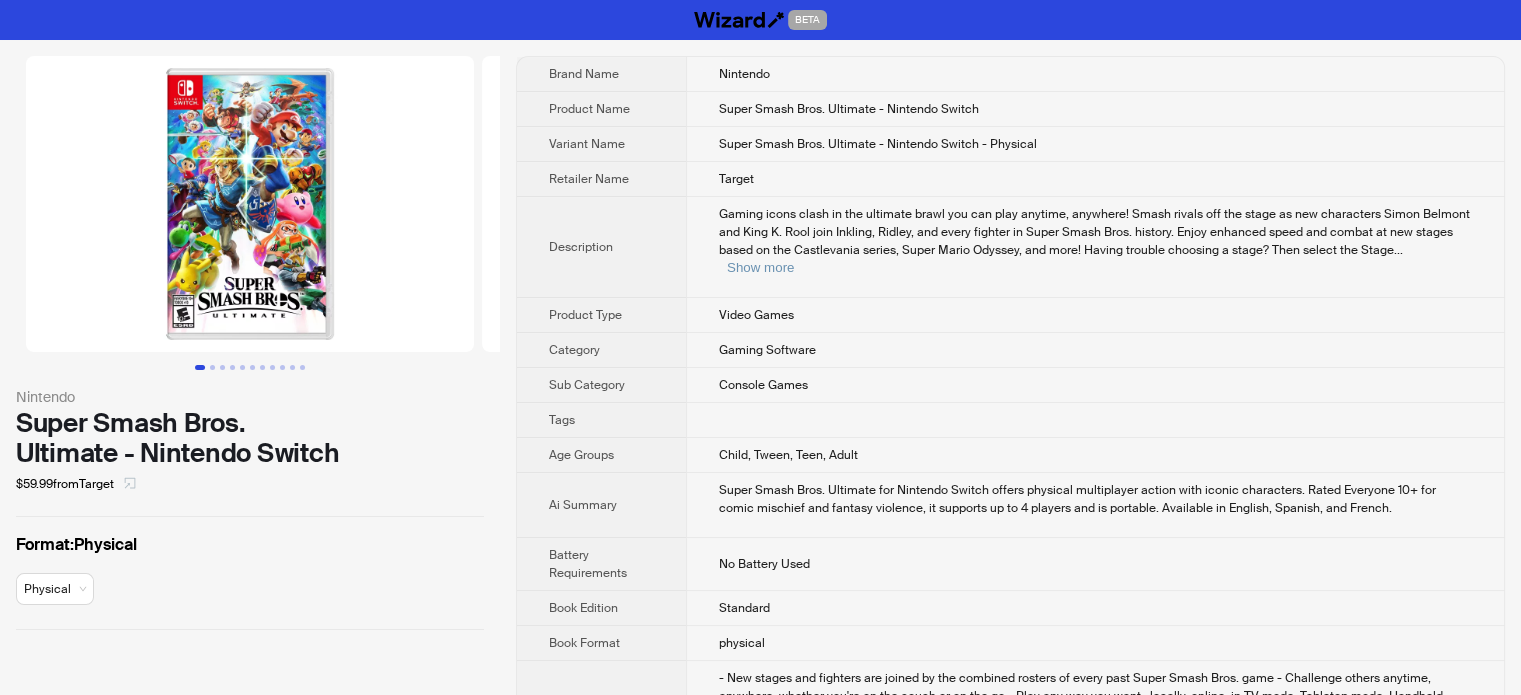 click at bounding box center [130, 484] 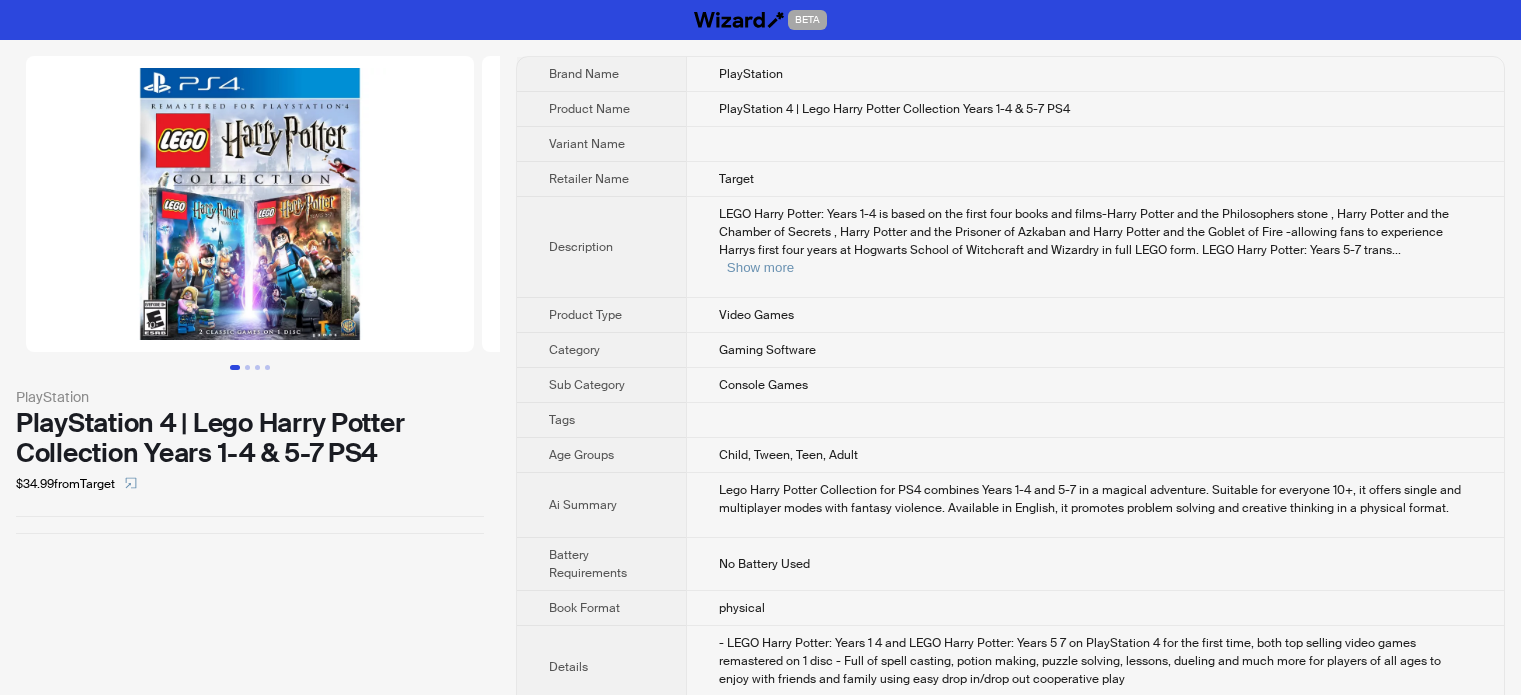 scroll, scrollTop: 0, scrollLeft: 0, axis: both 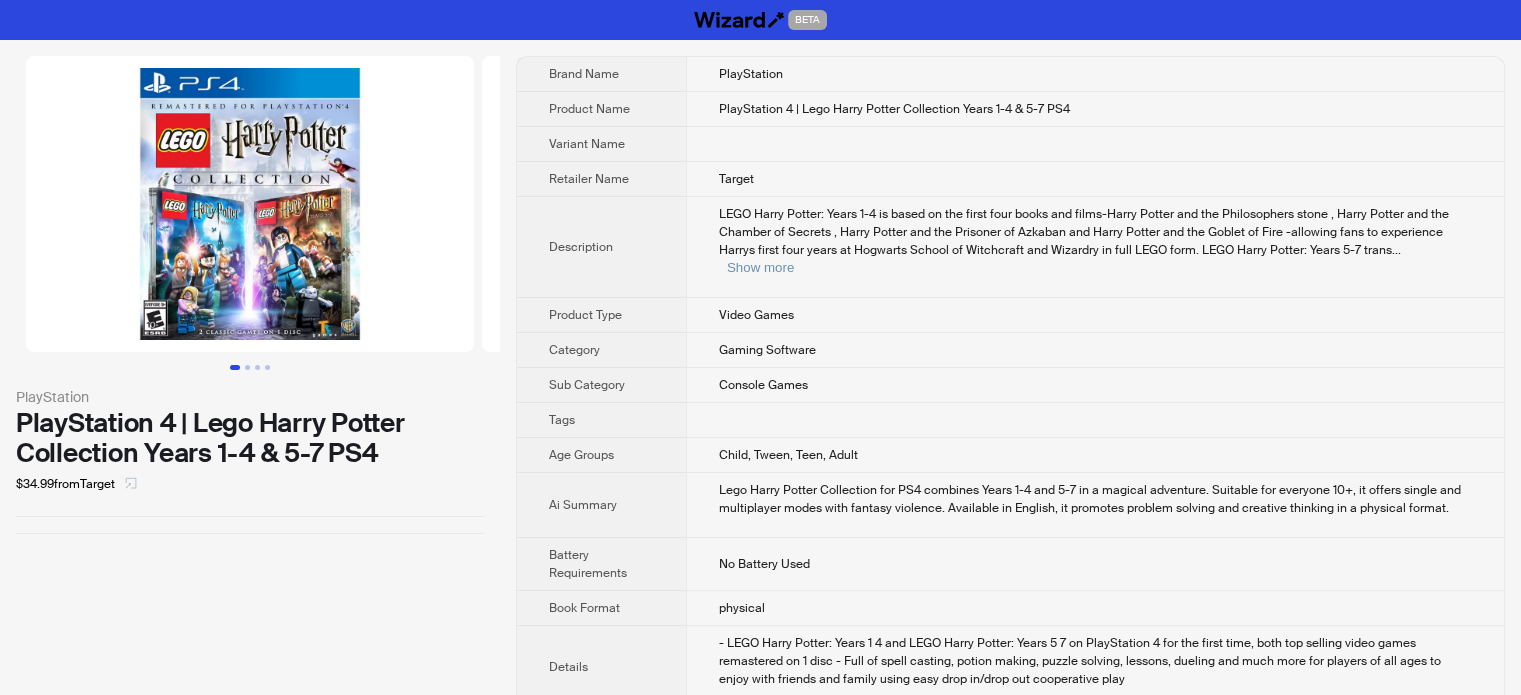 click 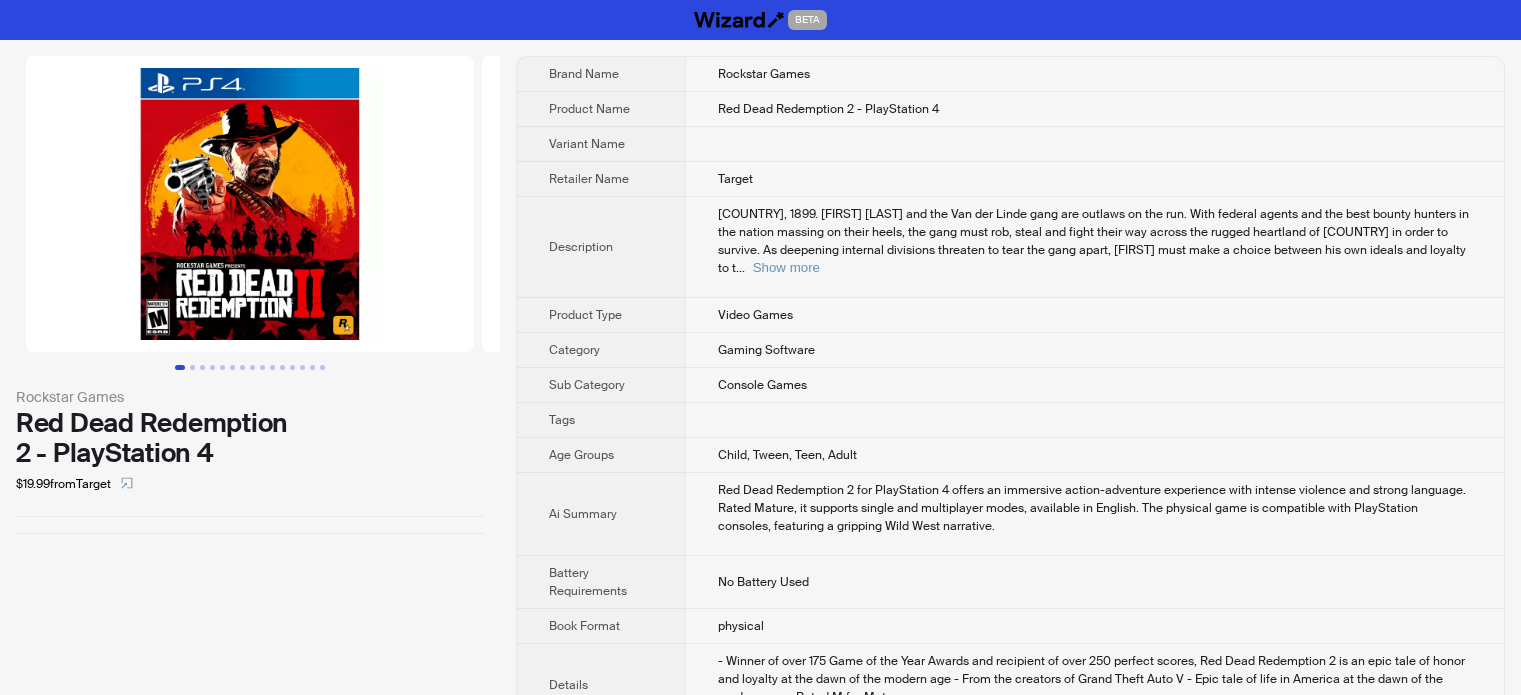 scroll, scrollTop: 0, scrollLeft: 0, axis: both 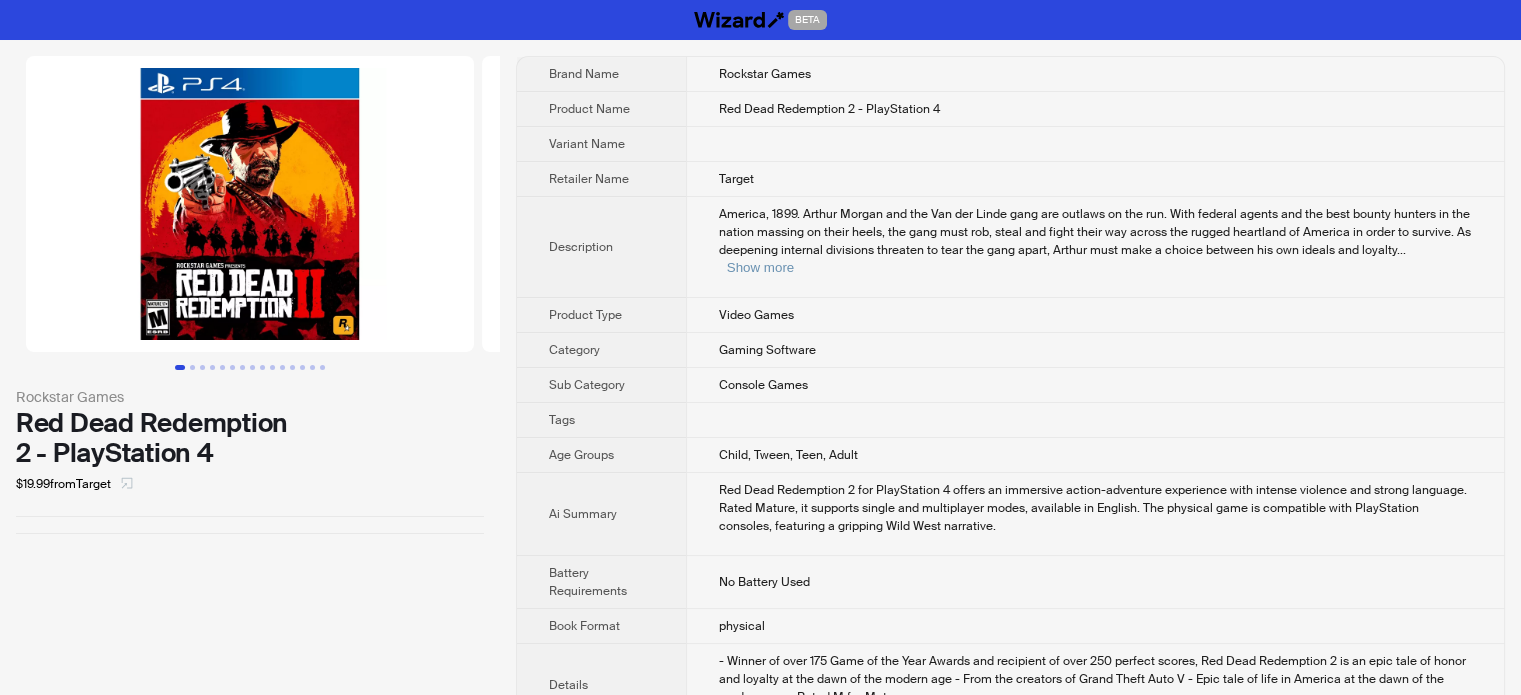 click at bounding box center (127, 484) 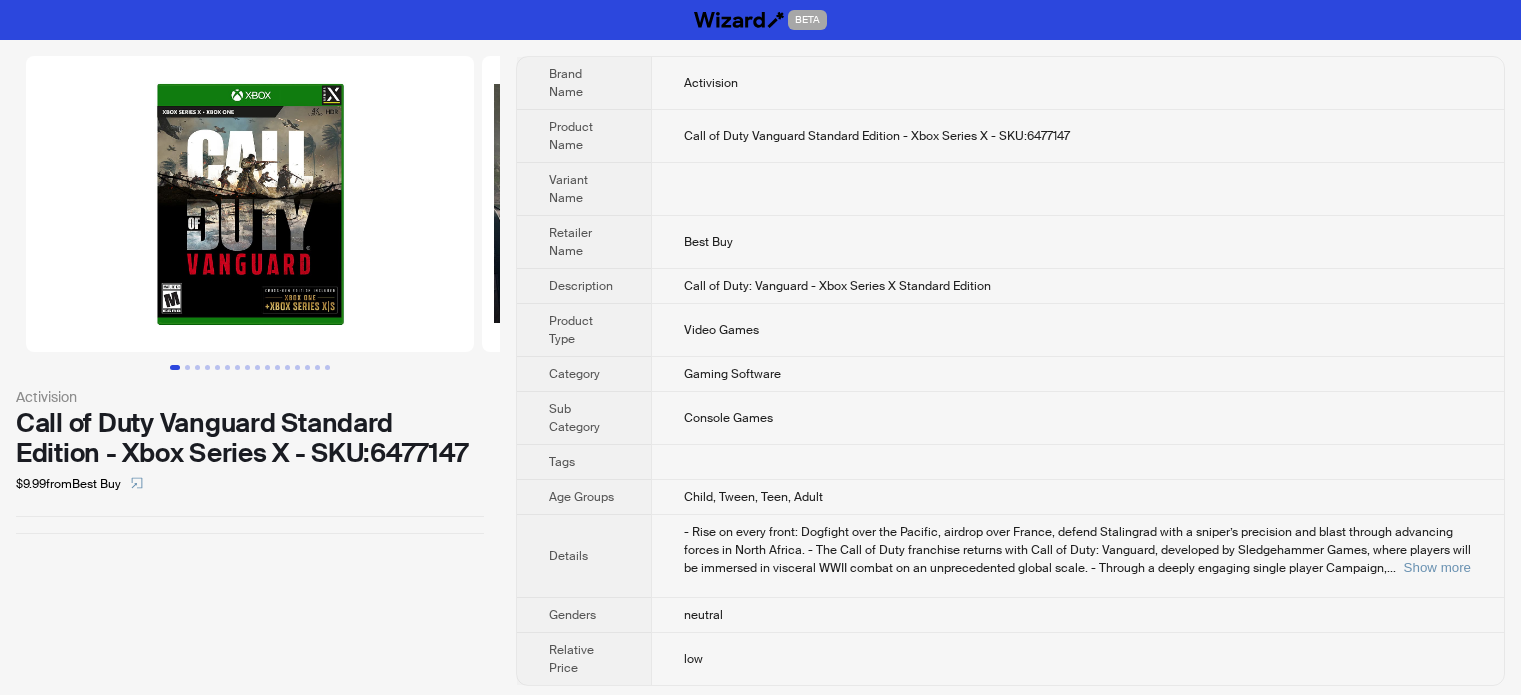 scroll, scrollTop: 0, scrollLeft: 0, axis: both 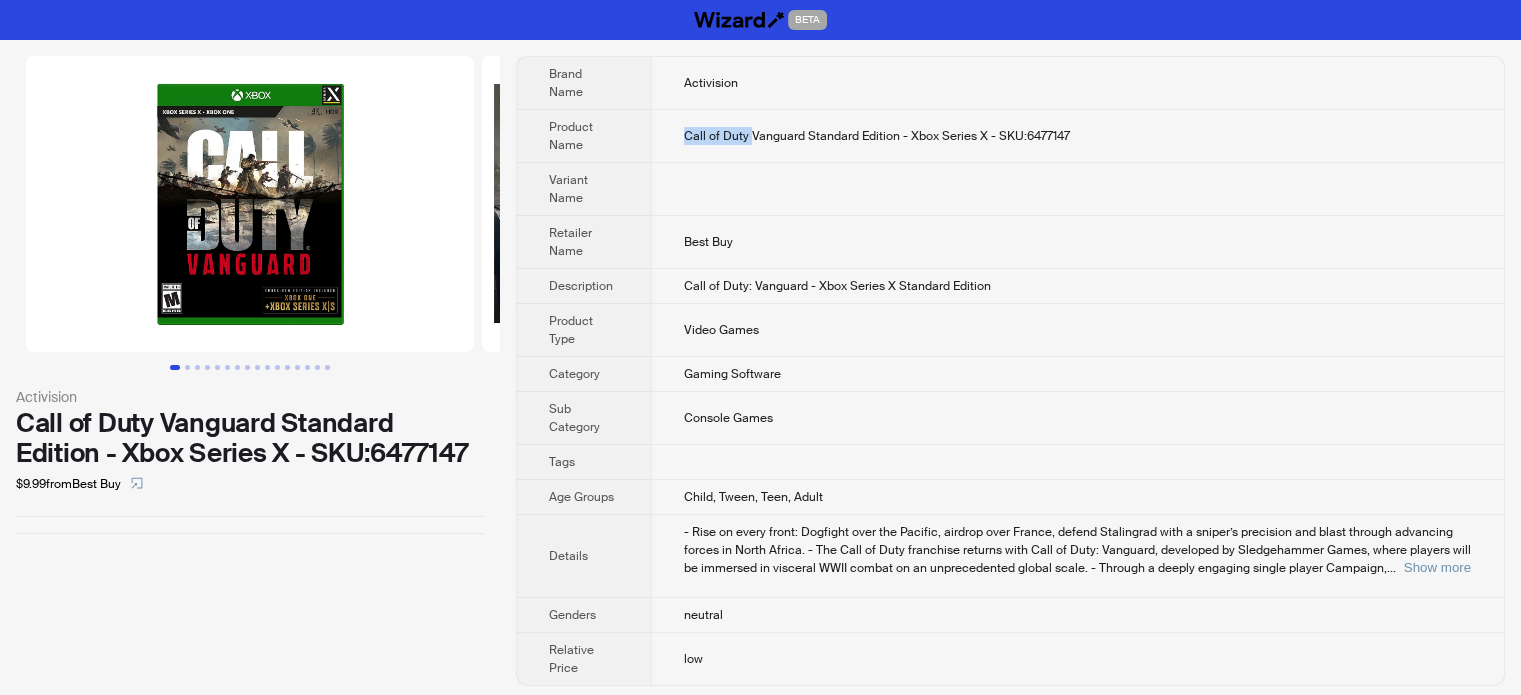 drag, startPoint x: 676, startPoint y: 133, endPoint x: 748, endPoint y: 134, distance: 72.00694 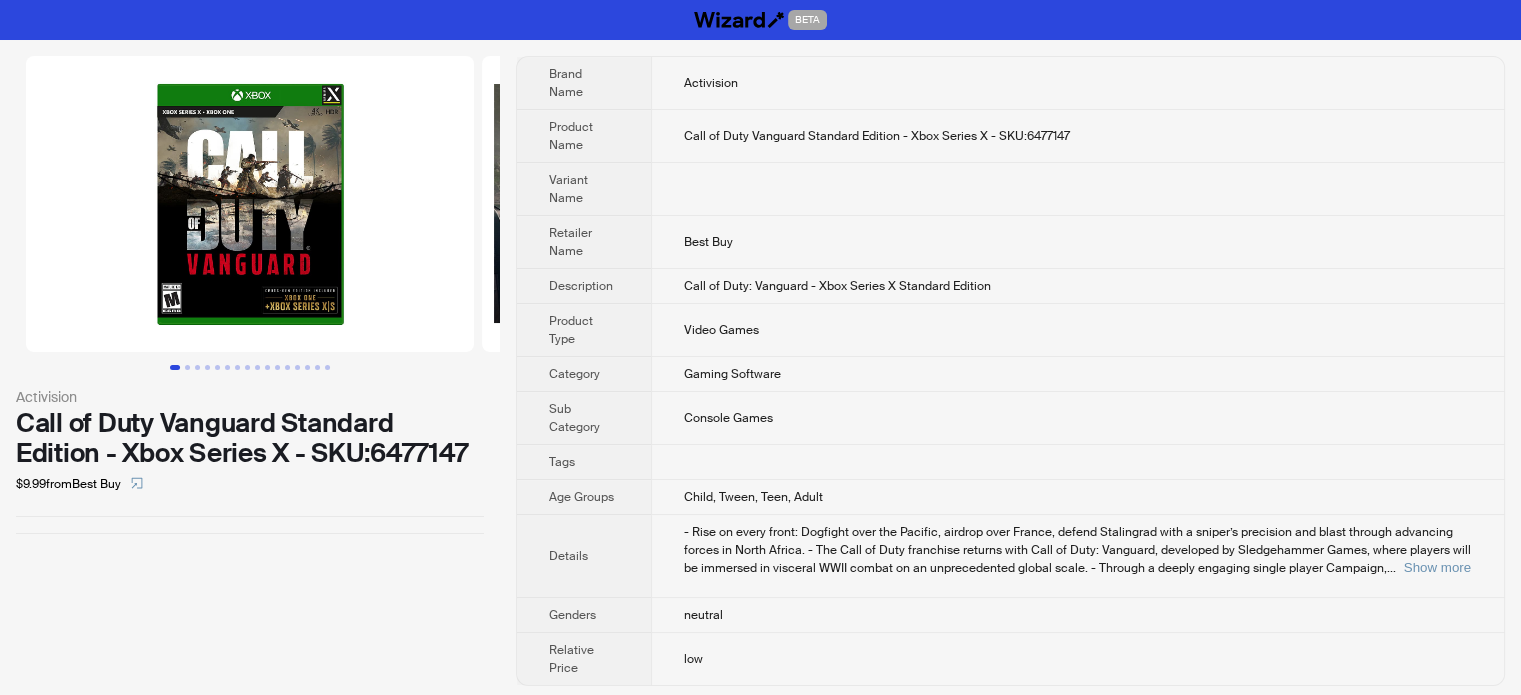 click on "Best Buy" at bounding box center (1077, 242) 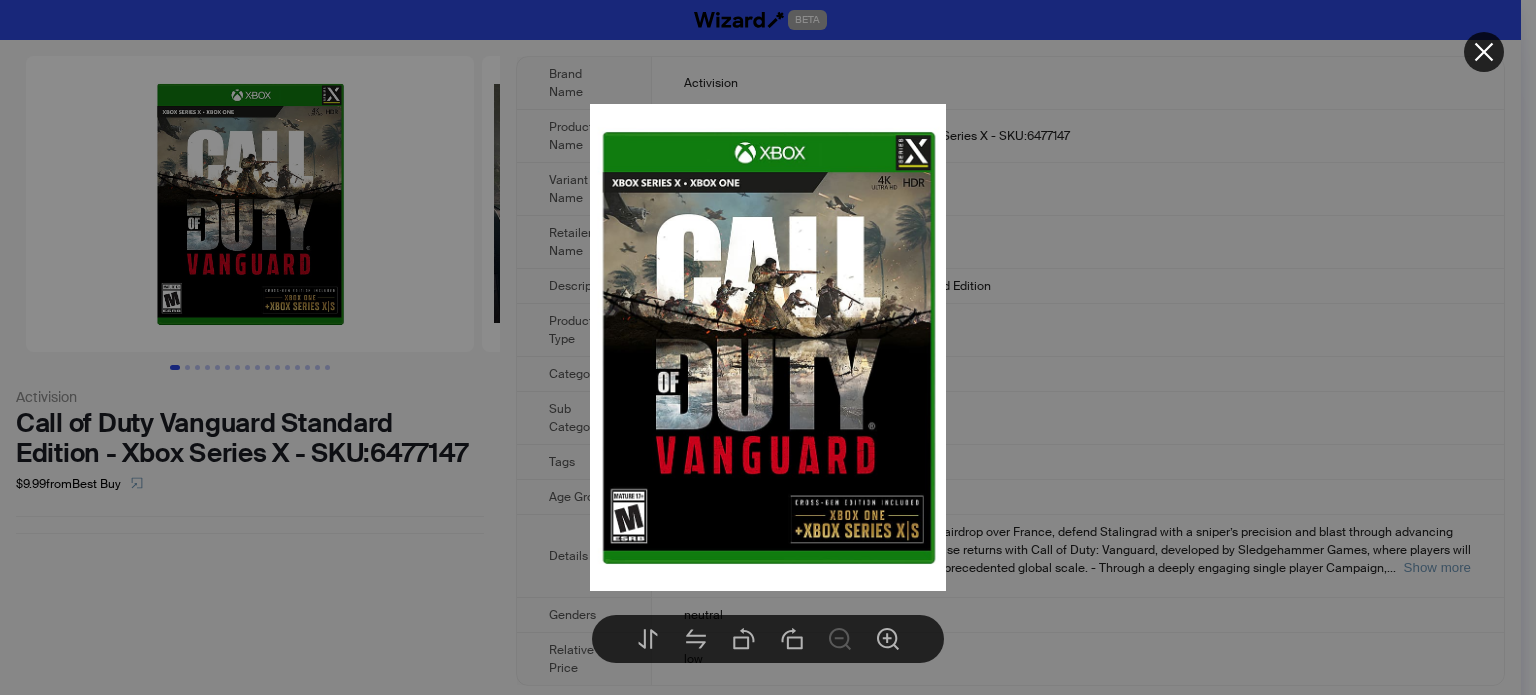 click at bounding box center [768, 347] 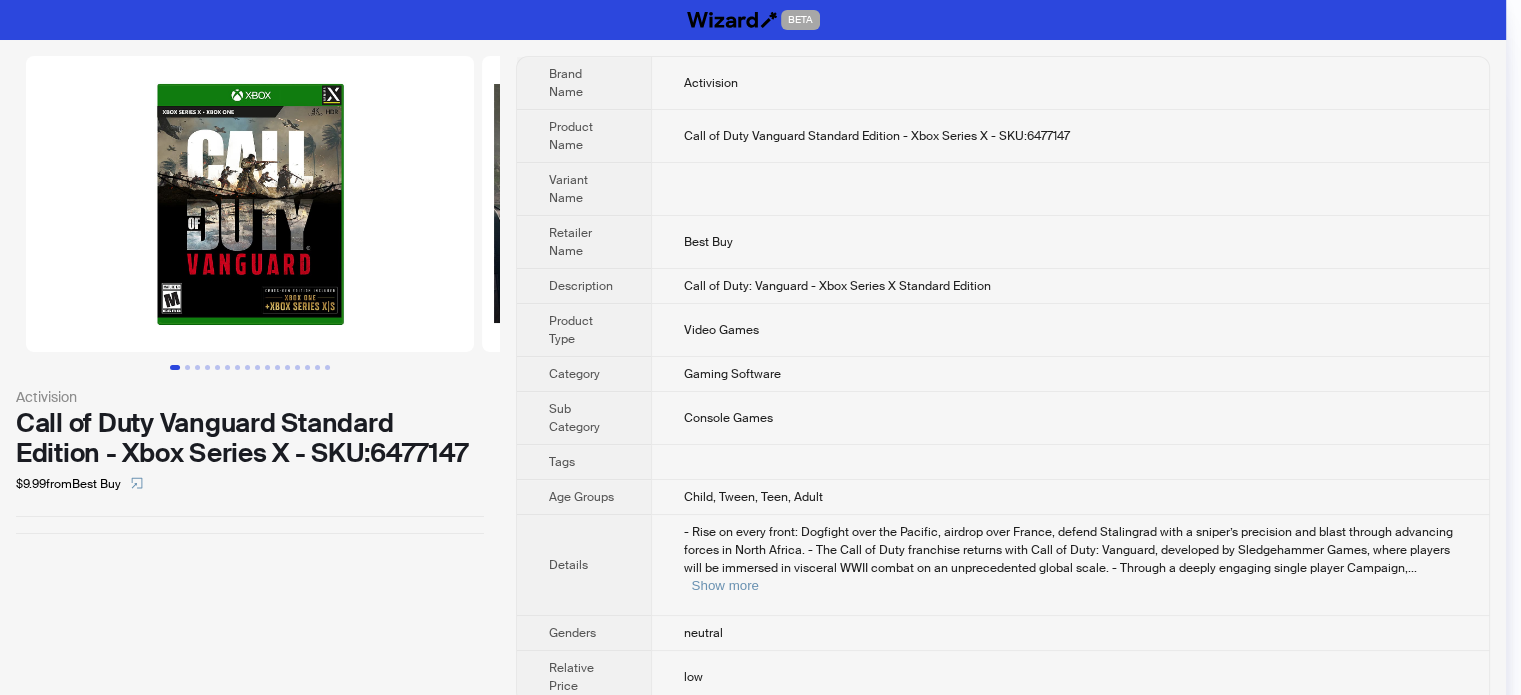 click at bounding box center [250, 204] 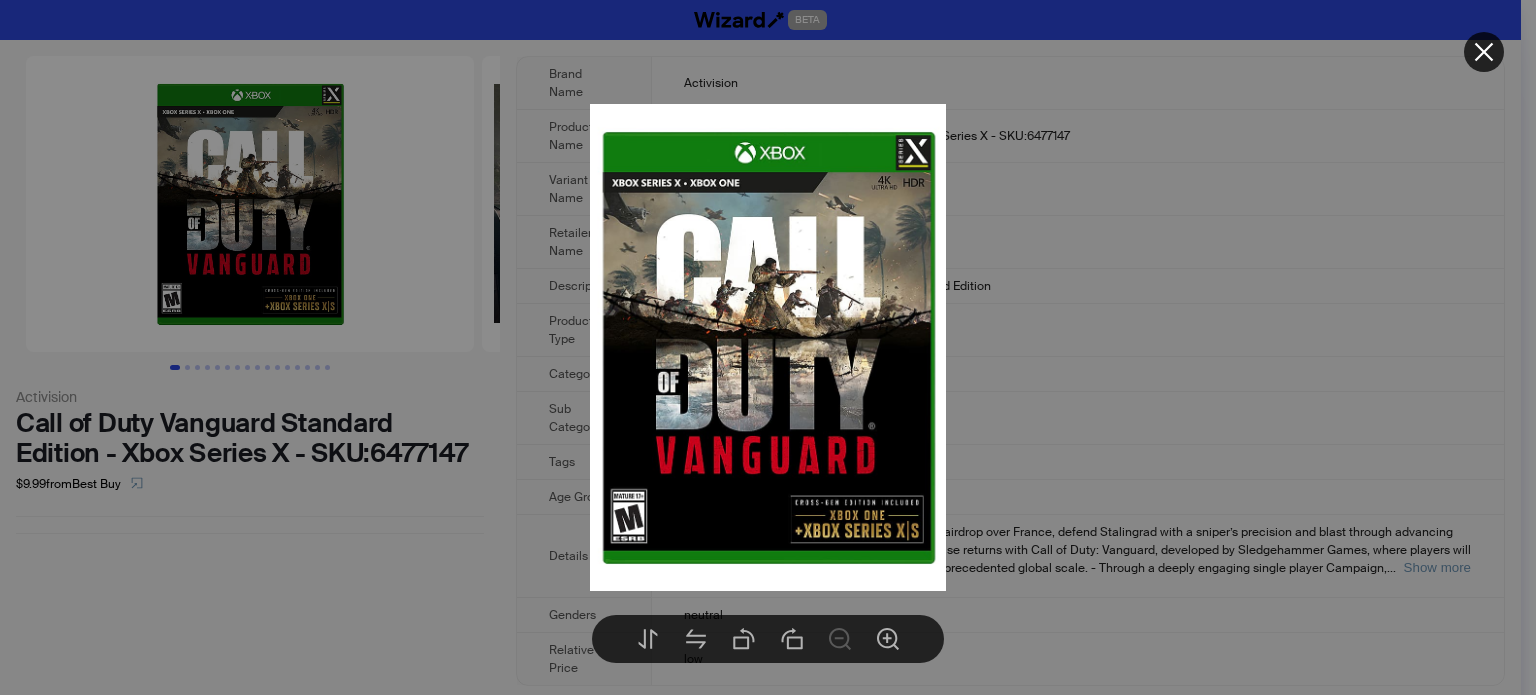 click at bounding box center (768, 347) 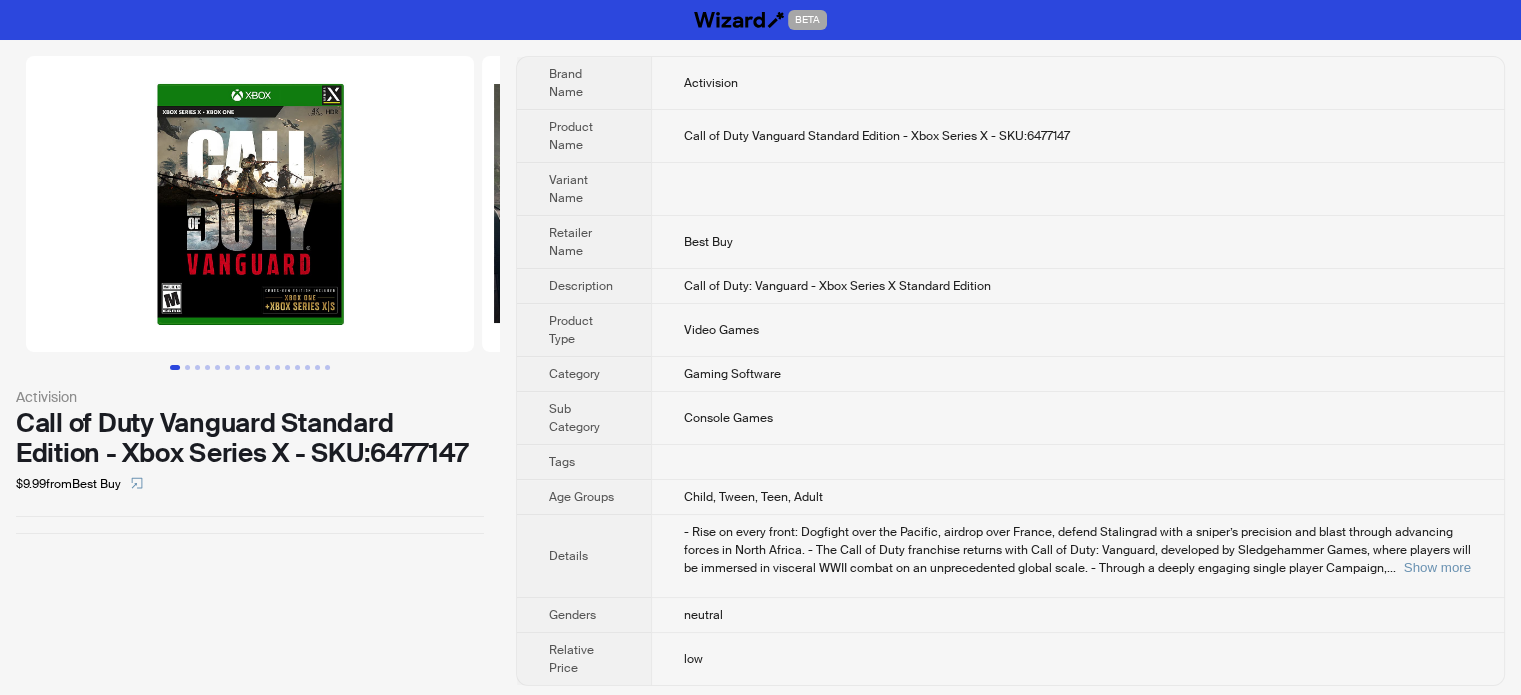 click at bounding box center (187, 367) 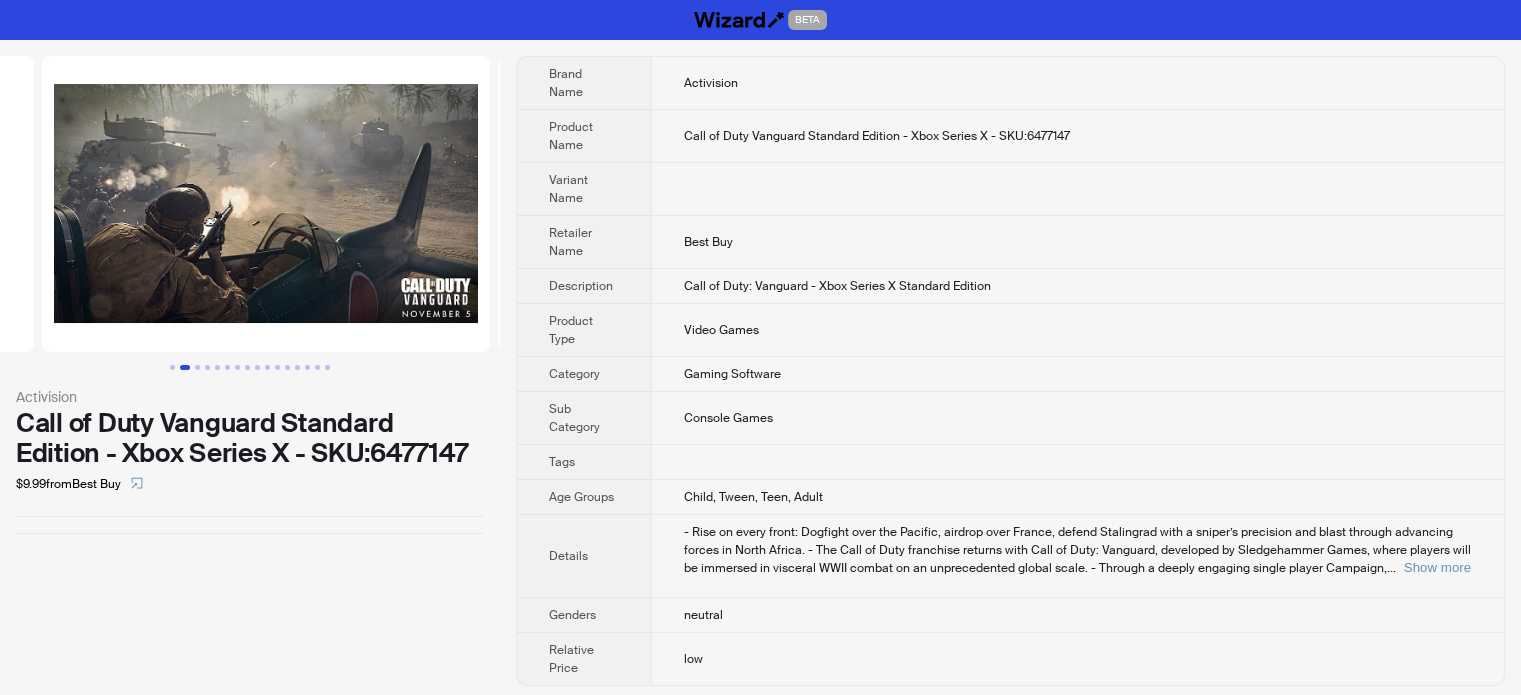 scroll, scrollTop: 0, scrollLeft: 456, axis: horizontal 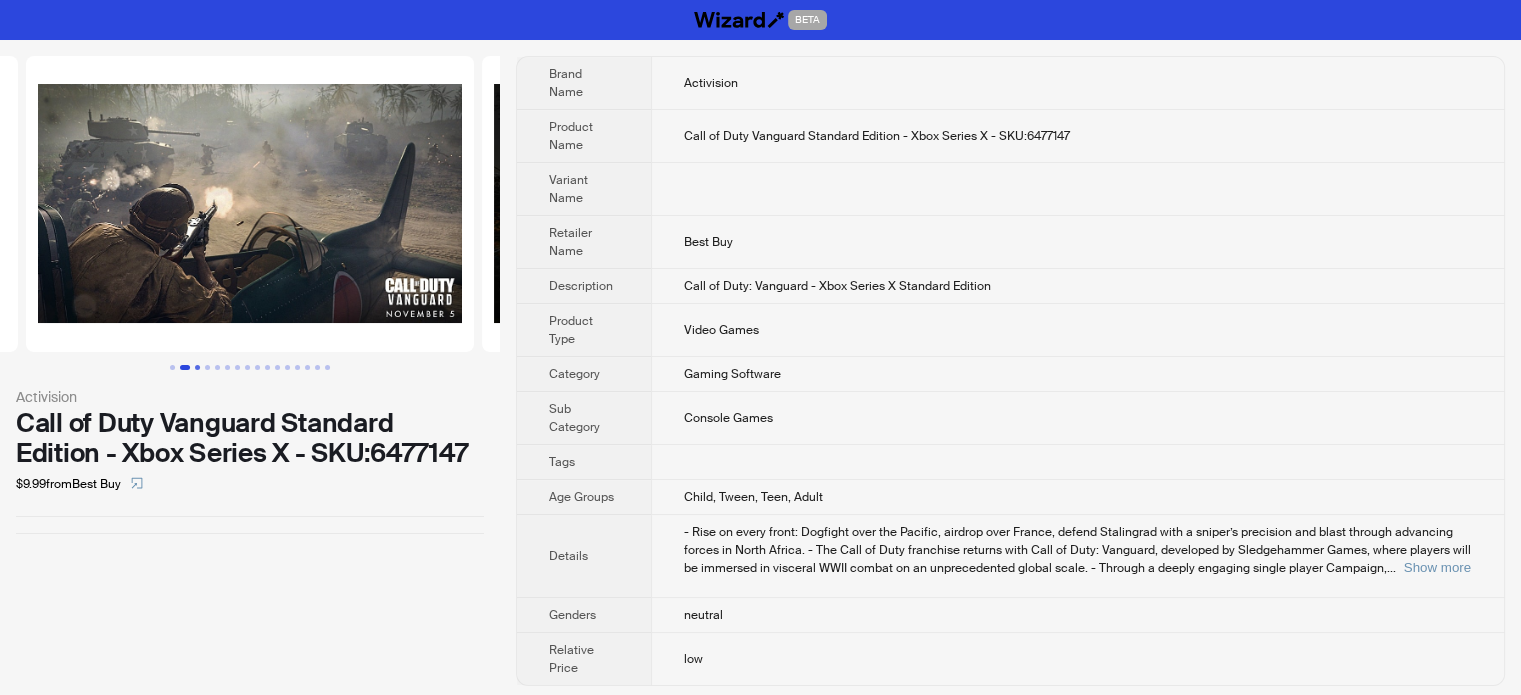 click at bounding box center [197, 367] 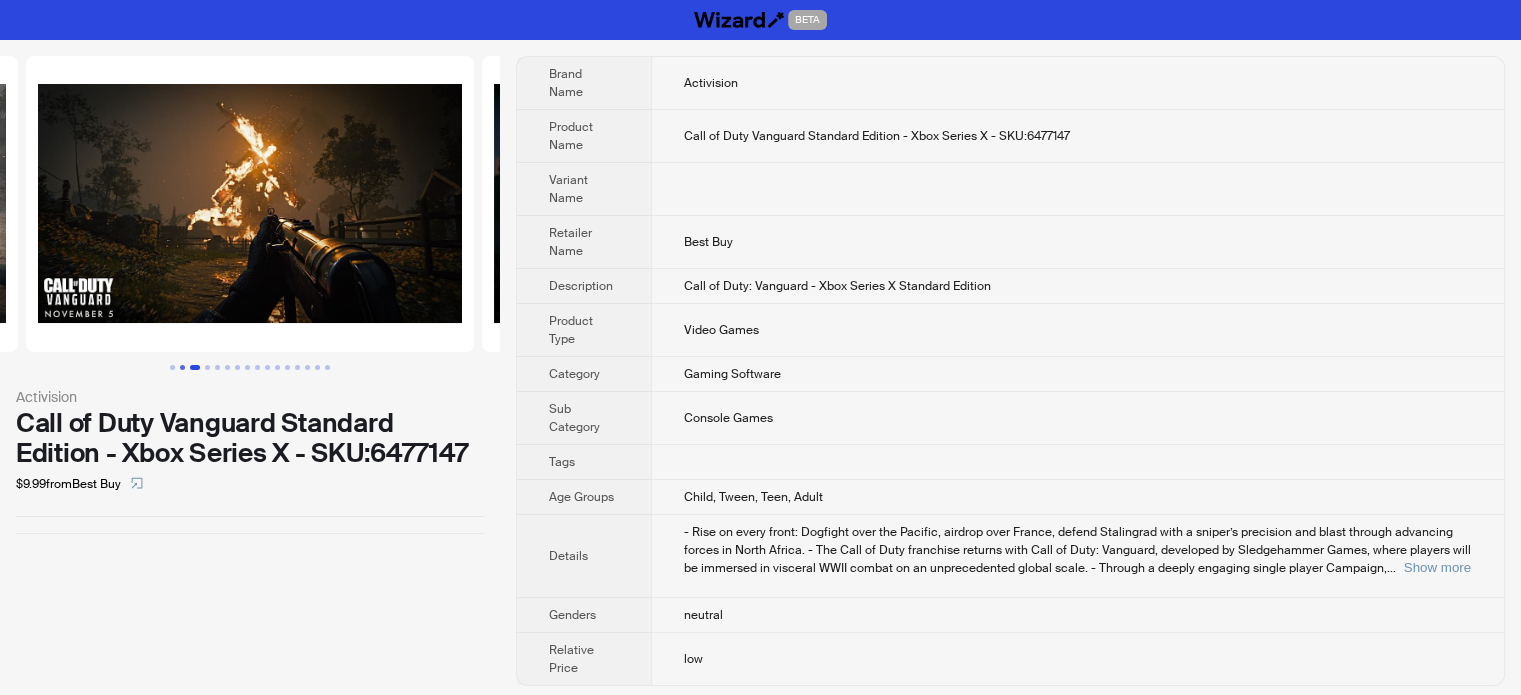 click at bounding box center [182, 367] 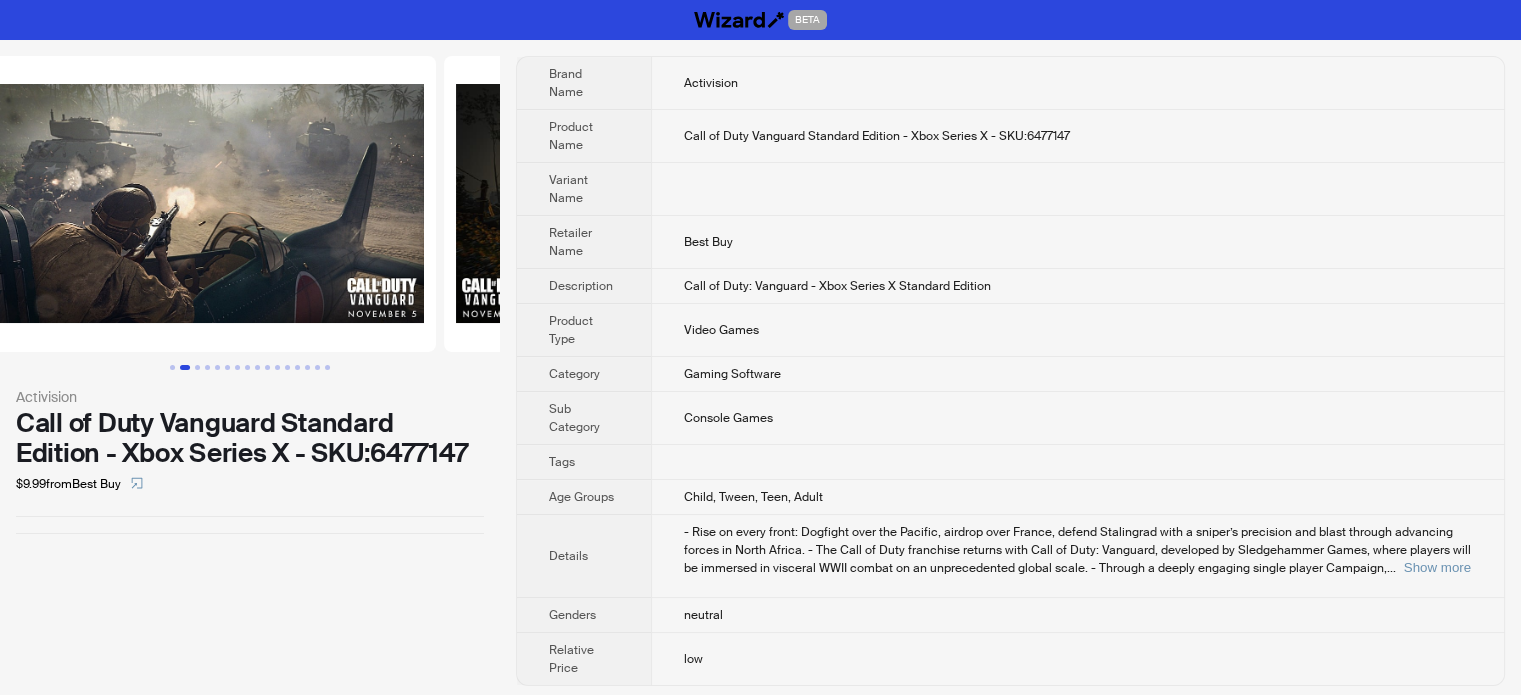 scroll, scrollTop: 0, scrollLeft: 456, axis: horizontal 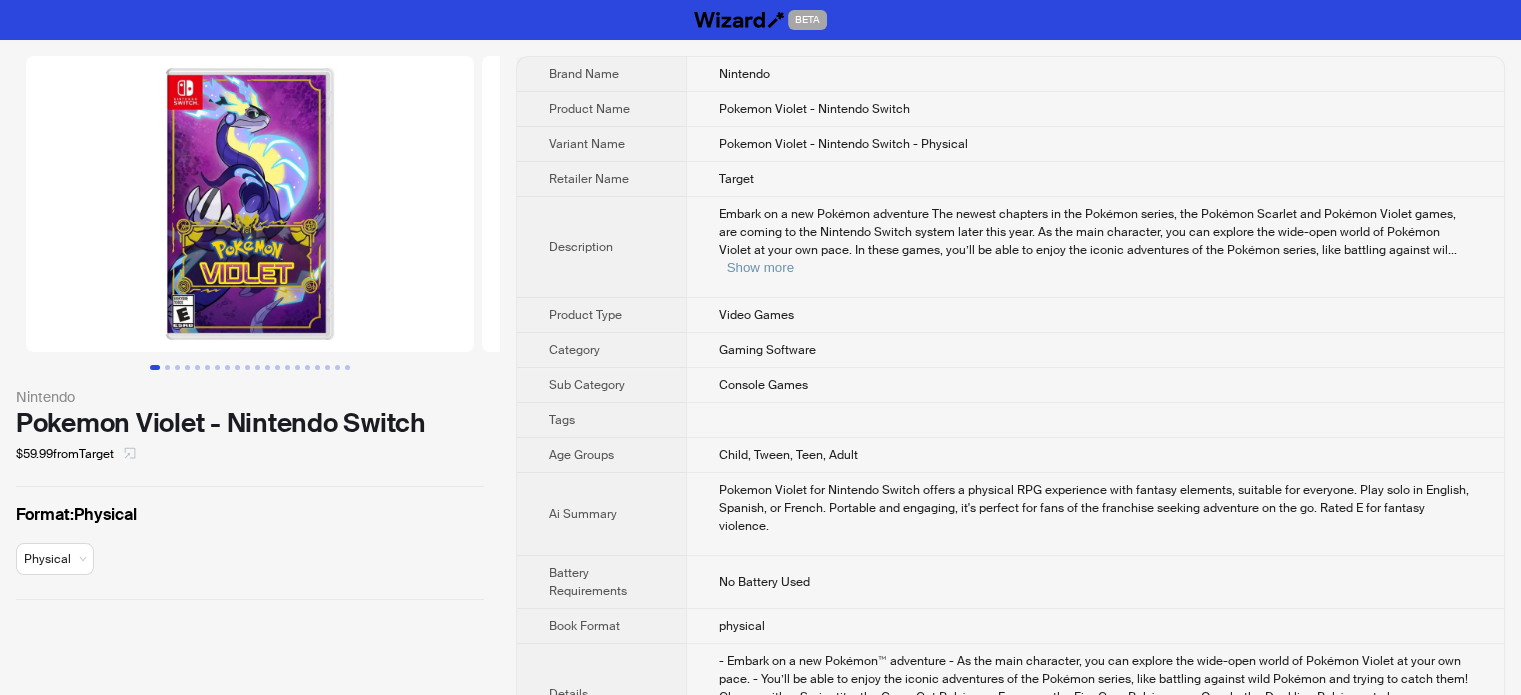 click 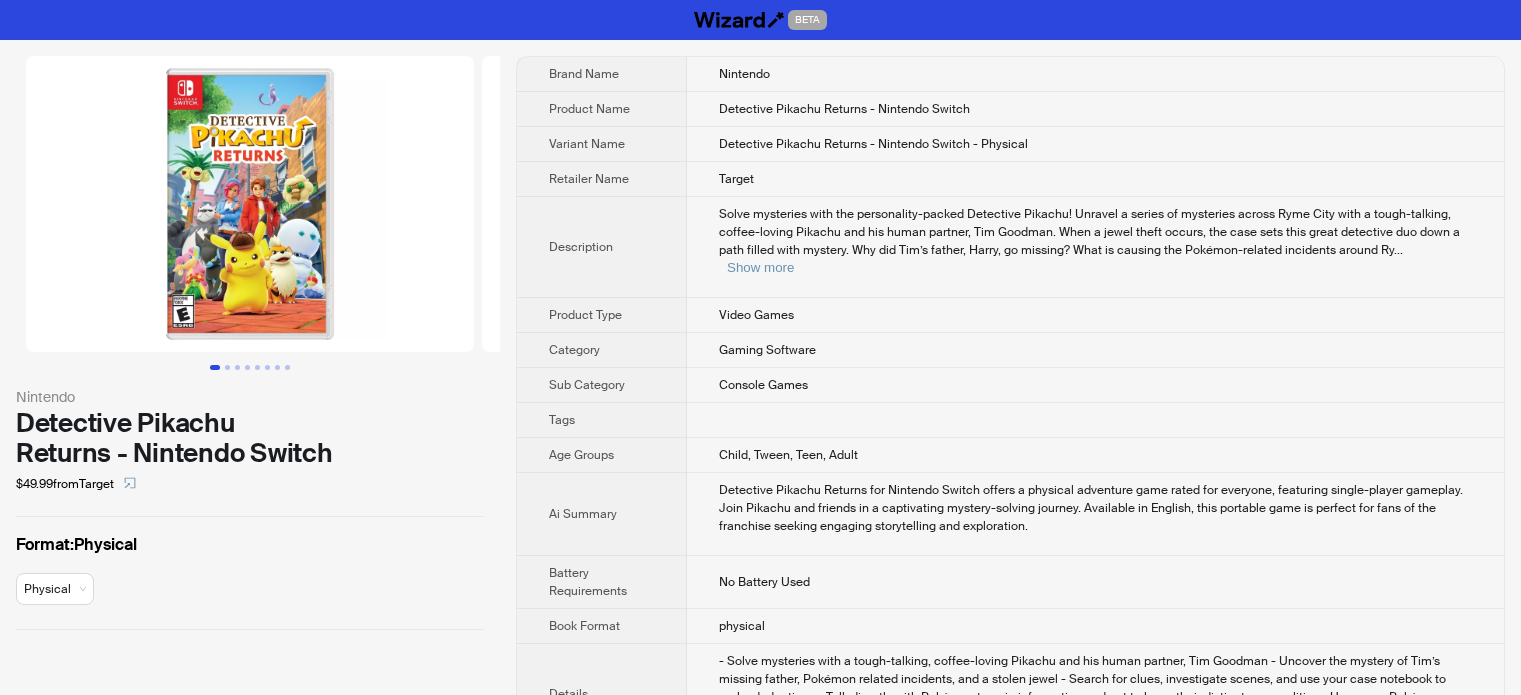 scroll, scrollTop: 0, scrollLeft: 0, axis: both 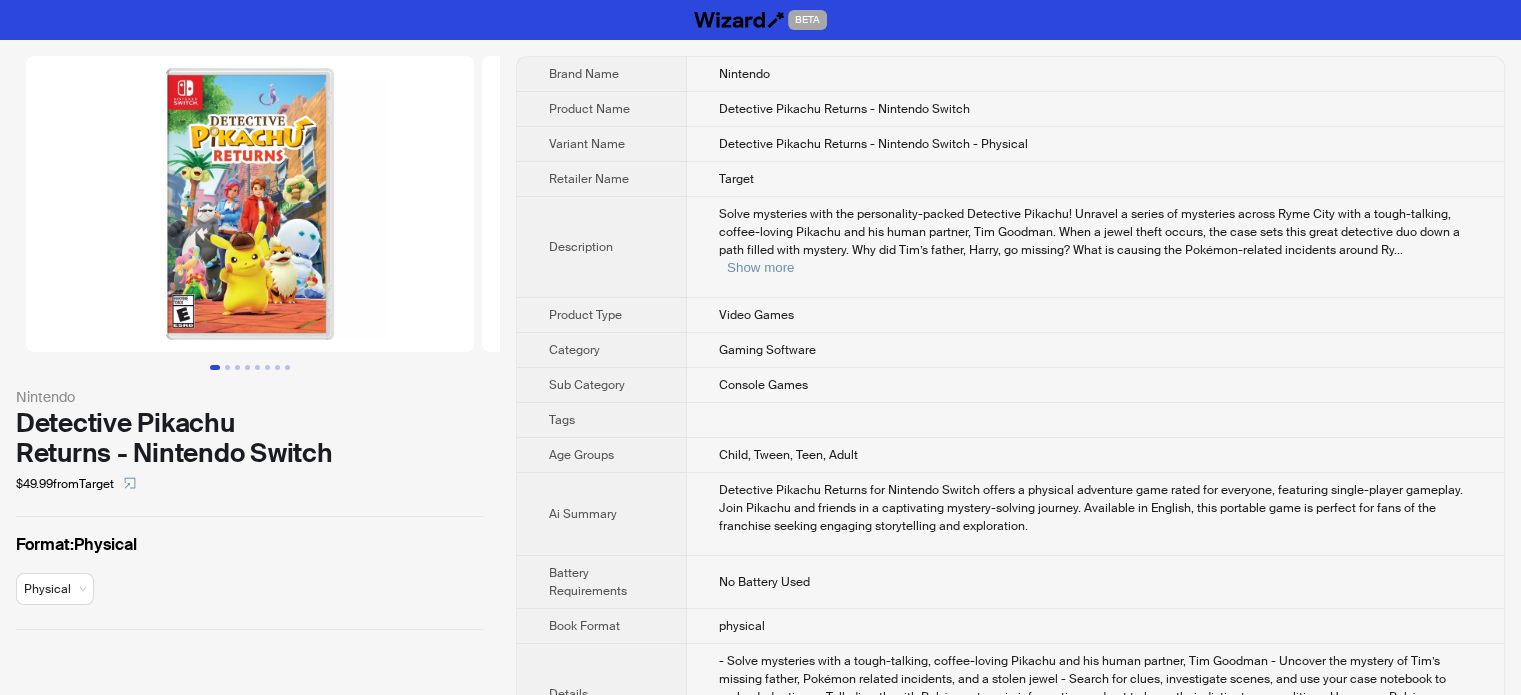 drag, startPoint x: 130, startPoint y: 479, endPoint x: 172, endPoint y: 438, distance: 58.694122 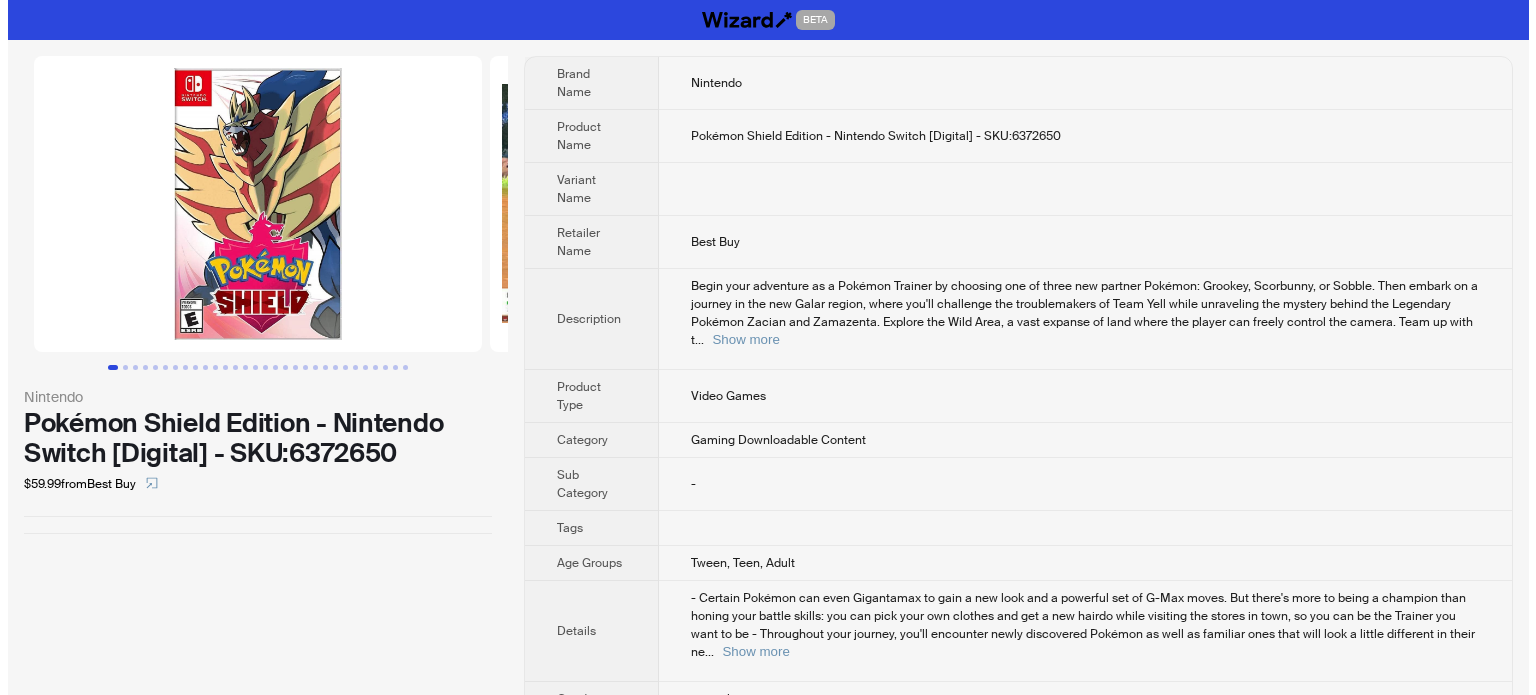 scroll, scrollTop: 0, scrollLeft: 0, axis: both 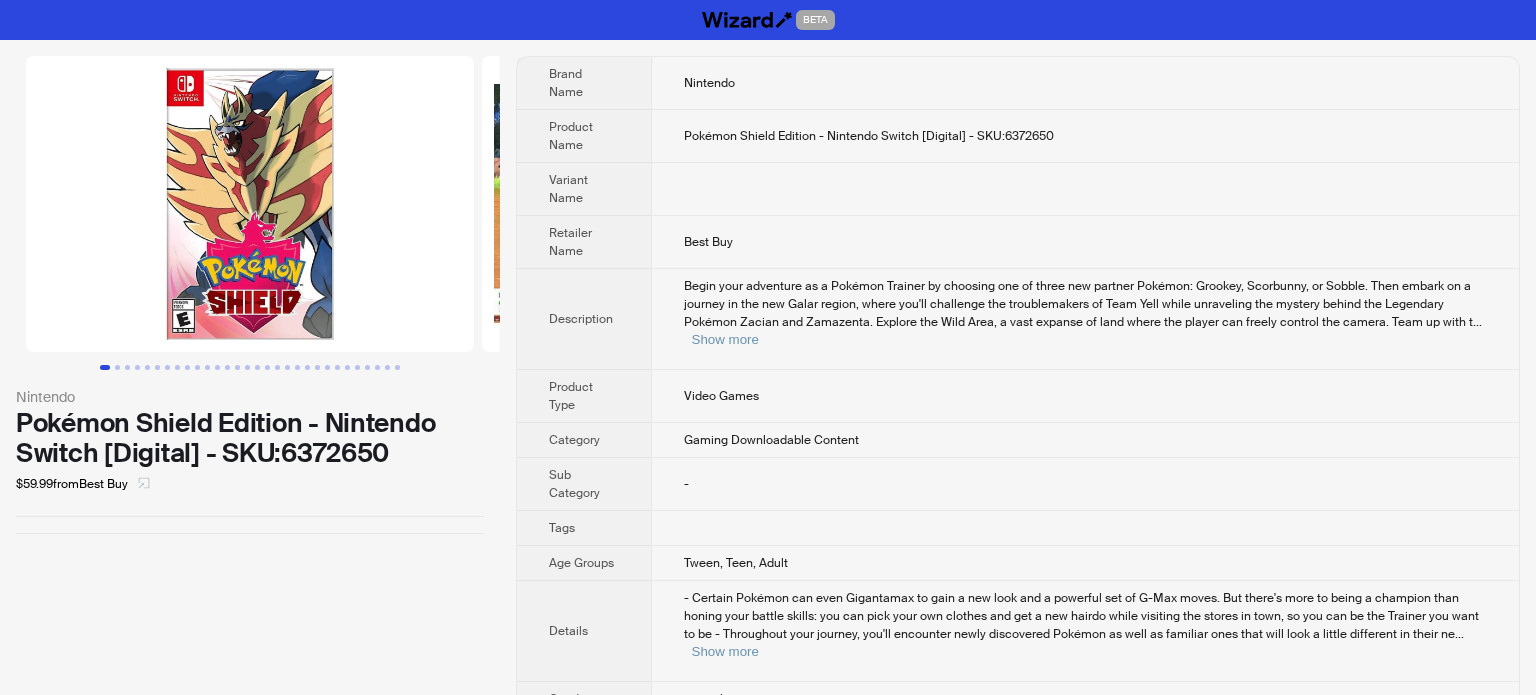 click 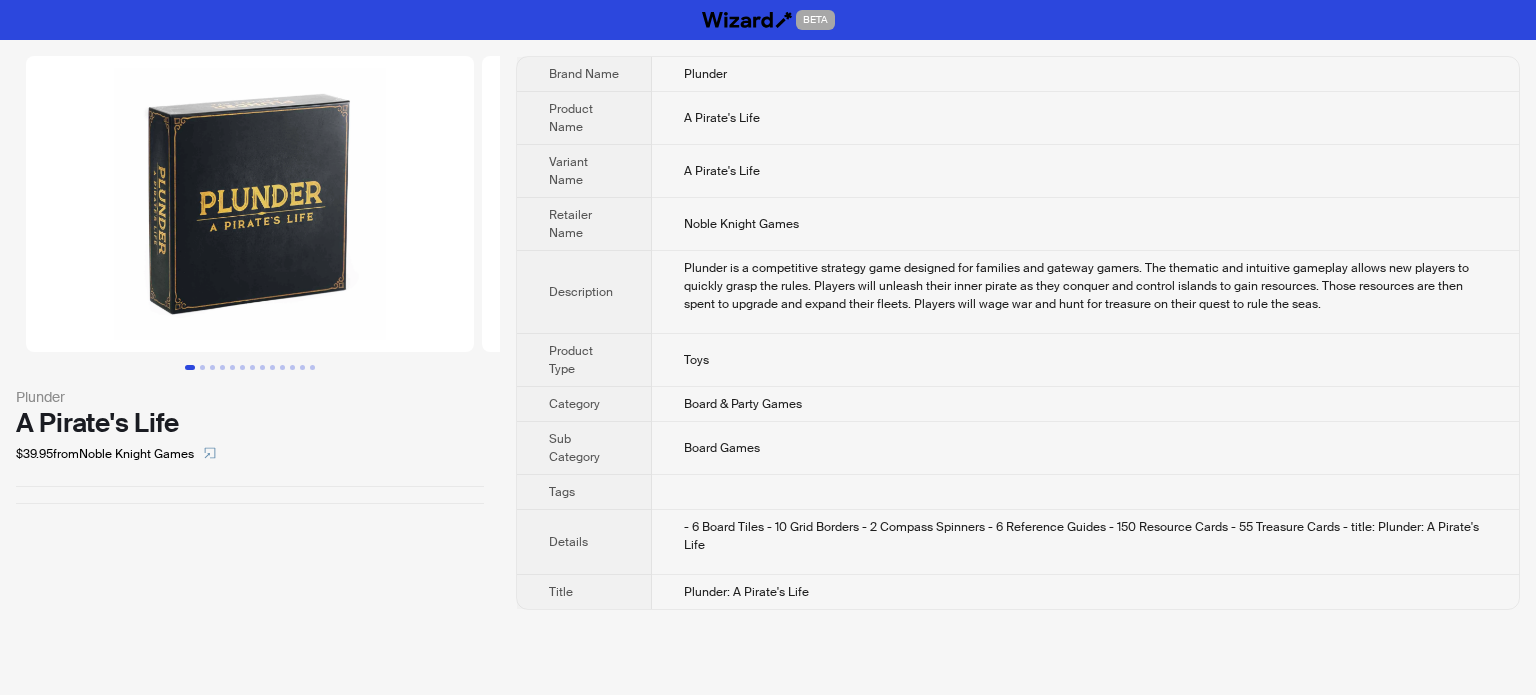 scroll, scrollTop: 0, scrollLeft: 0, axis: both 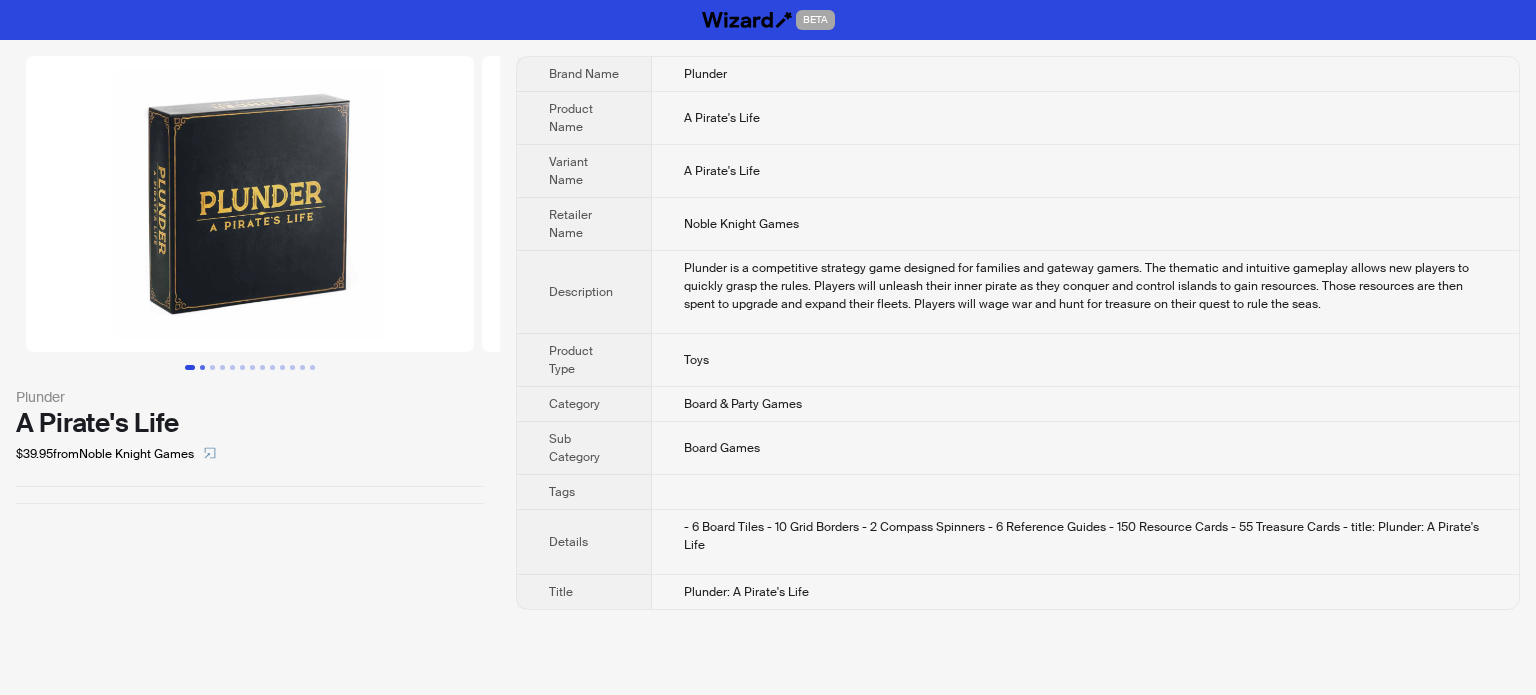 click at bounding box center [202, 367] 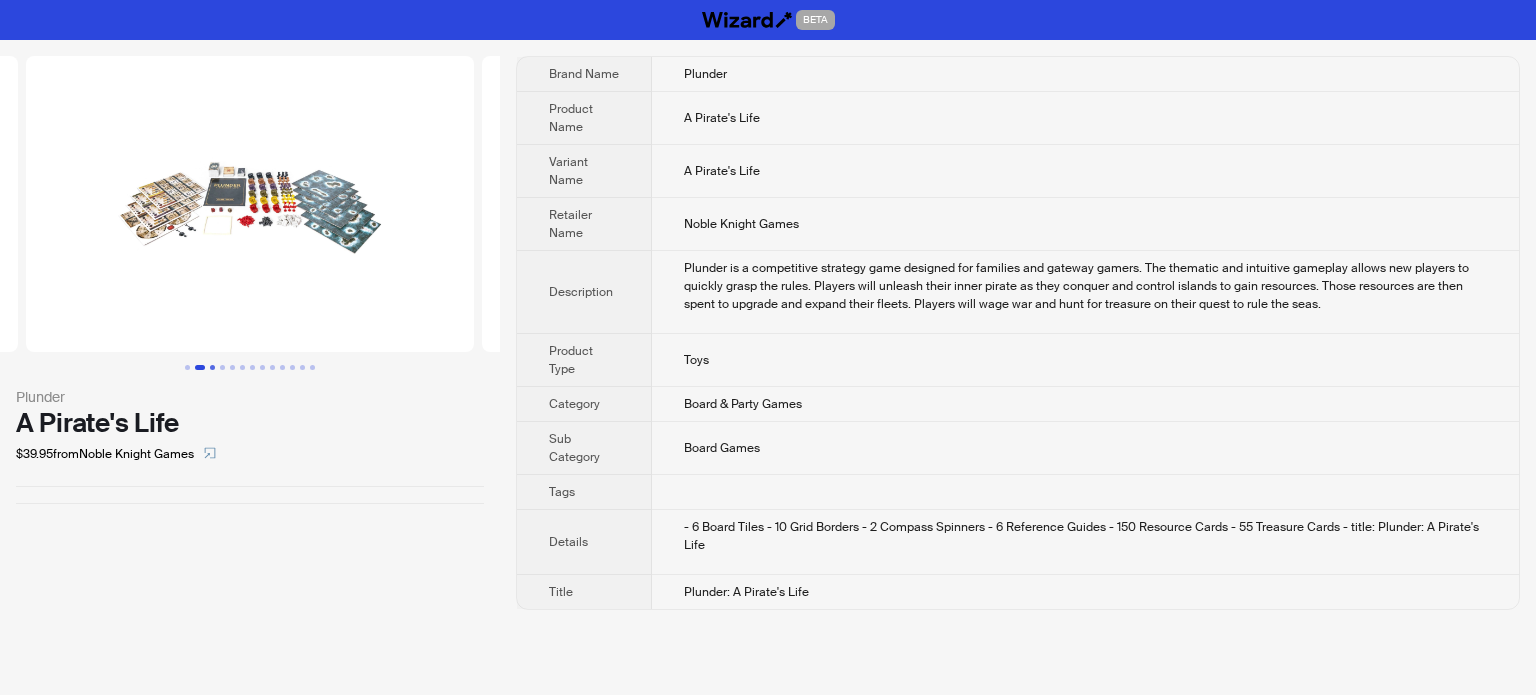 click at bounding box center [212, 367] 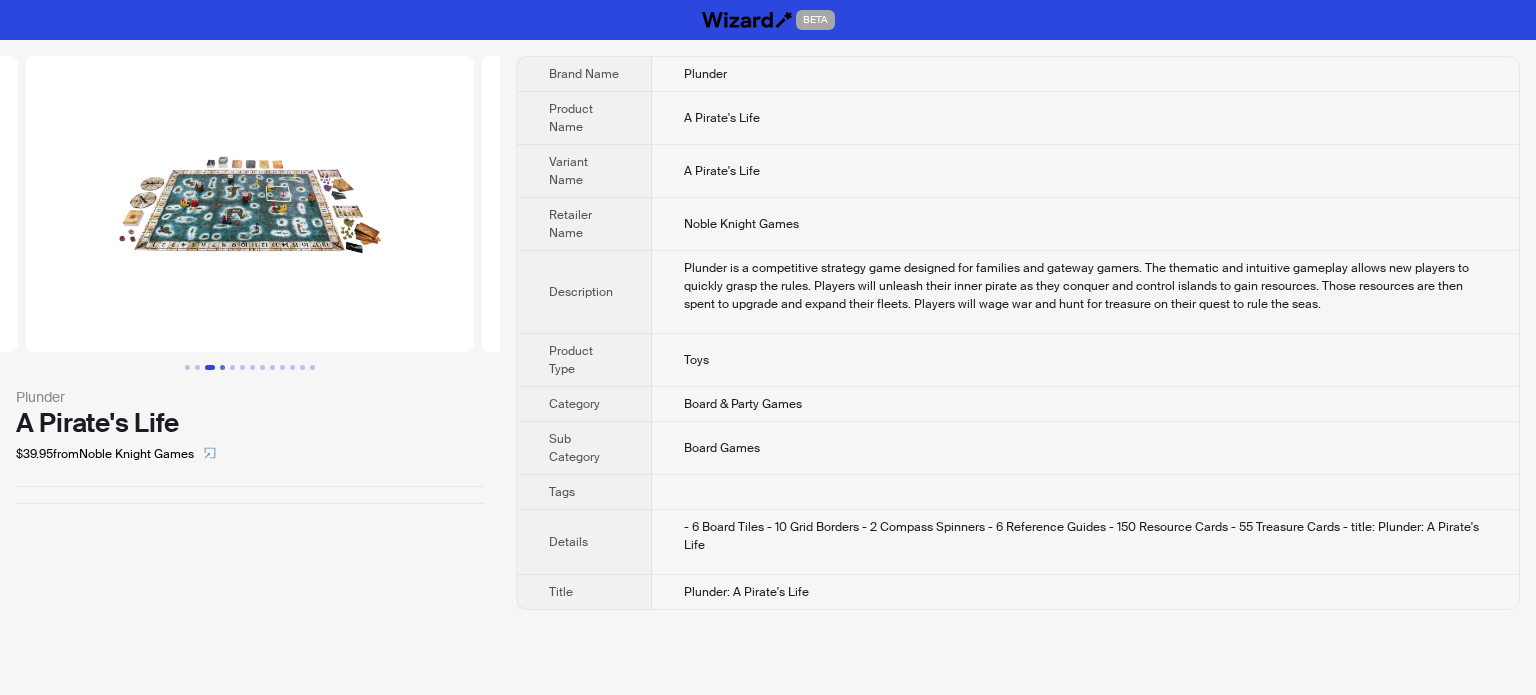 click at bounding box center [222, 367] 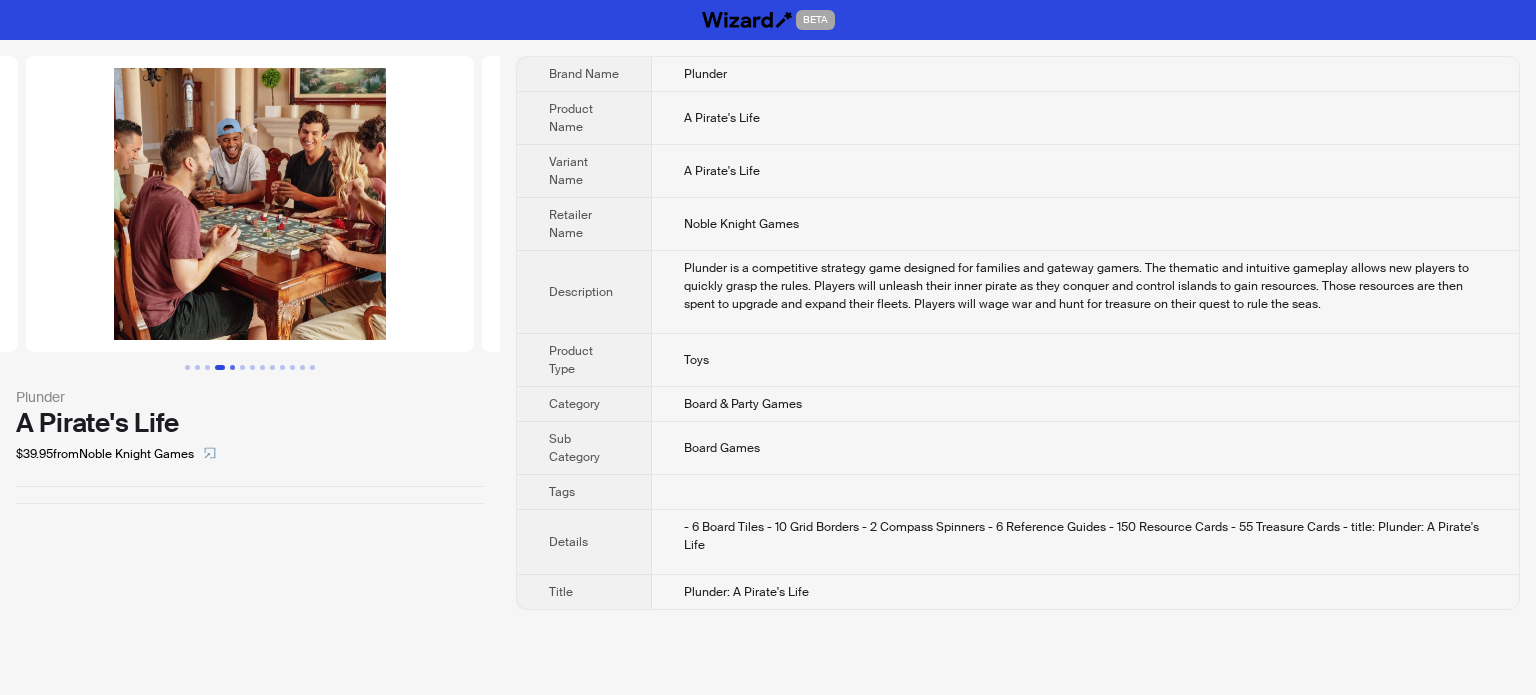 click at bounding box center [232, 367] 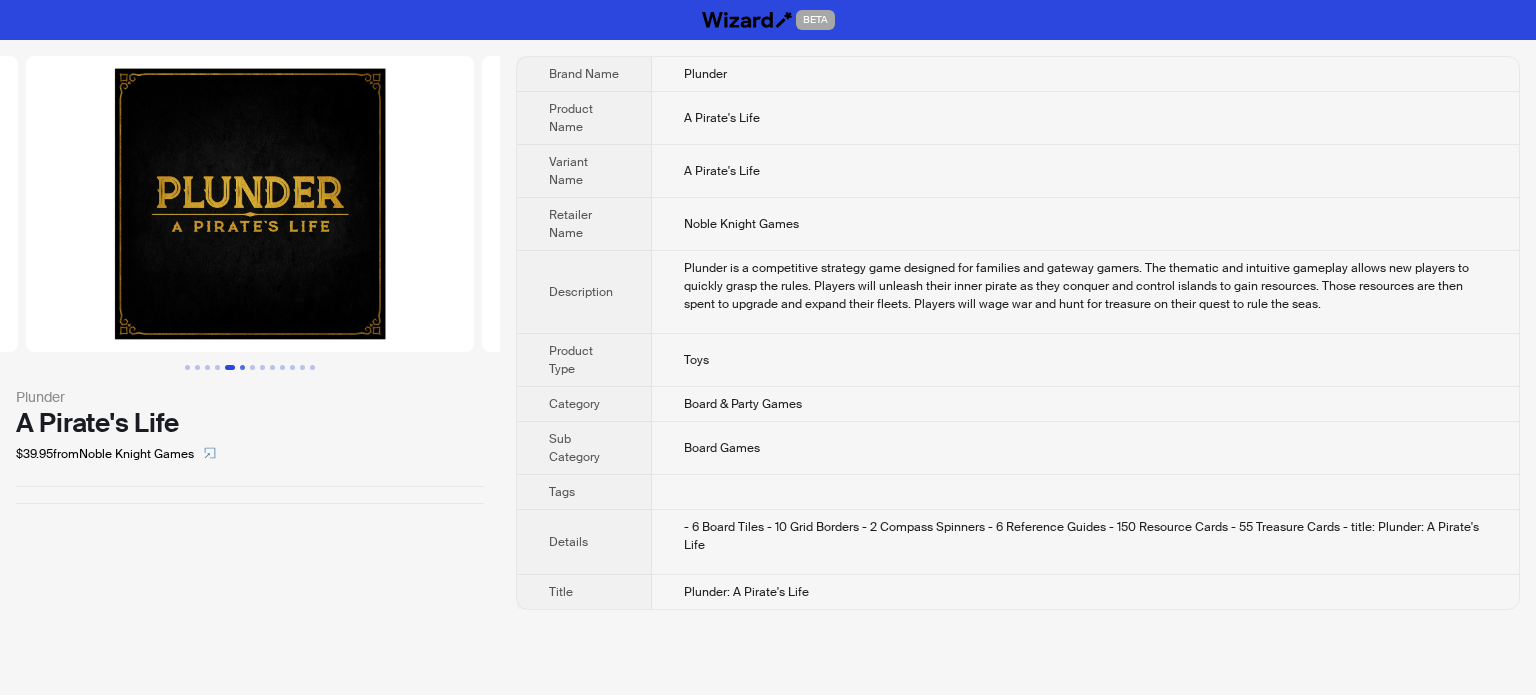 click at bounding box center (242, 367) 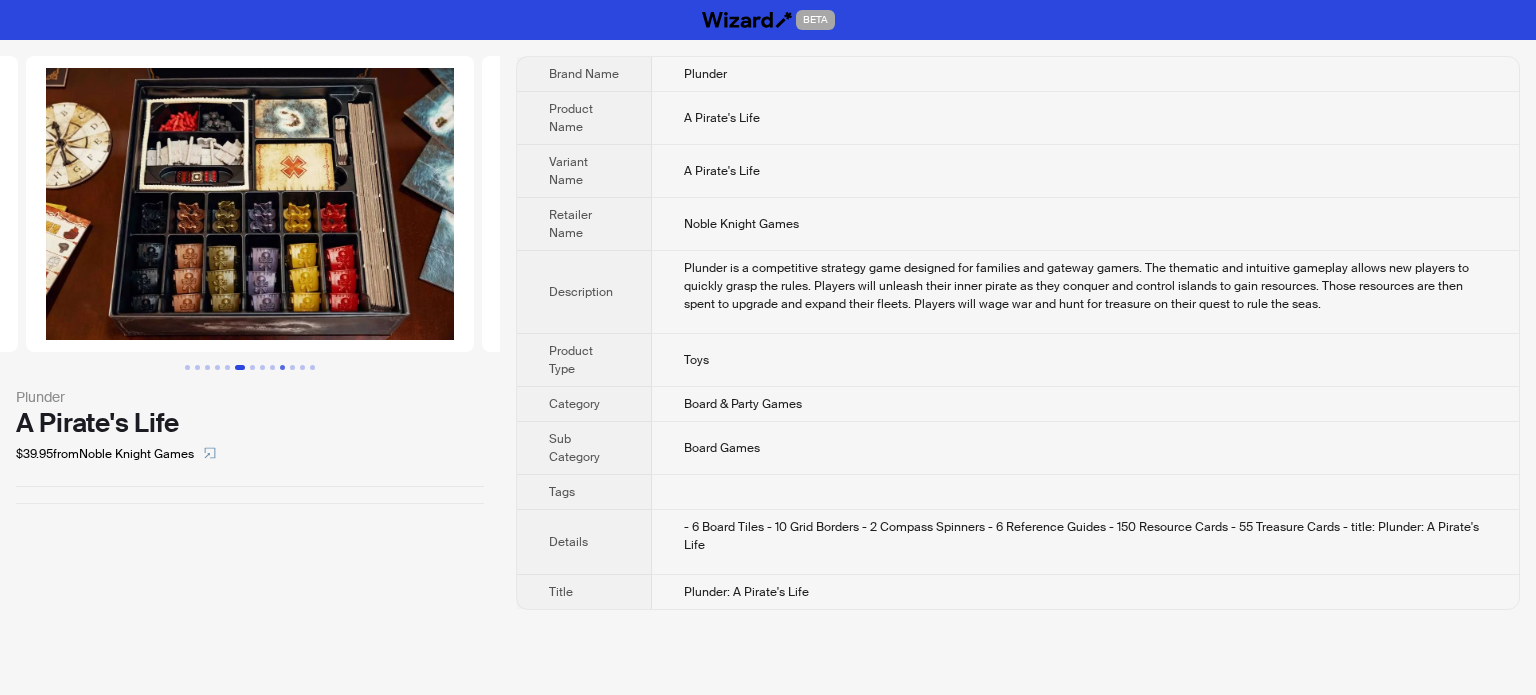 click at bounding box center (282, 367) 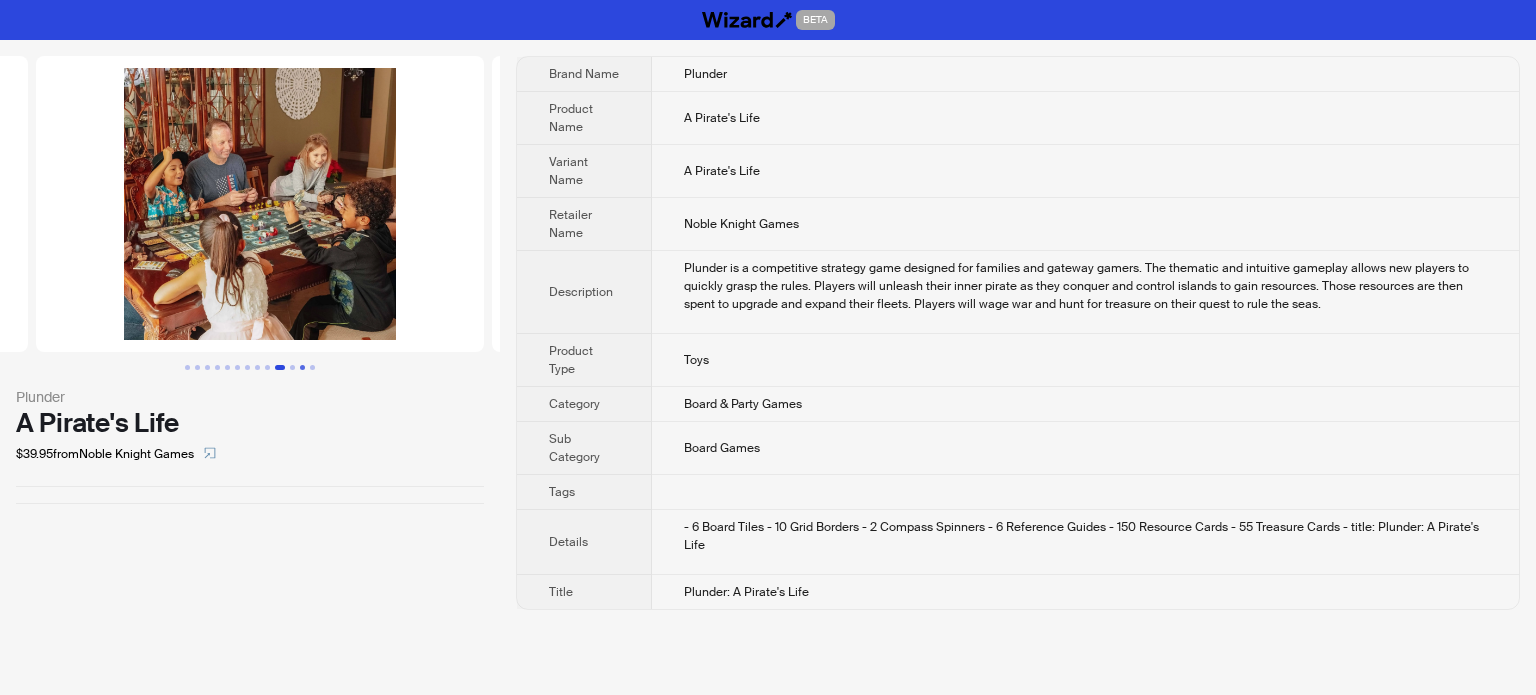 scroll, scrollTop: 0, scrollLeft: 4104, axis: horizontal 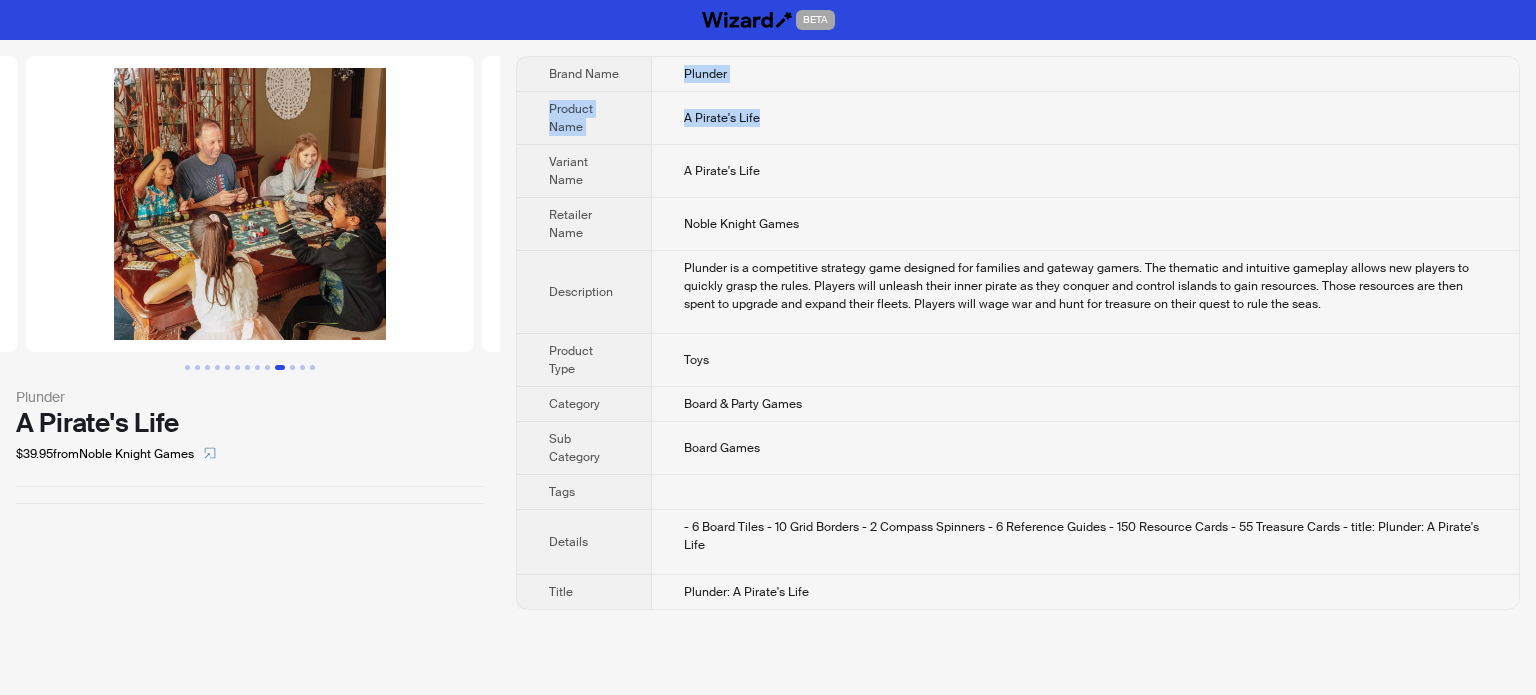 drag, startPoint x: 682, startPoint y: 73, endPoint x: 772, endPoint y: 128, distance: 105.47511 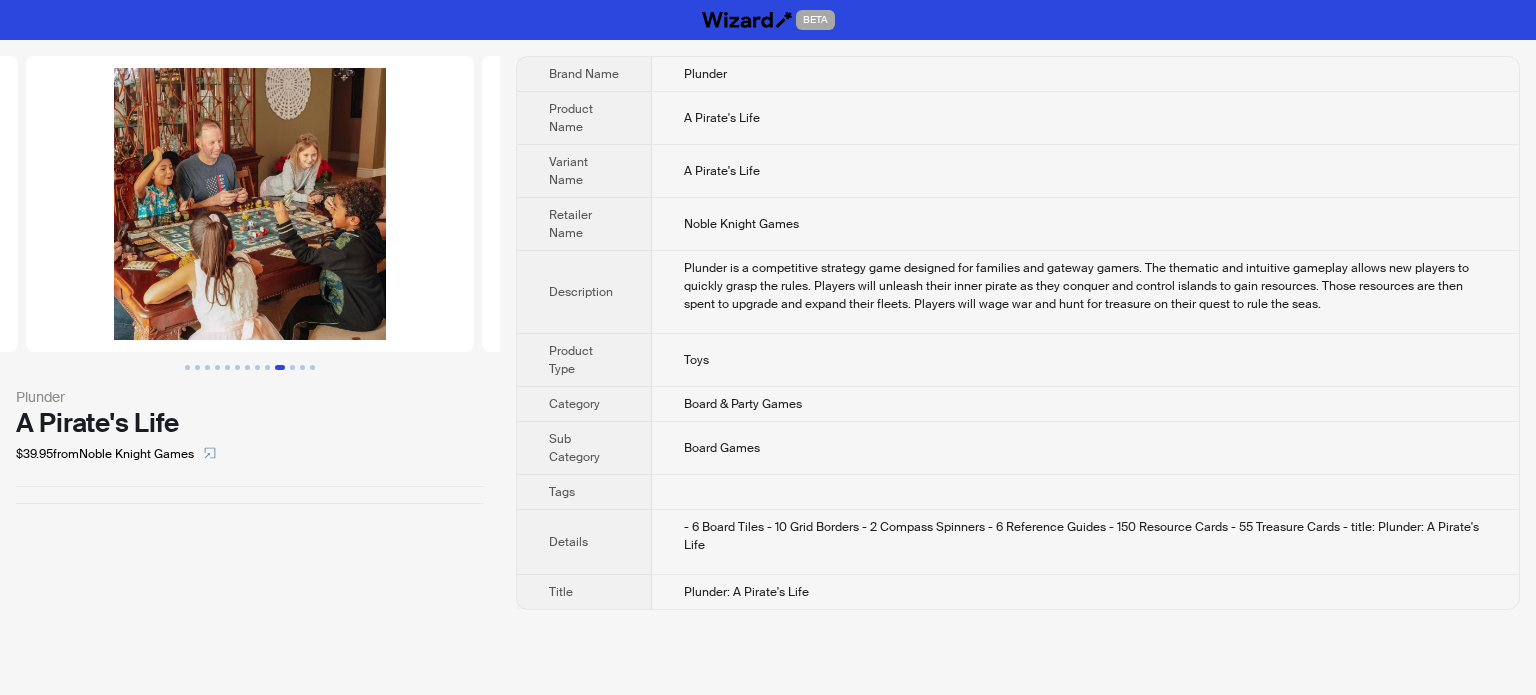 click on "Noble Knight Games" at bounding box center (1085, 224) 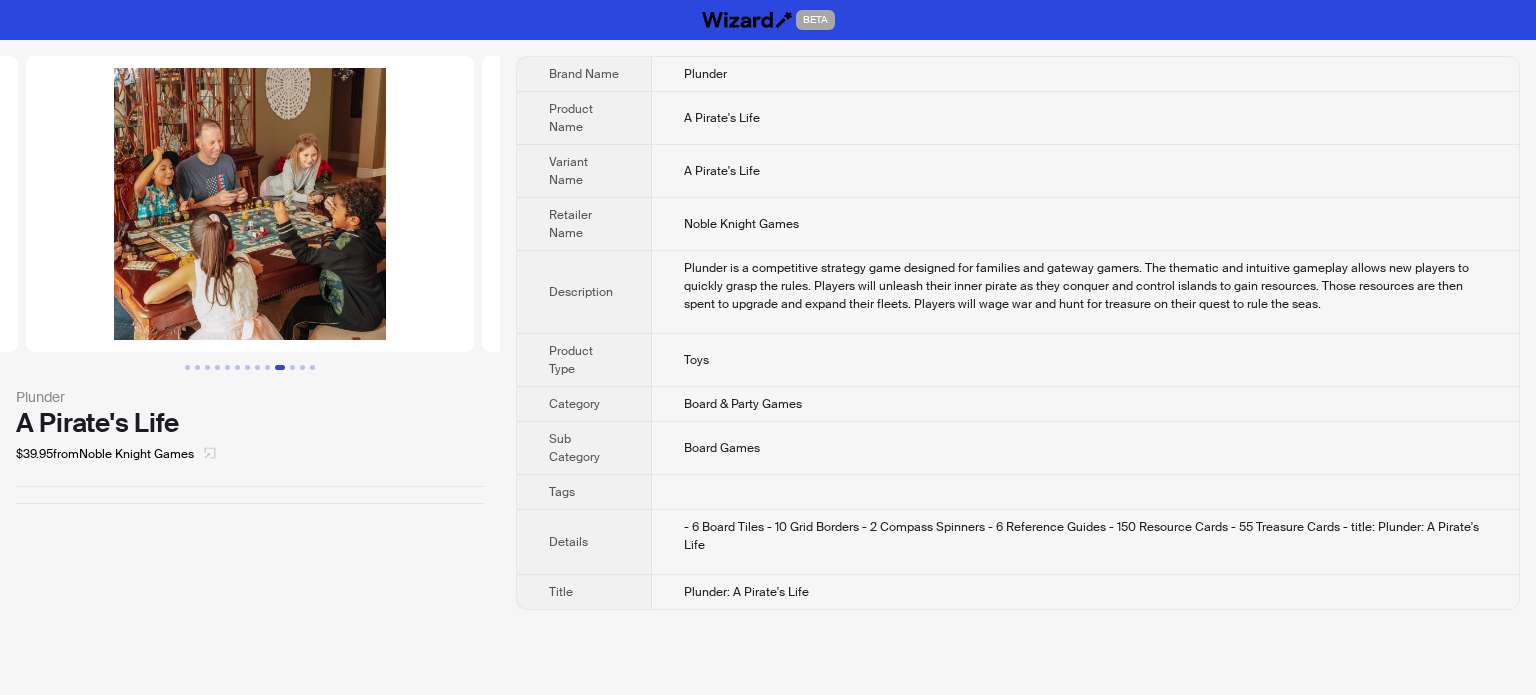 click 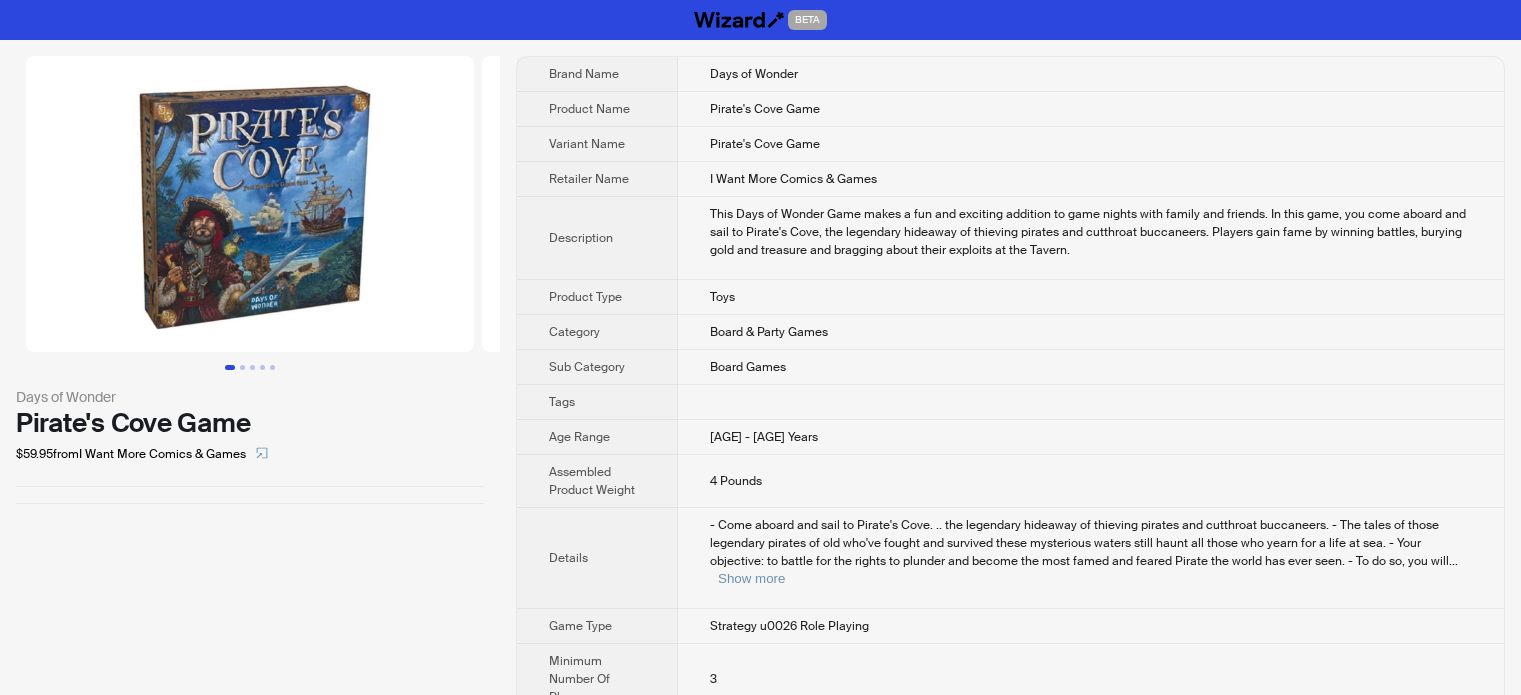 scroll, scrollTop: 0, scrollLeft: 0, axis: both 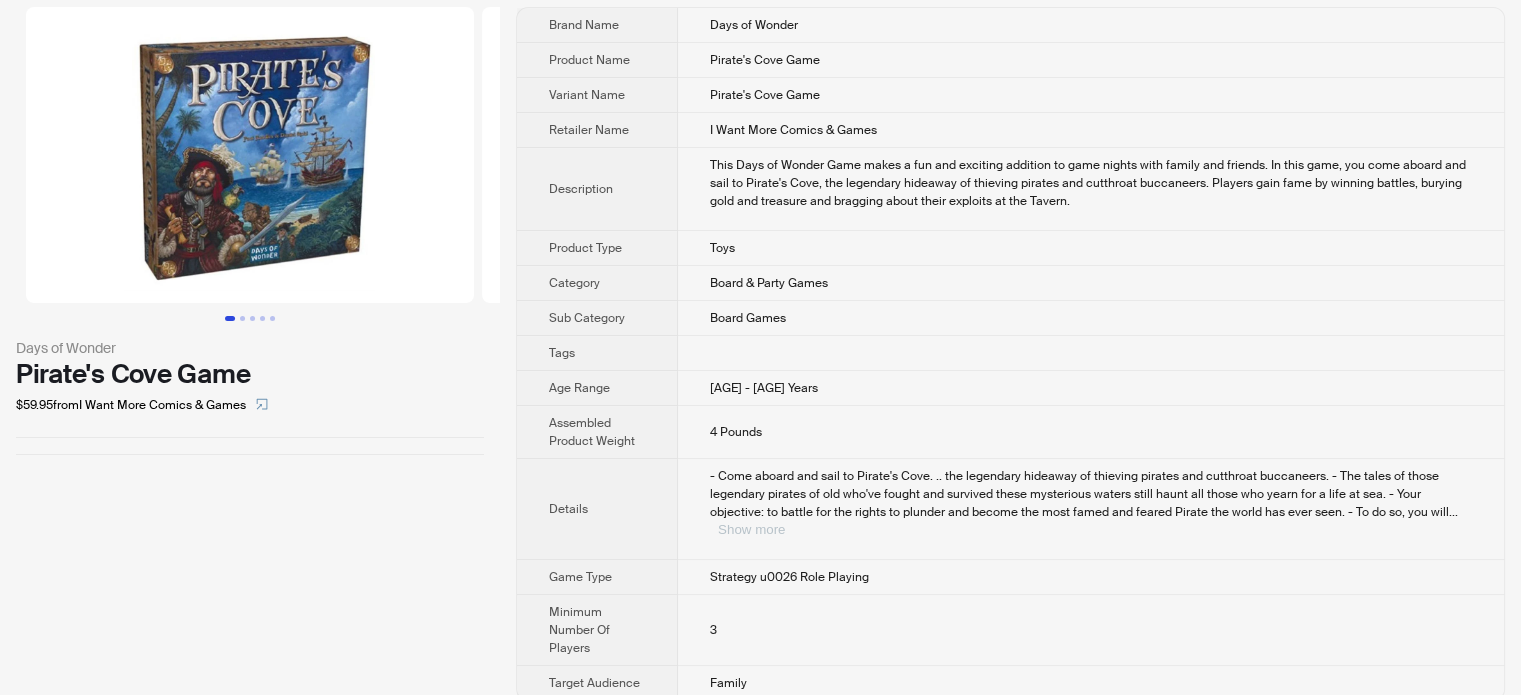 click on "Show more" at bounding box center (751, 529) 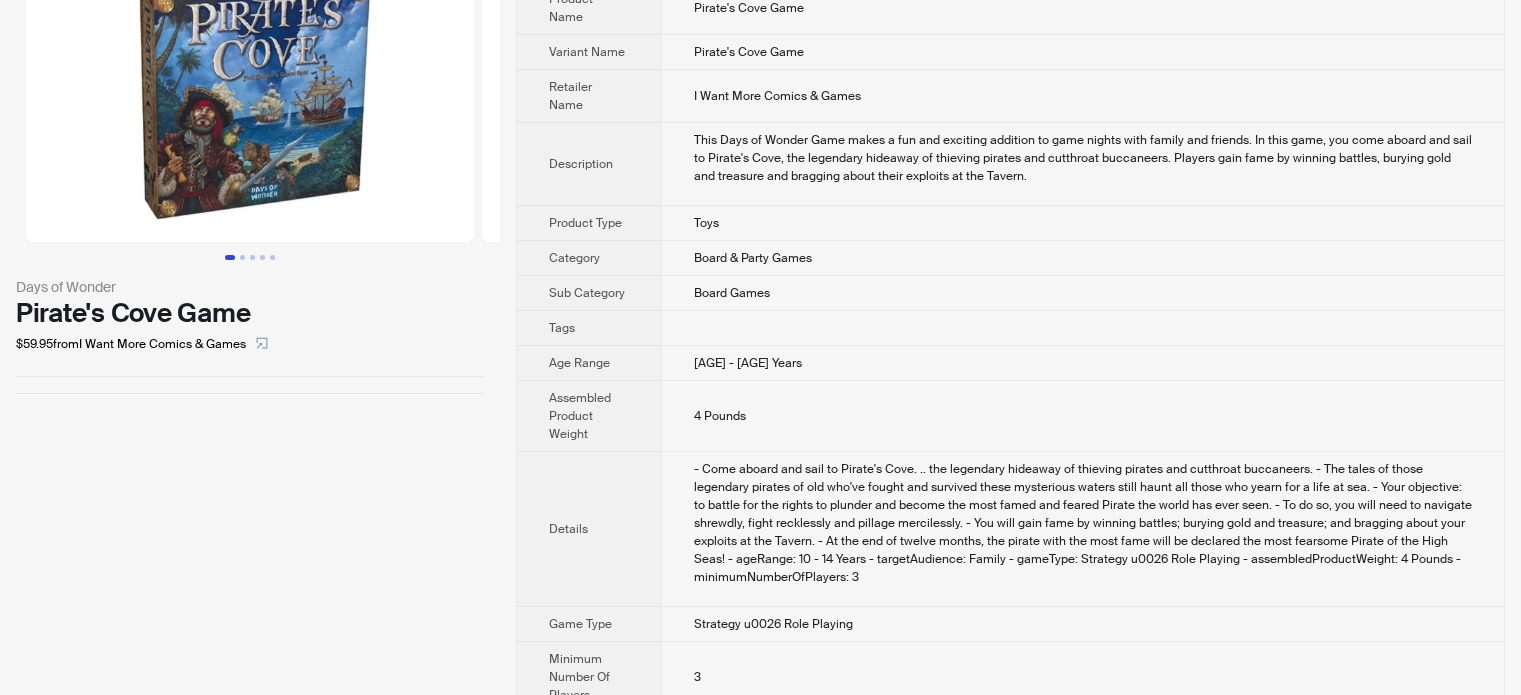 scroll, scrollTop: 176, scrollLeft: 0, axis: vertical 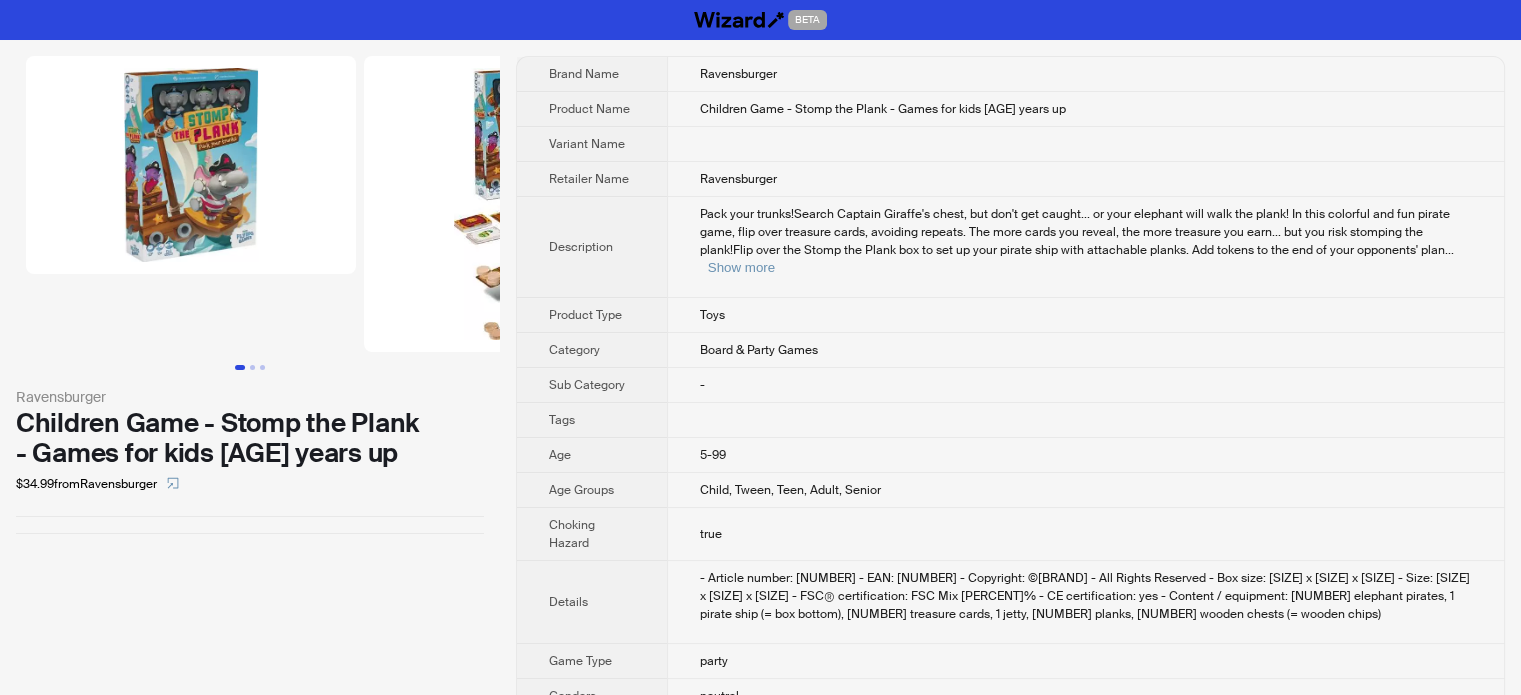 click at bounding box center [1085, 144] 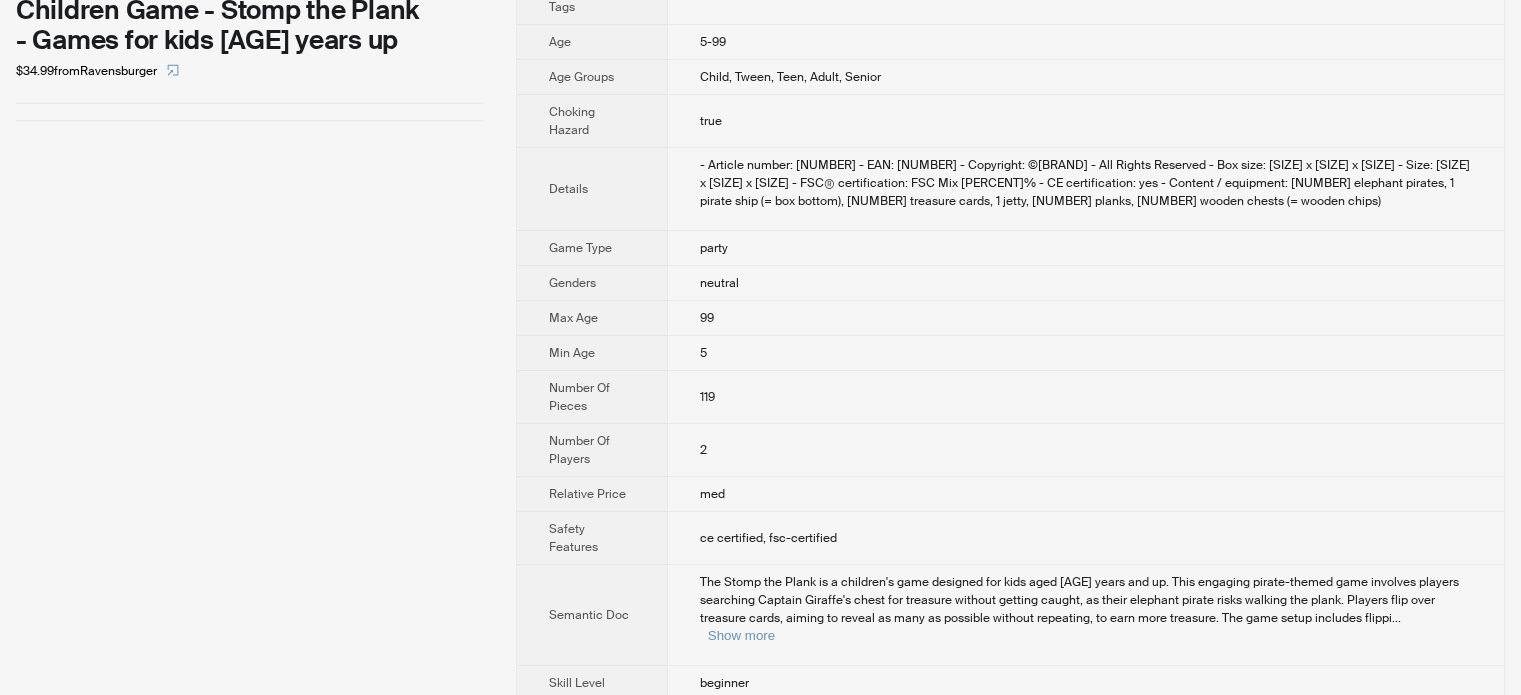 scroll, scrollTop: 428, scrollLeft: 0, axis: vertical 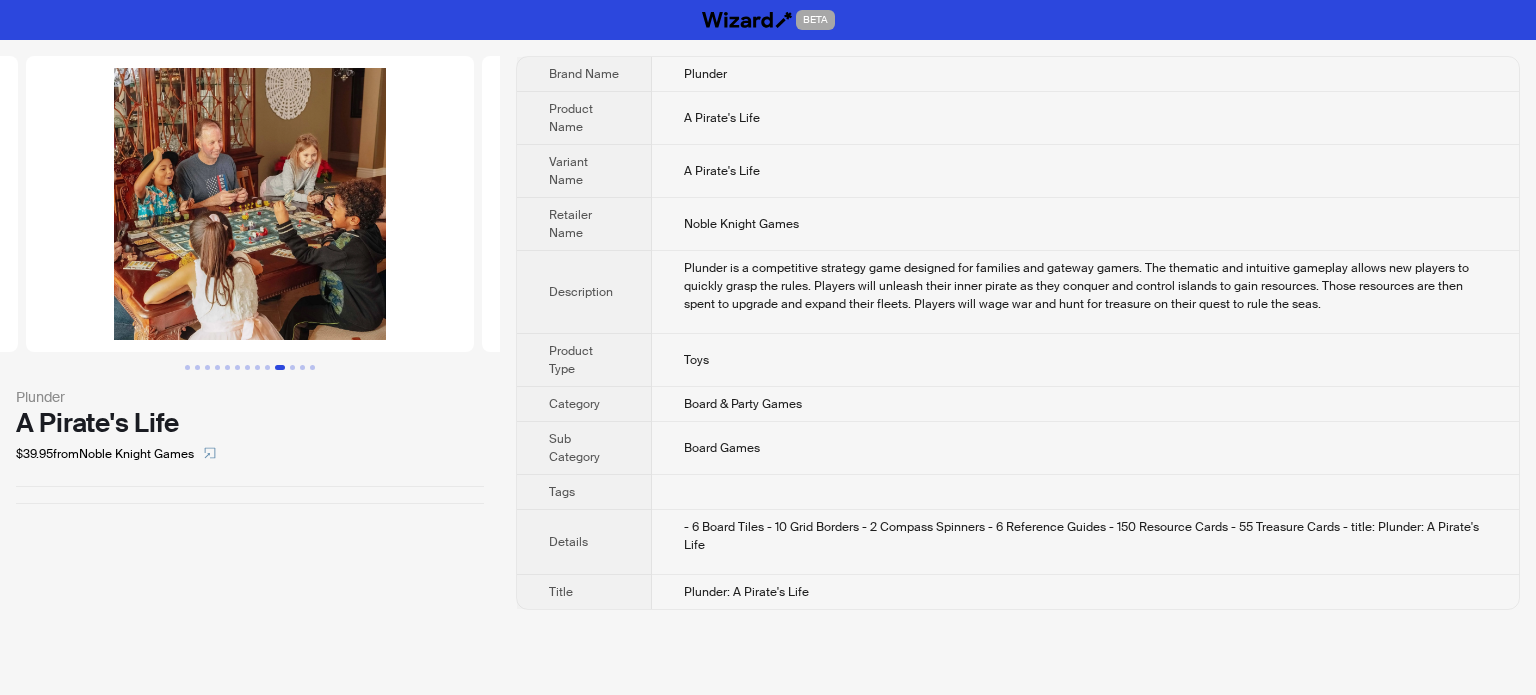 click on "A Pirate's Life" at bounding box center (1085, 171) 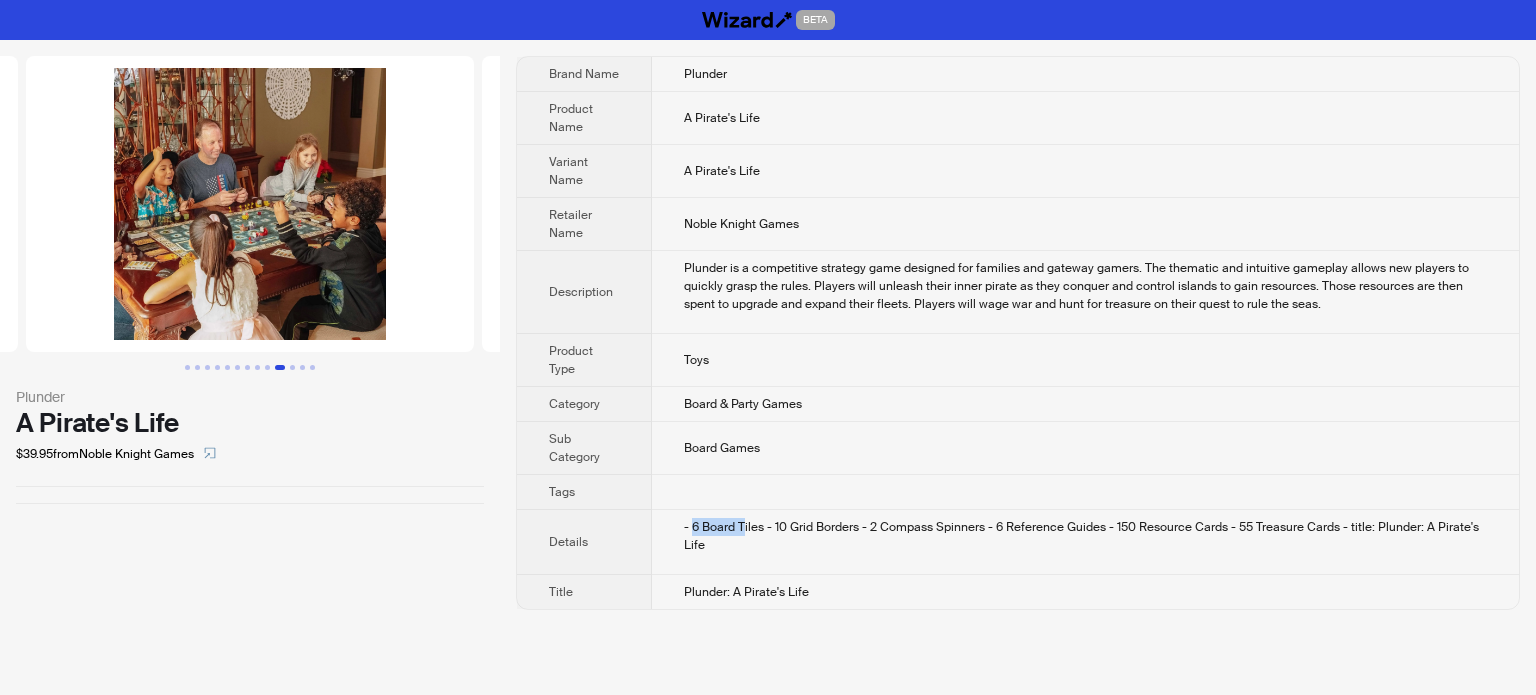 drag, startPoint x: 691, startPoint y: 527, endPoint x: 742, endPoint y: 527, distance: 51 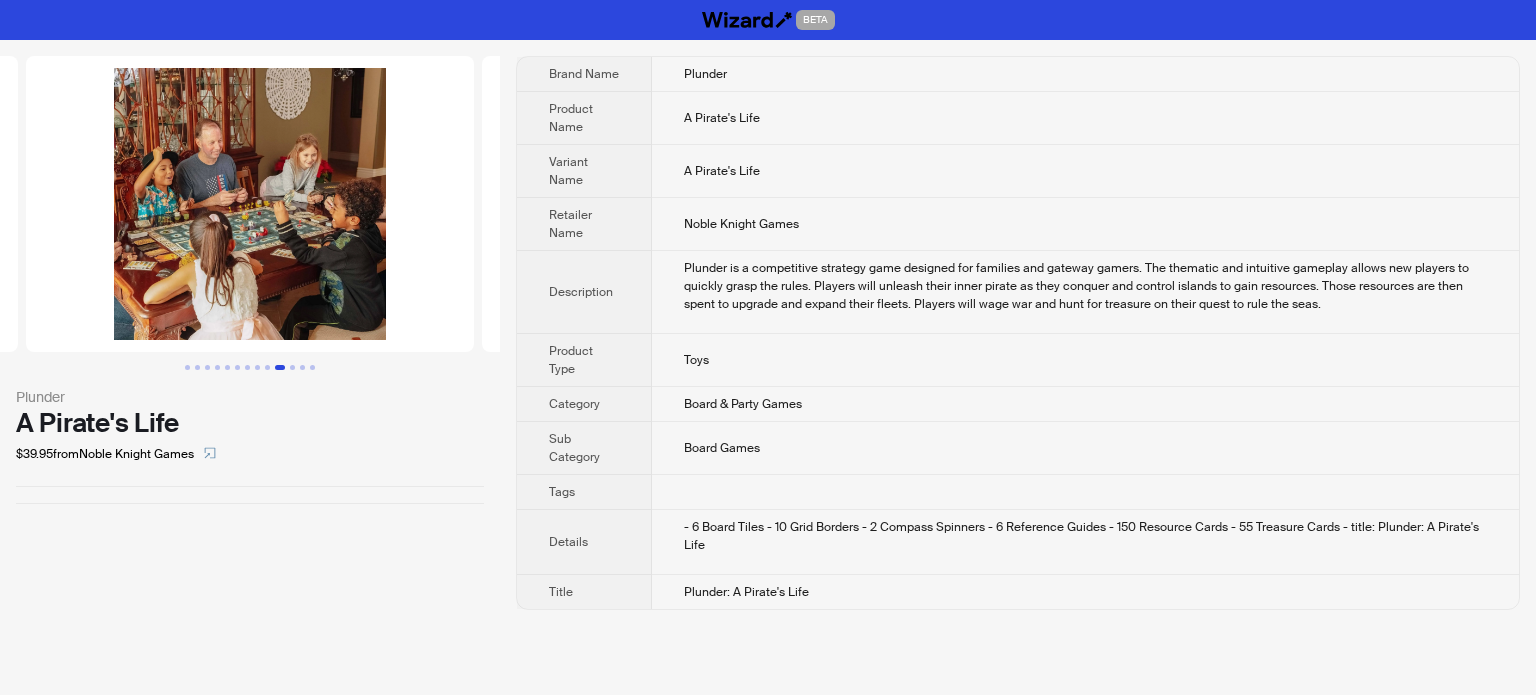 click on "- 6 Board Tiles
- 10 Grid Borders
- 2 Compass Spinners
- 6 Reference Guides
- 150 Resource Cards
- 55 Treasure Cards
- title: Plunder: A Pirate's Life" at bounding box center [1085, 536] 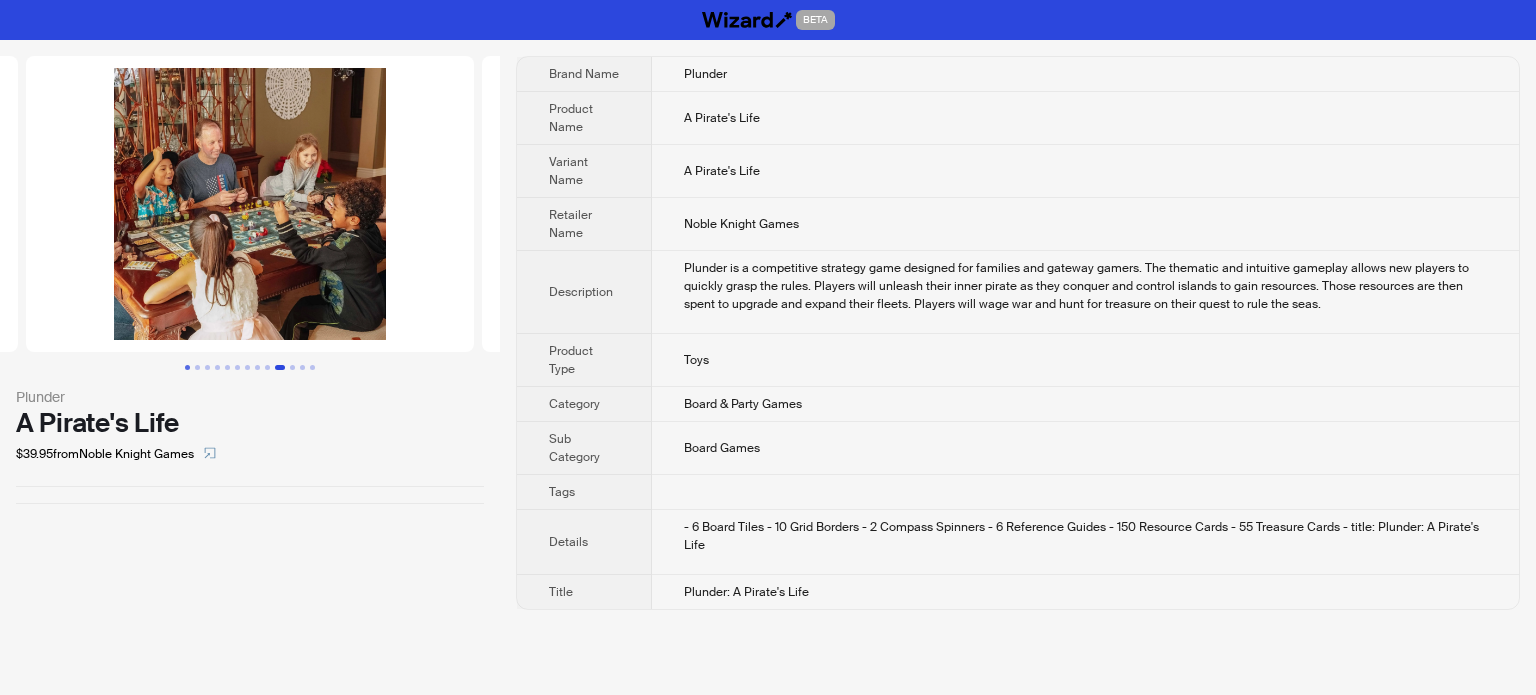 click at bounding box center [187, 367] 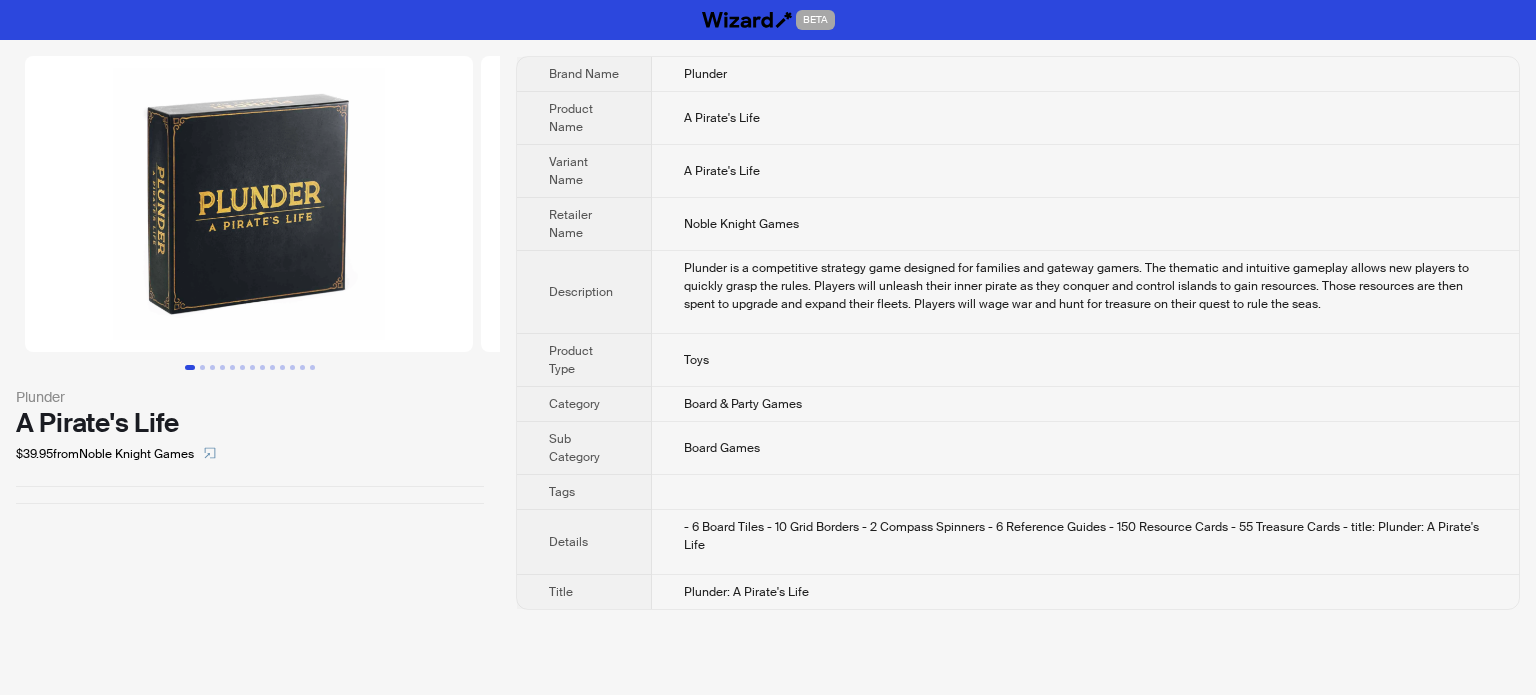 scroll, scrollTop: 0, scrollLeft: 0, axis: both 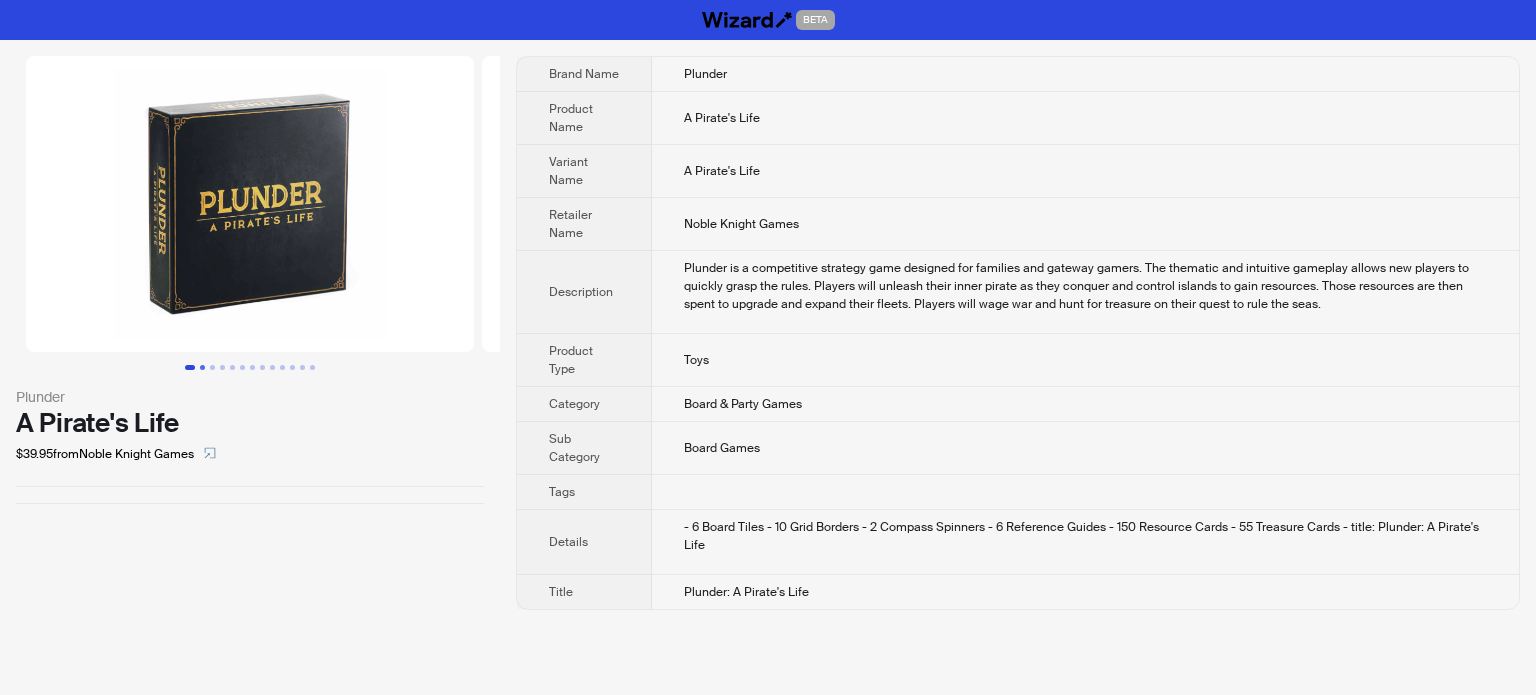 click at bounding box center (202, 367) 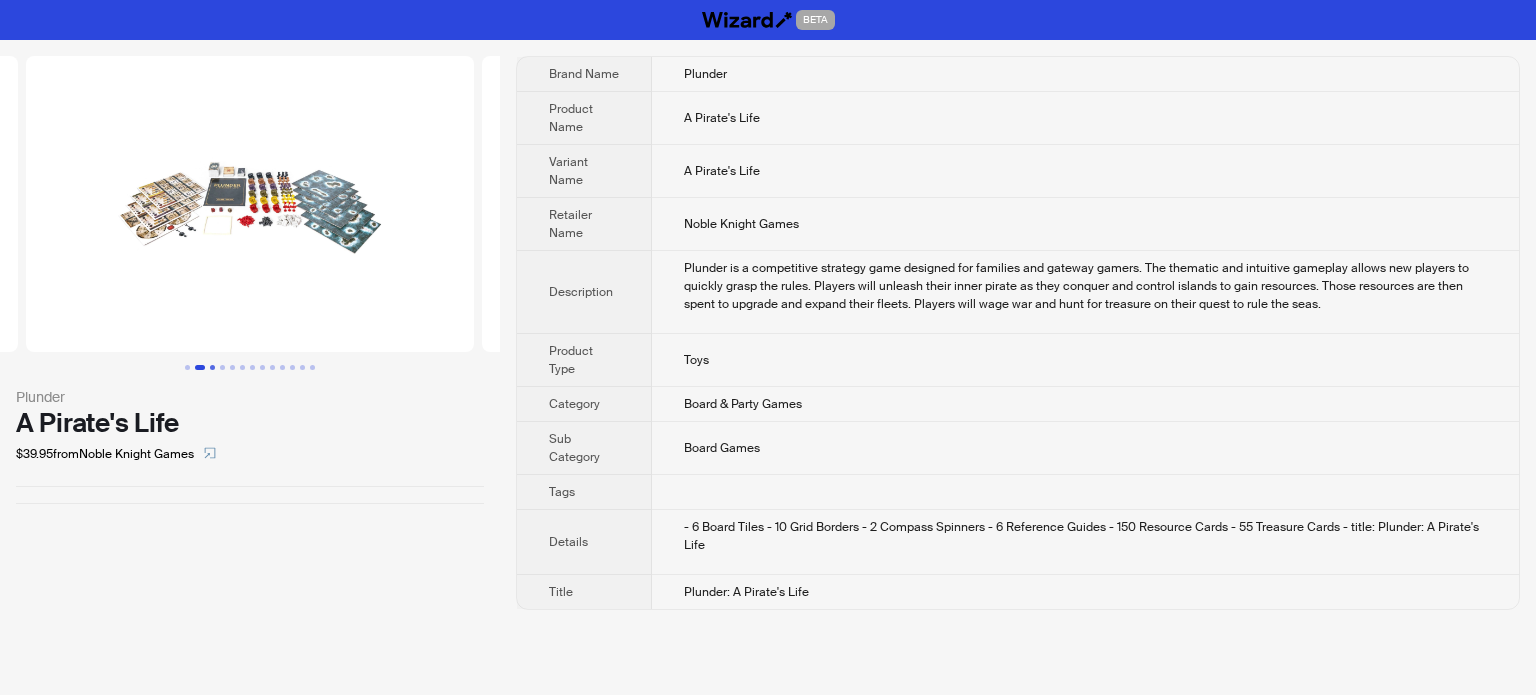 click at bounding box center [212, 367] 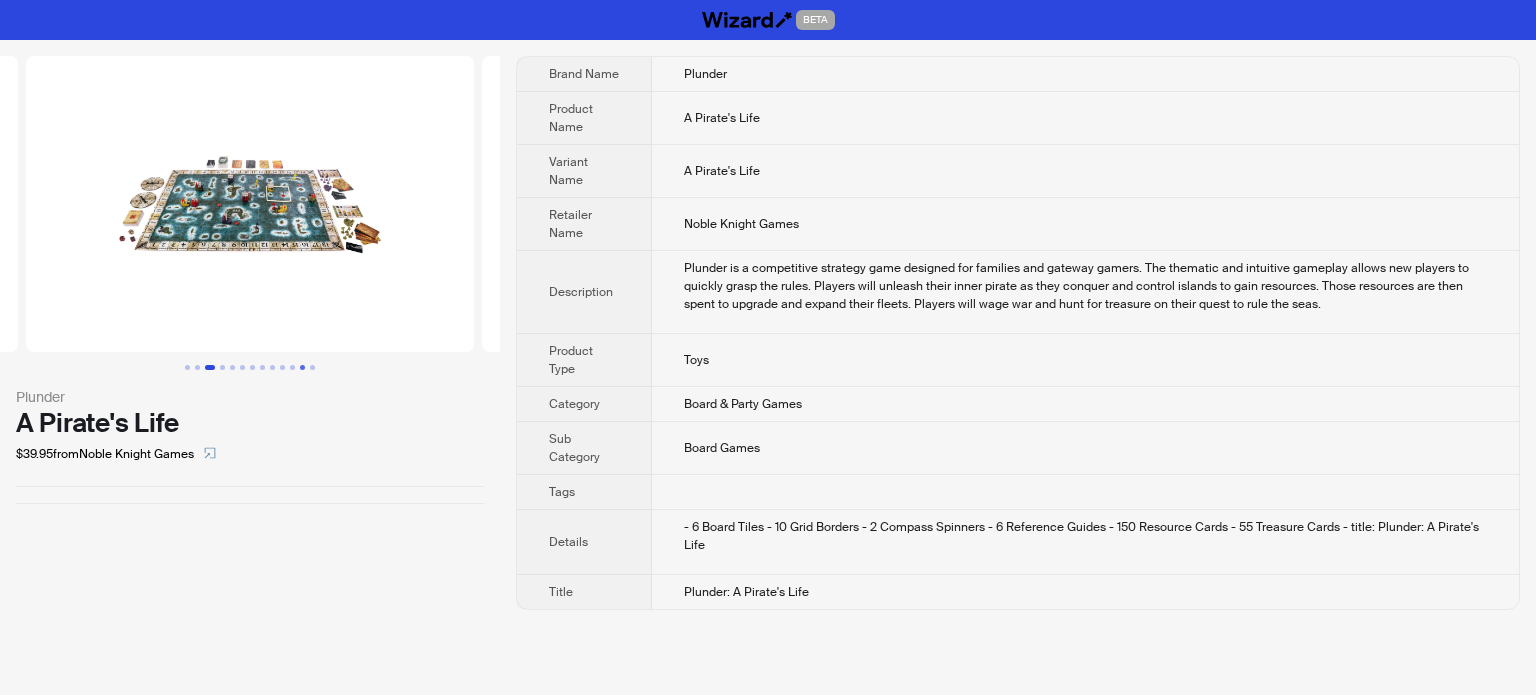 click at bounding box center [302, 367] 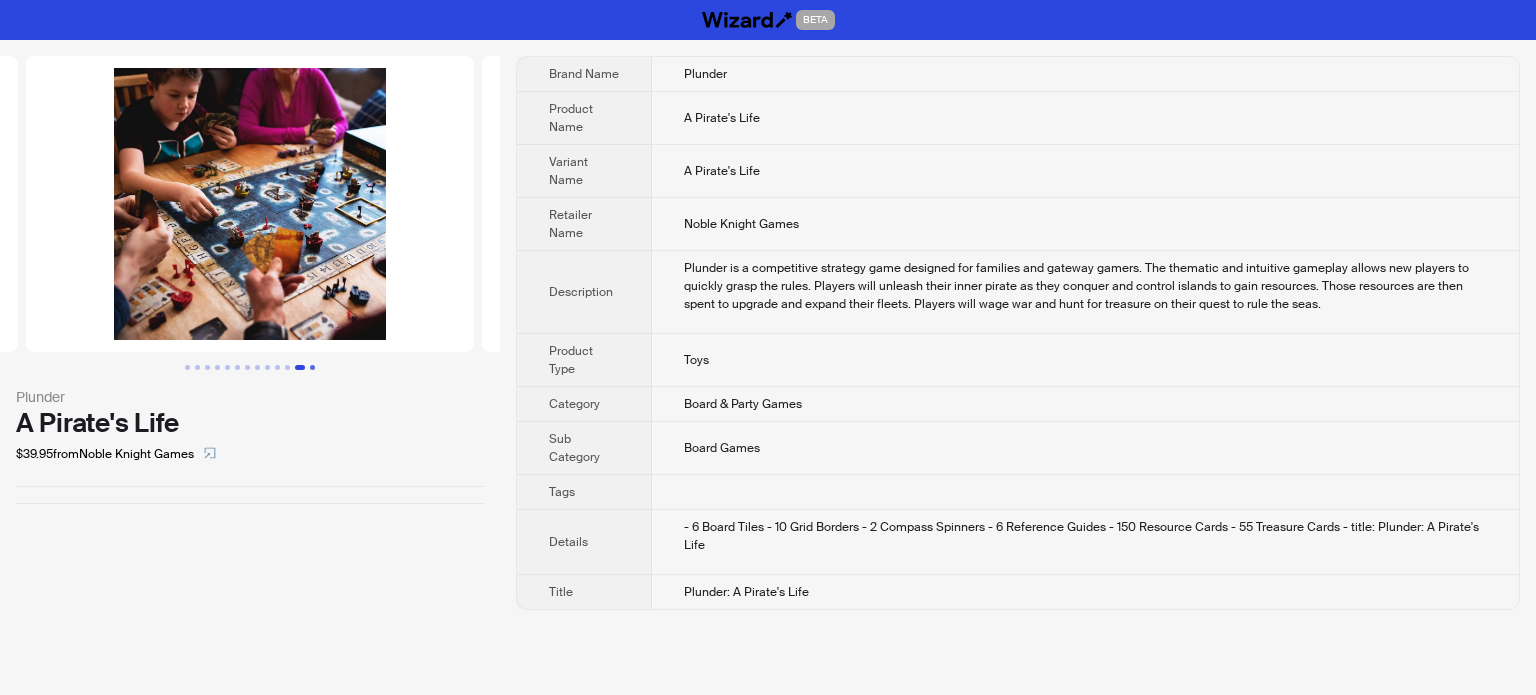 click at bounding box center (312, 367) 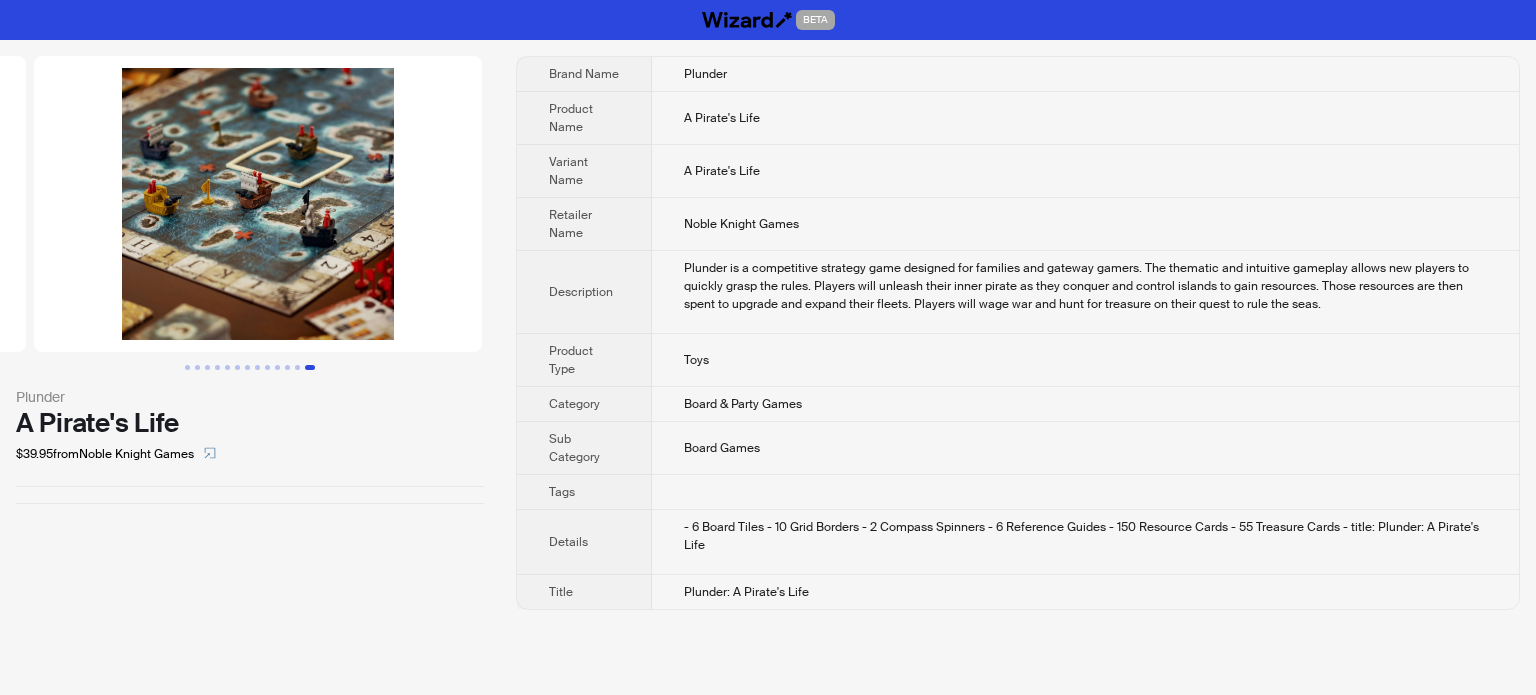 scroll, scrollTop: 0, scrollLeft: 5472, axis: horizontal 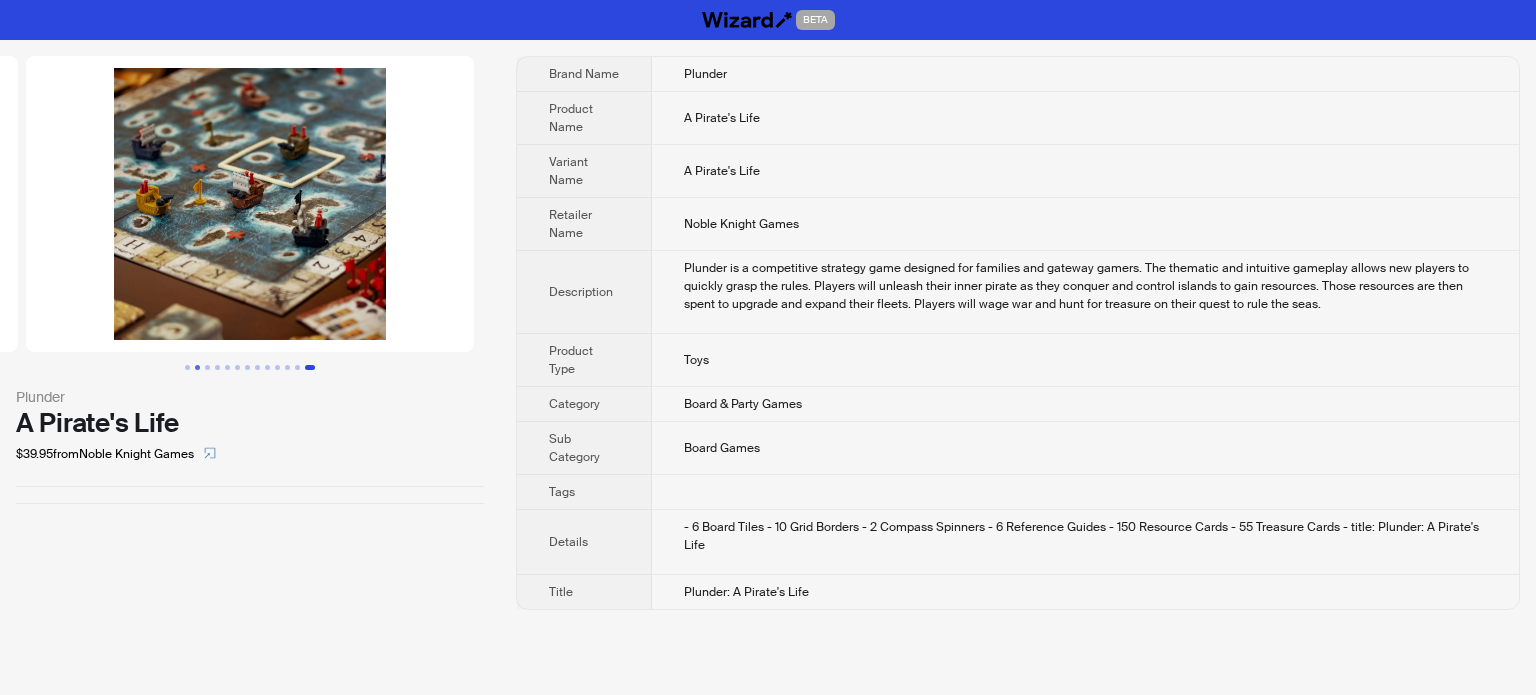click at bounding box center [197, 367] 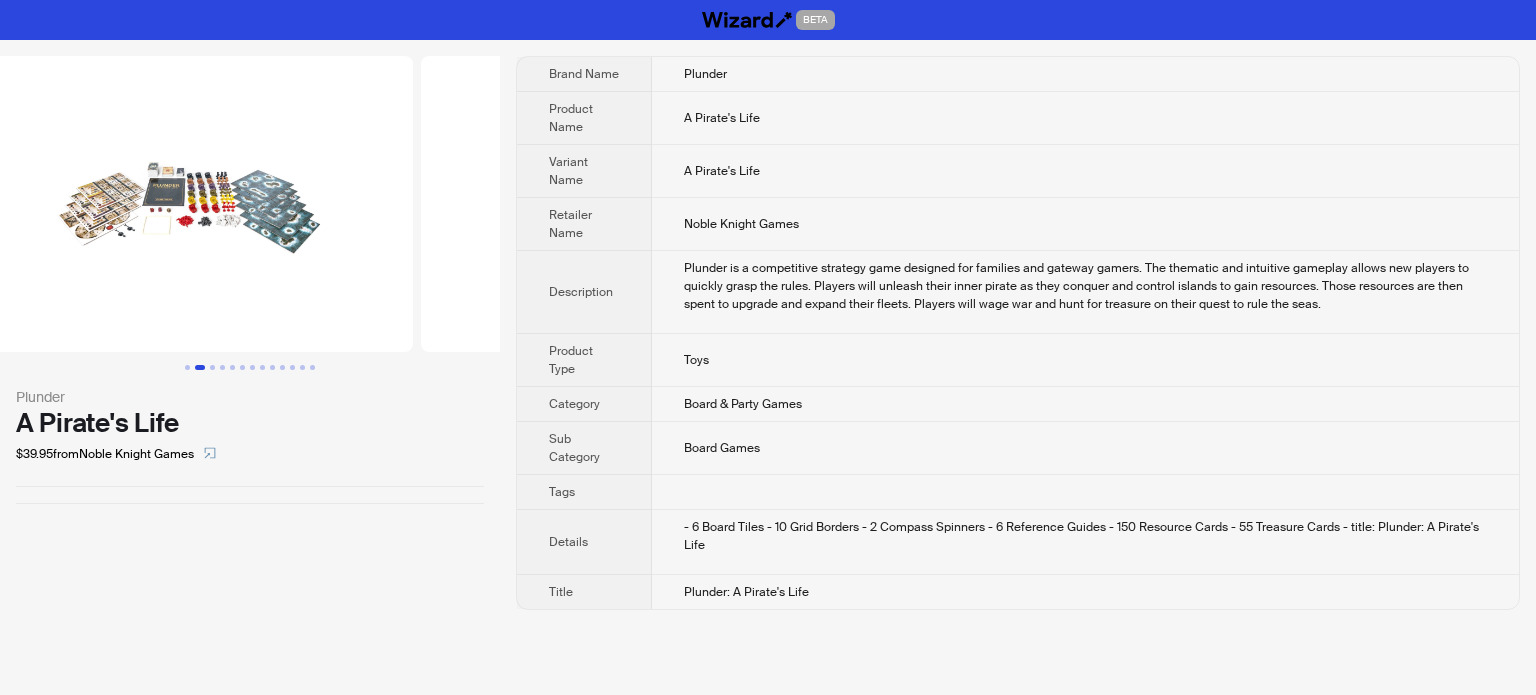 scroll, scrollTop: 0, scrollLeft: 470, axis: horizontal 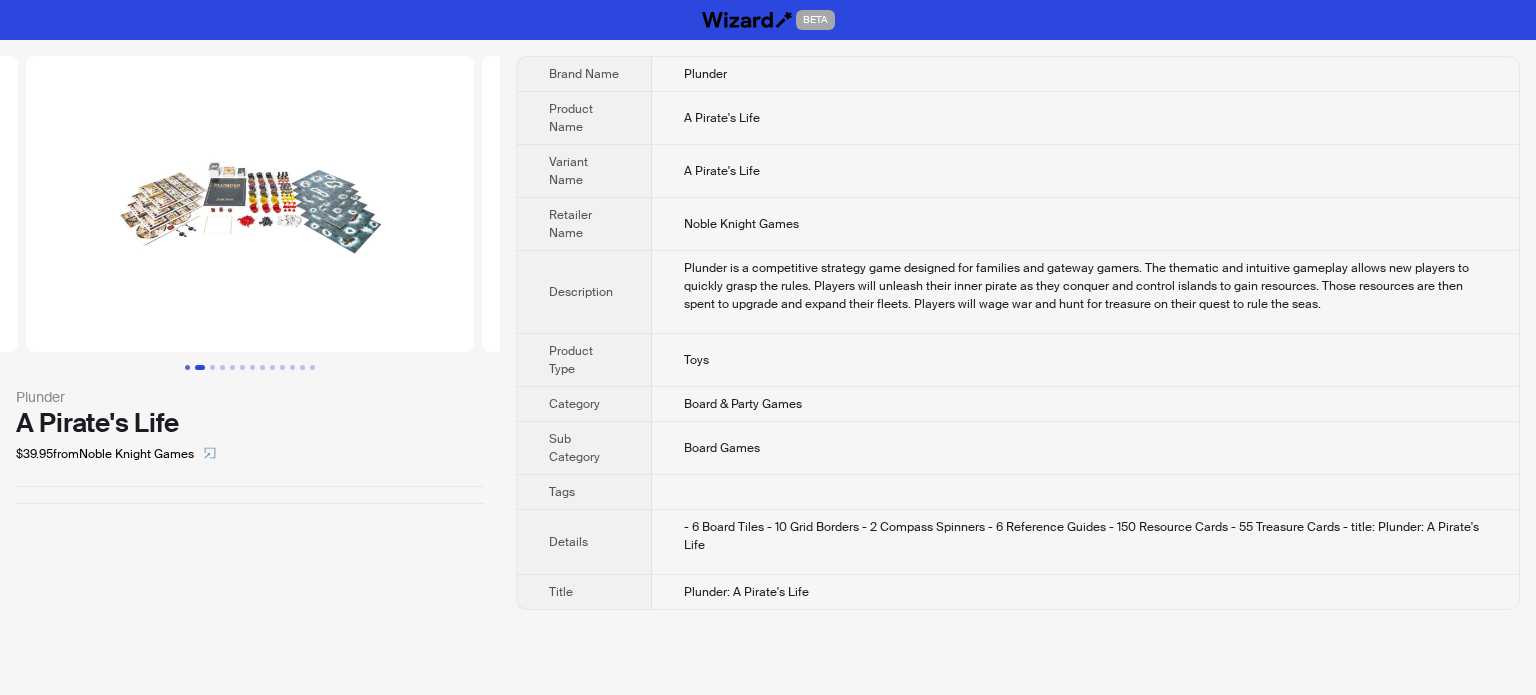 click at bounding box center (187, 367) 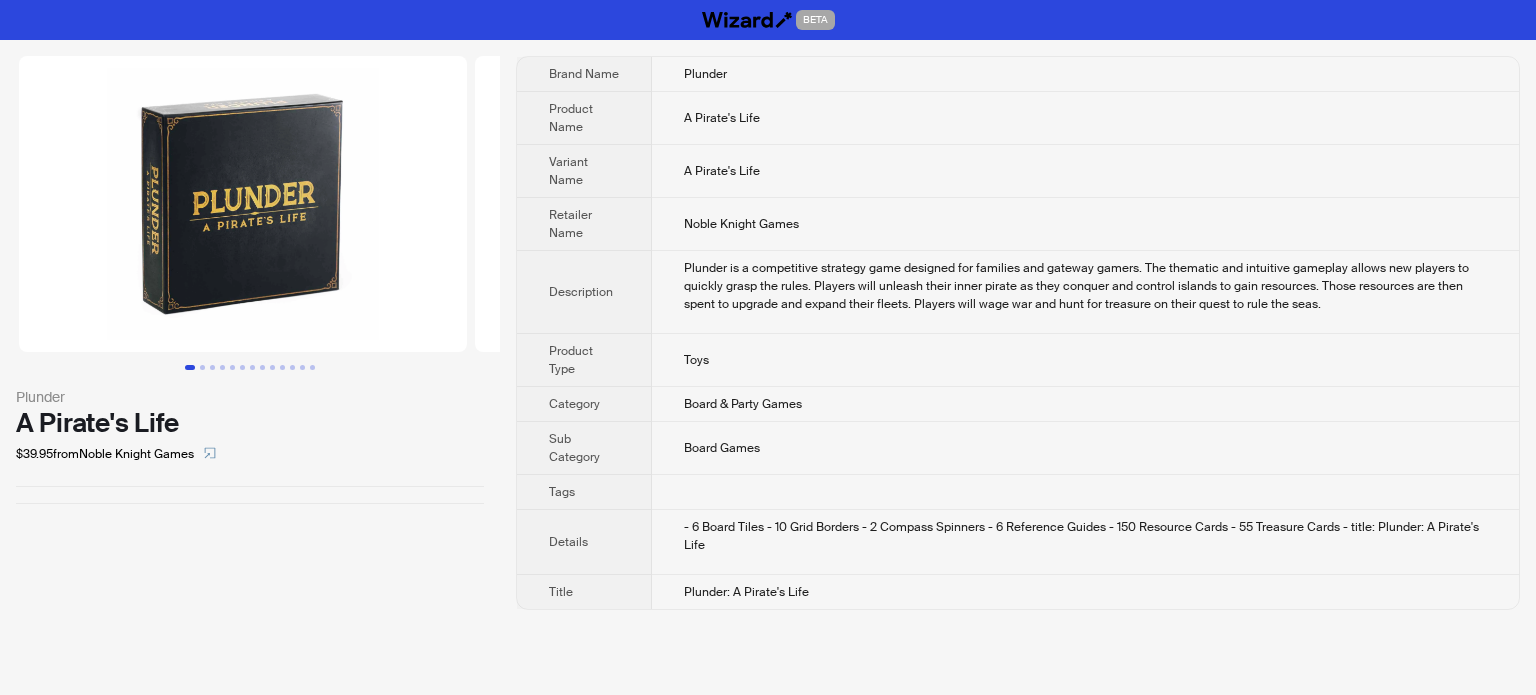 scroll, scrollTop: 0, scrollLeft: 0, axis: both 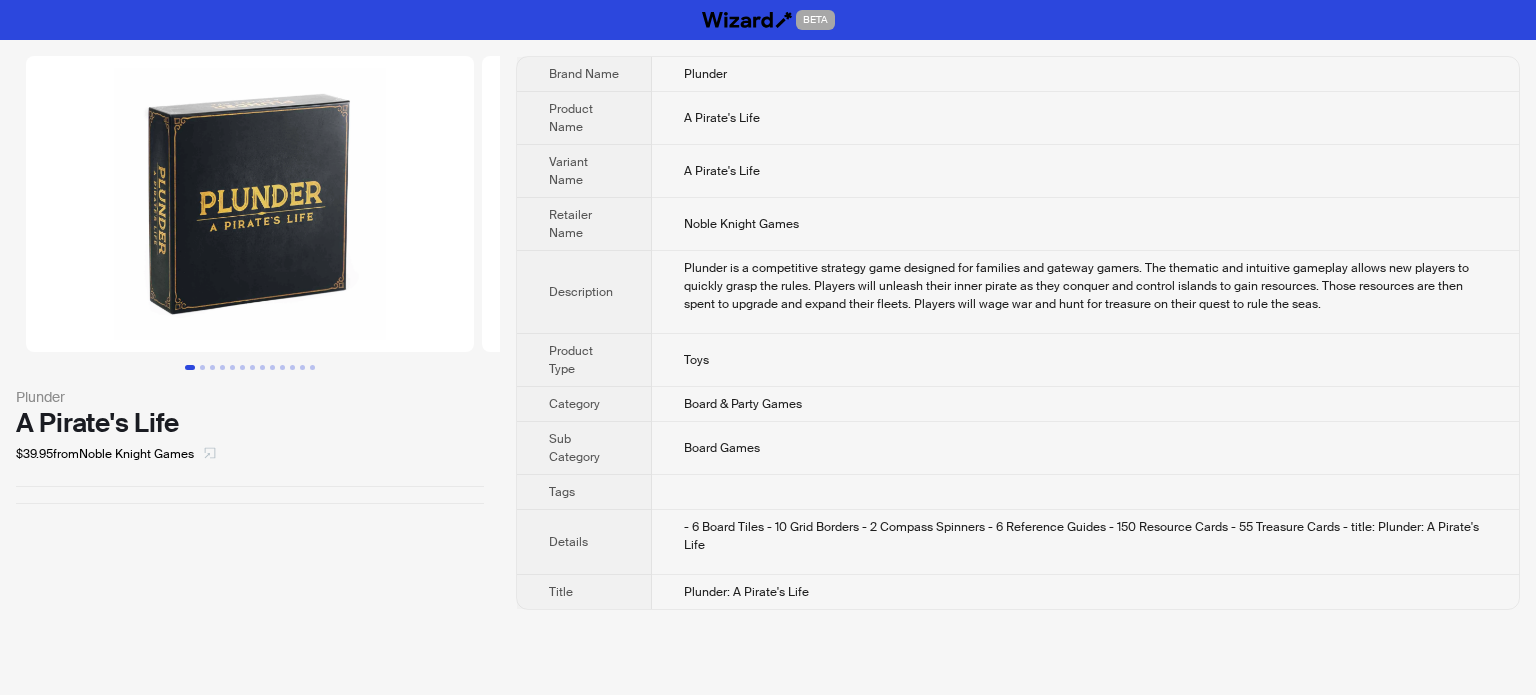 click 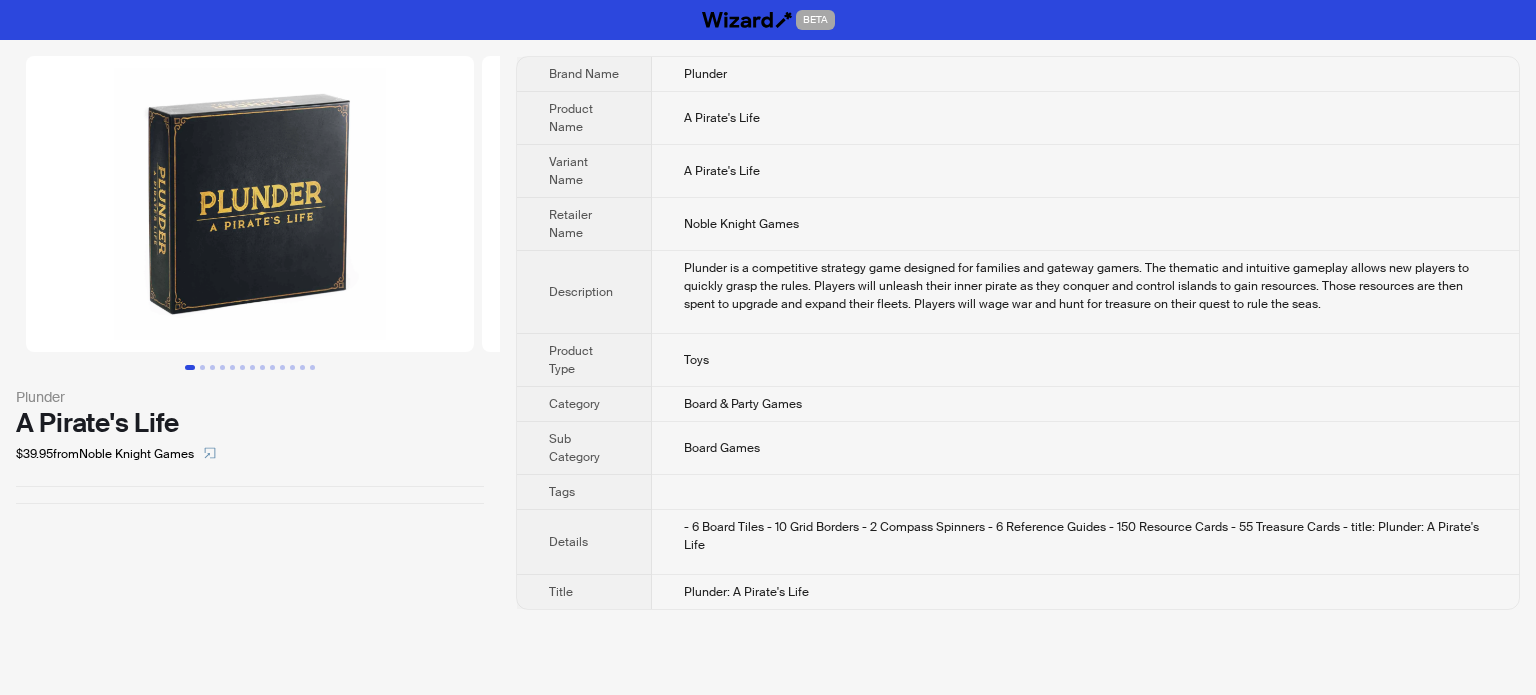 scroll, scrollTop: 0, scrollLeft: 0, axis: both 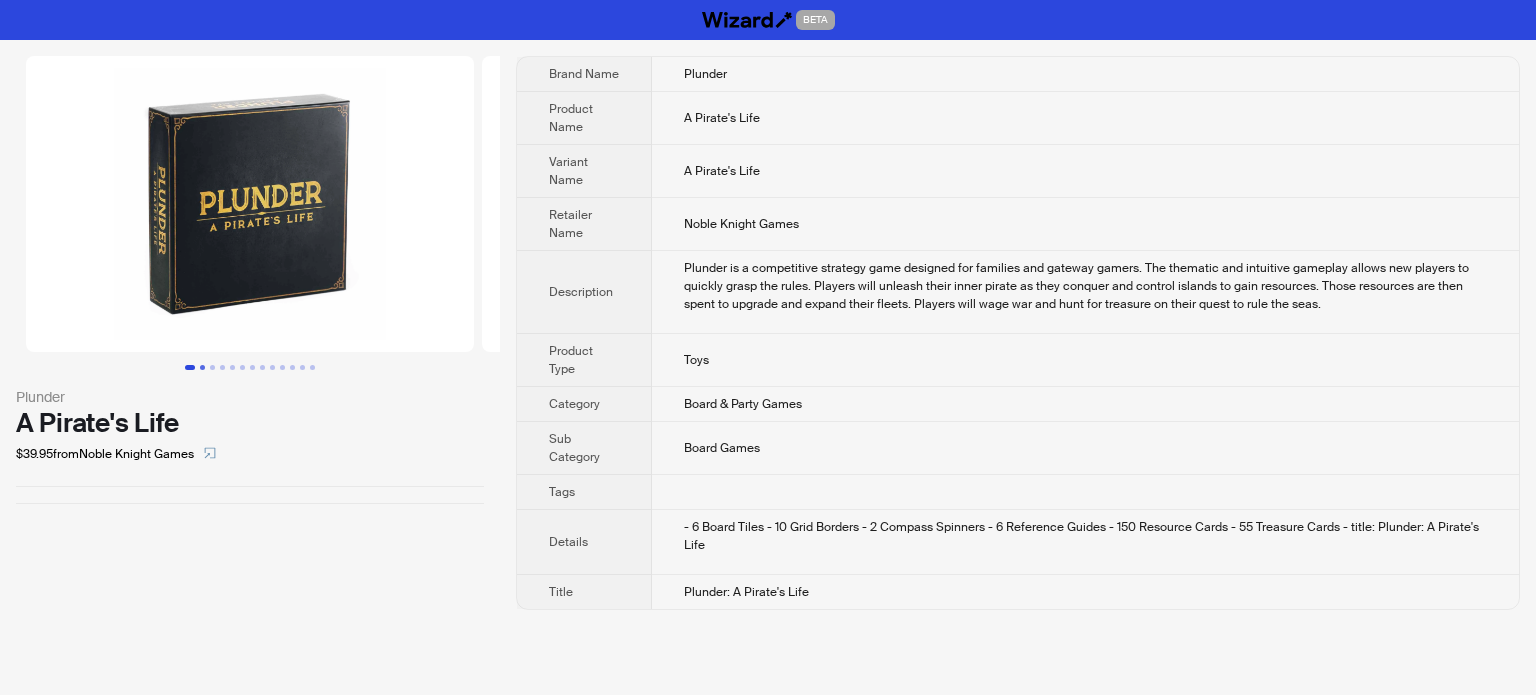 click at bounding box center (202, 367) 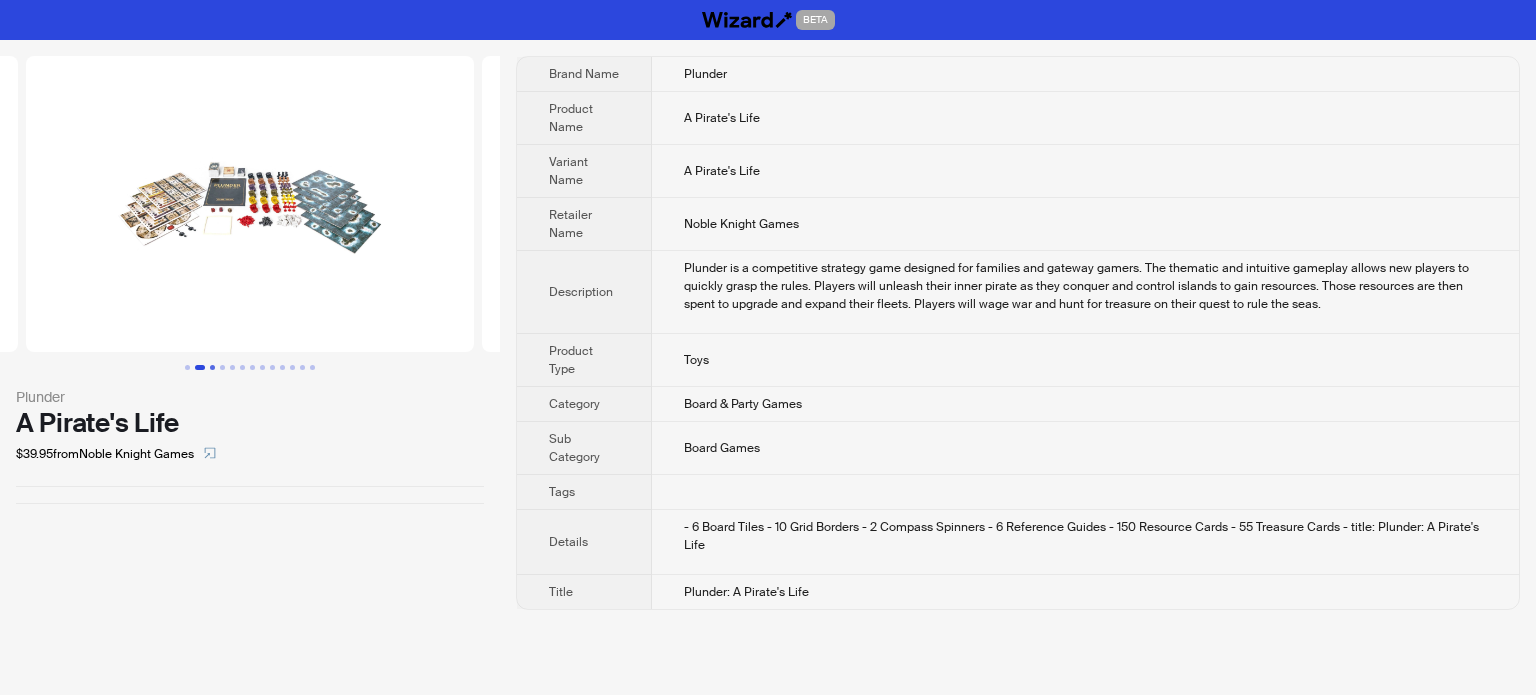 click at bounding box center [212, 367] 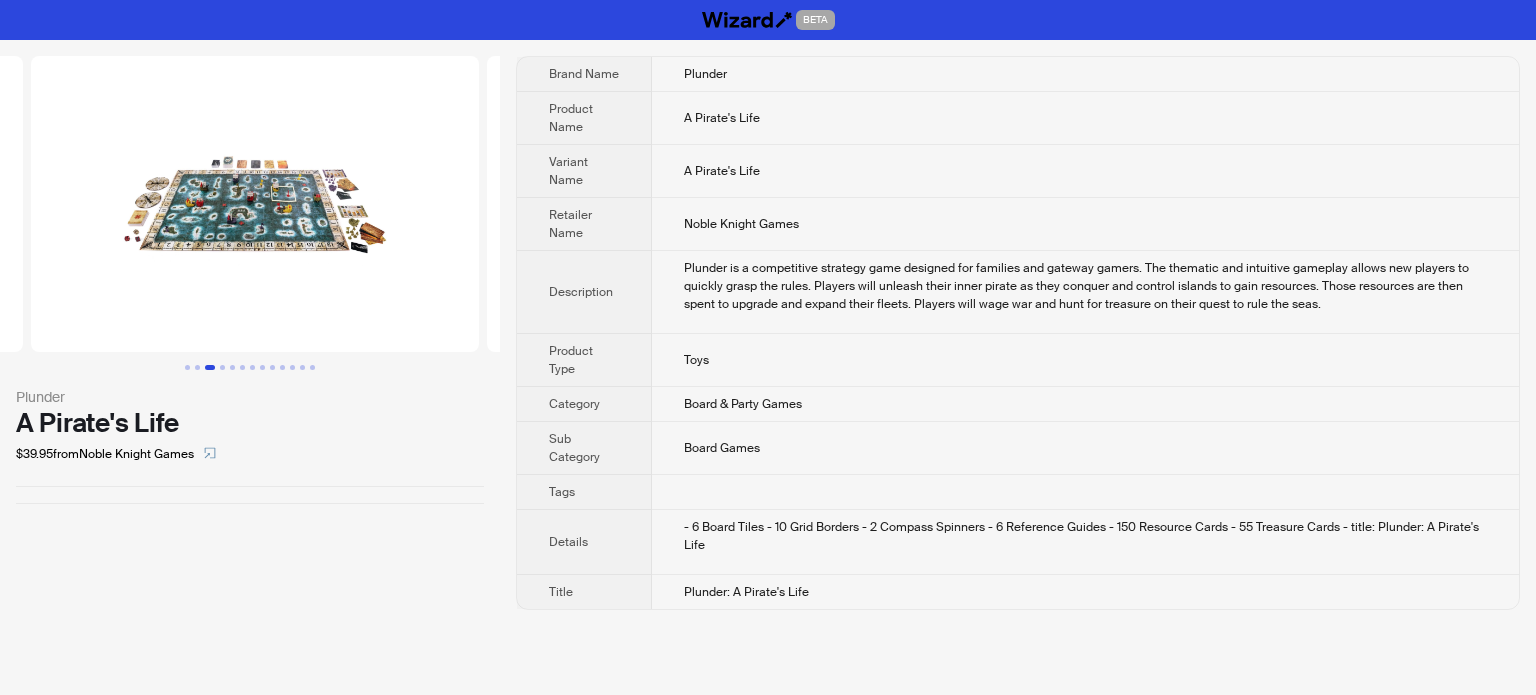 scroll, scrollTop: 0, scrollLeft: 912, axis: horizontal 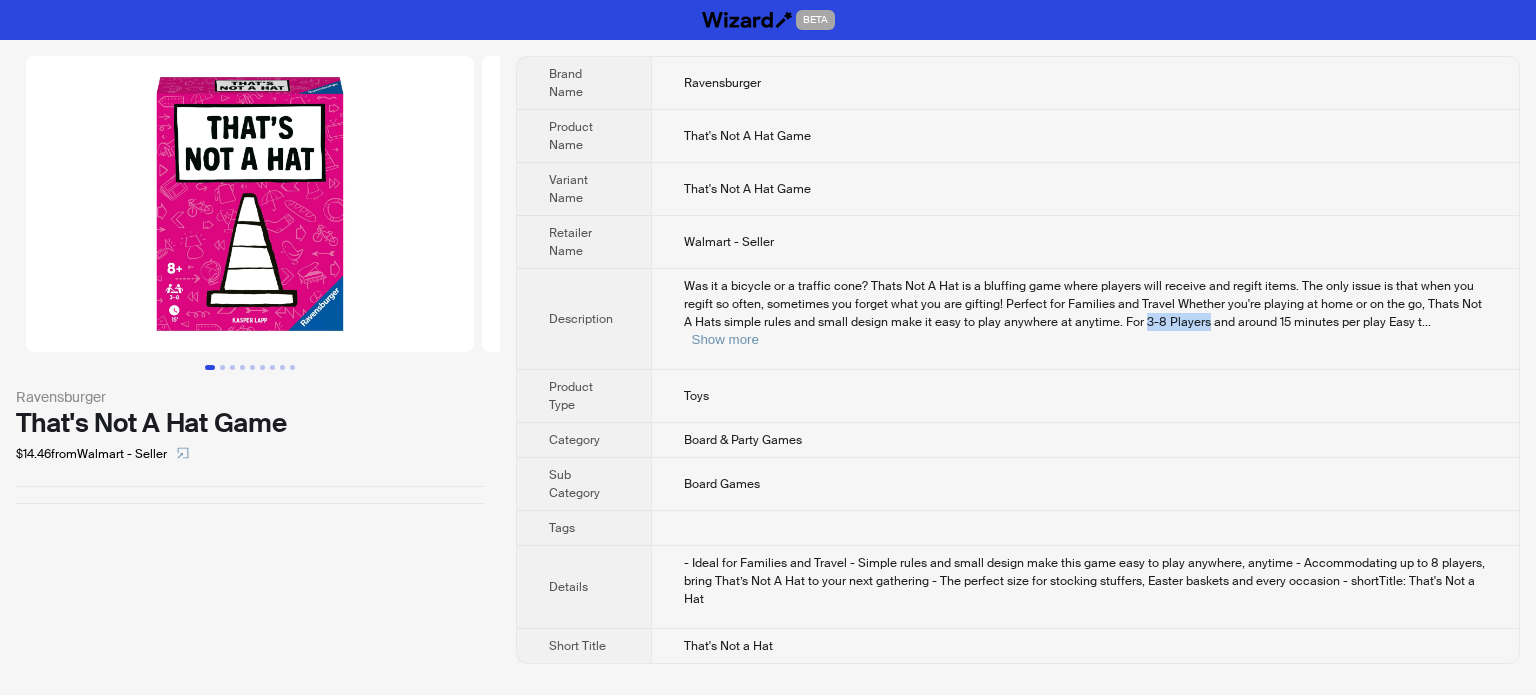 drag, startPoint x: 1126, startPoint y: 317, endPoint x: 1188, endPoint y: 319, distance: 62.03225 